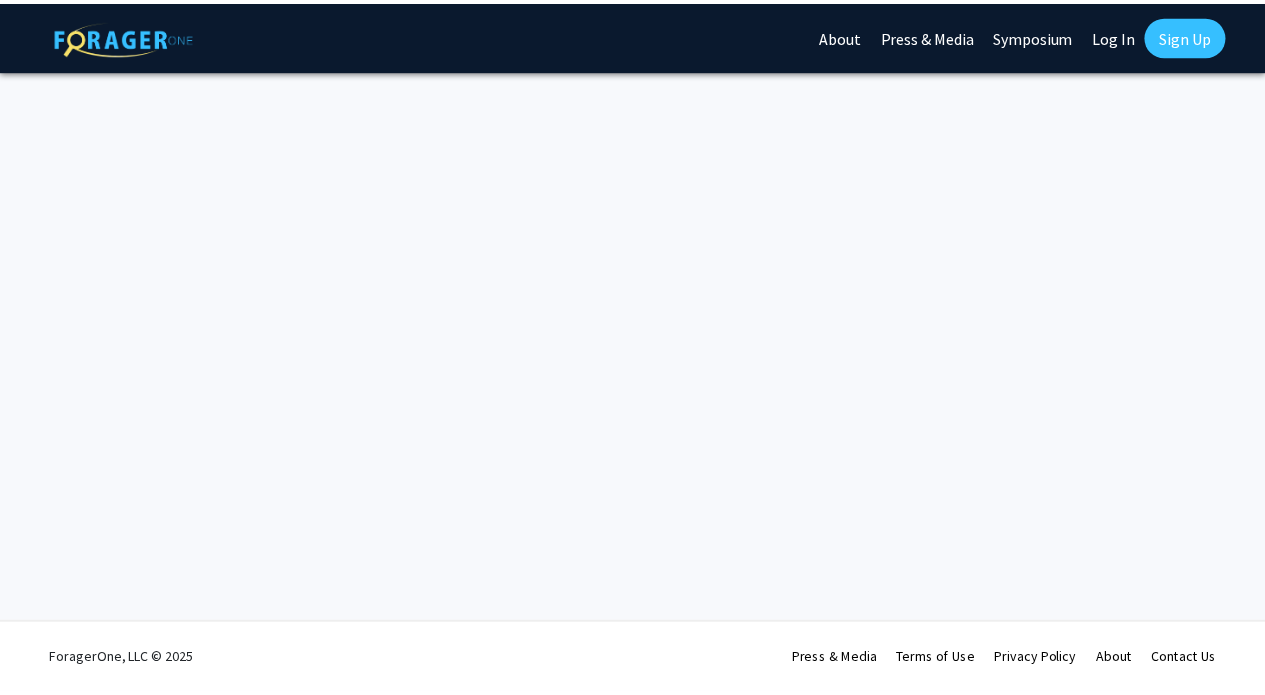 scroll, scrollTop: 0, scrollLeft: 0, axis: both 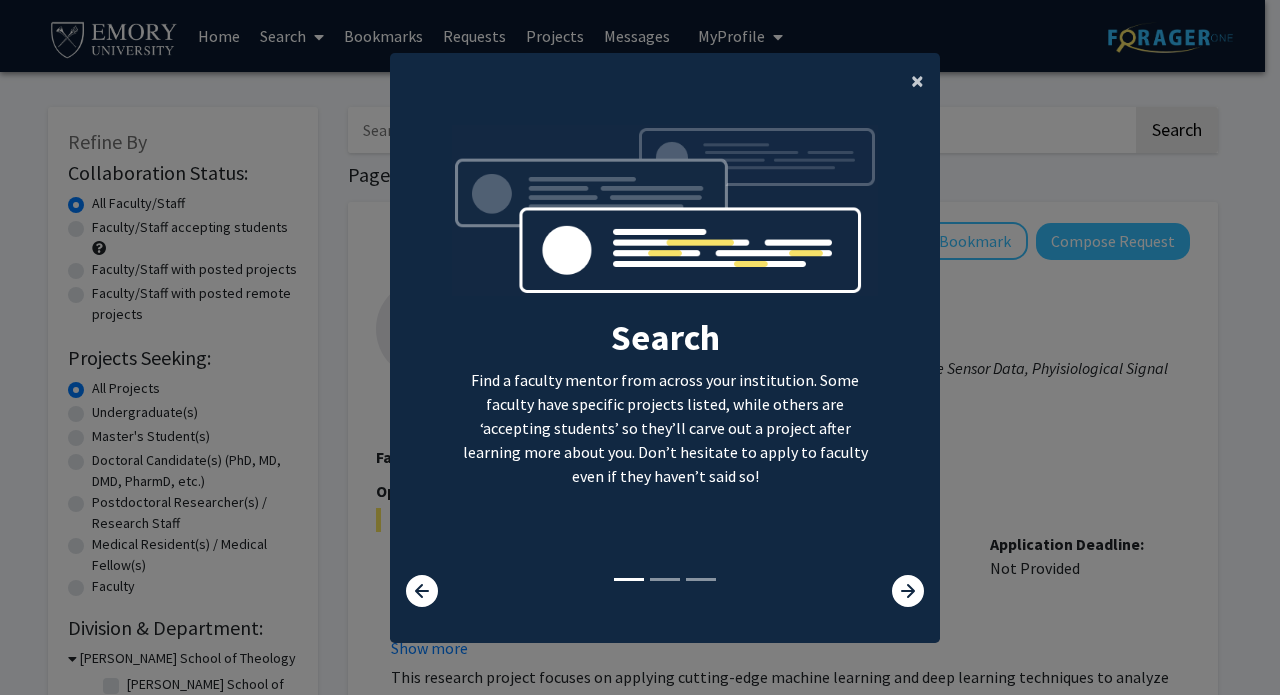 click on "×" 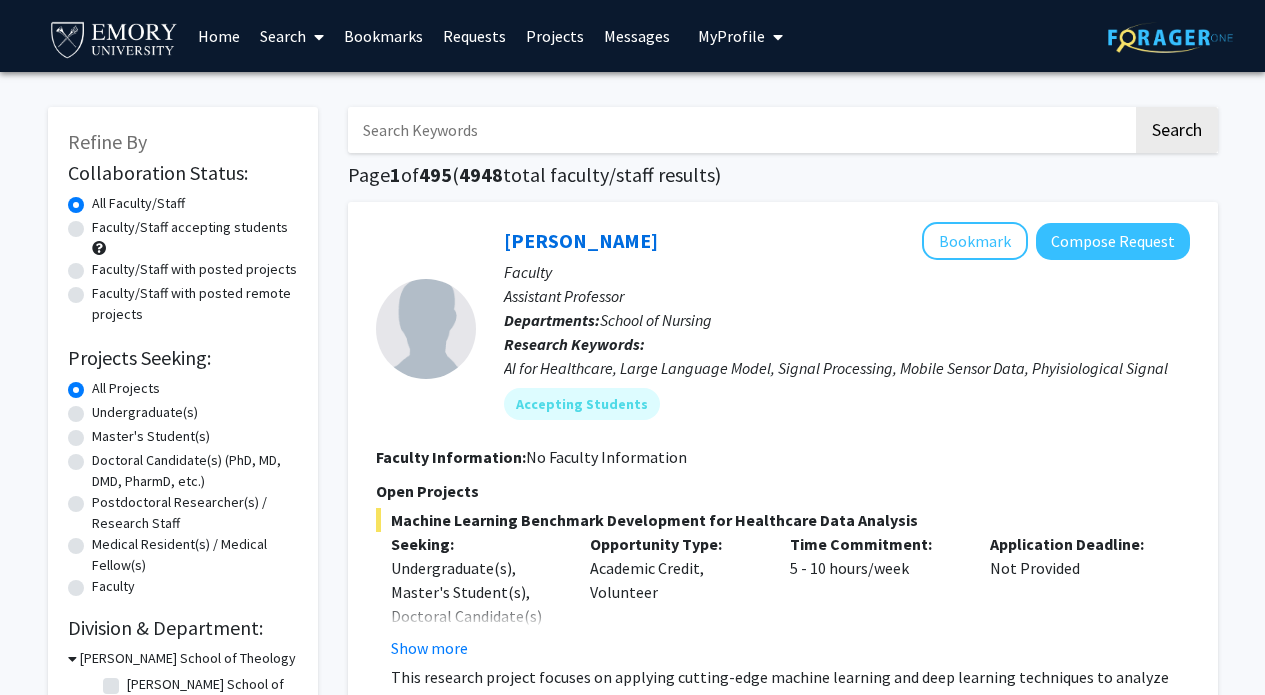 click on "Home" at bounding box center [219, 36] 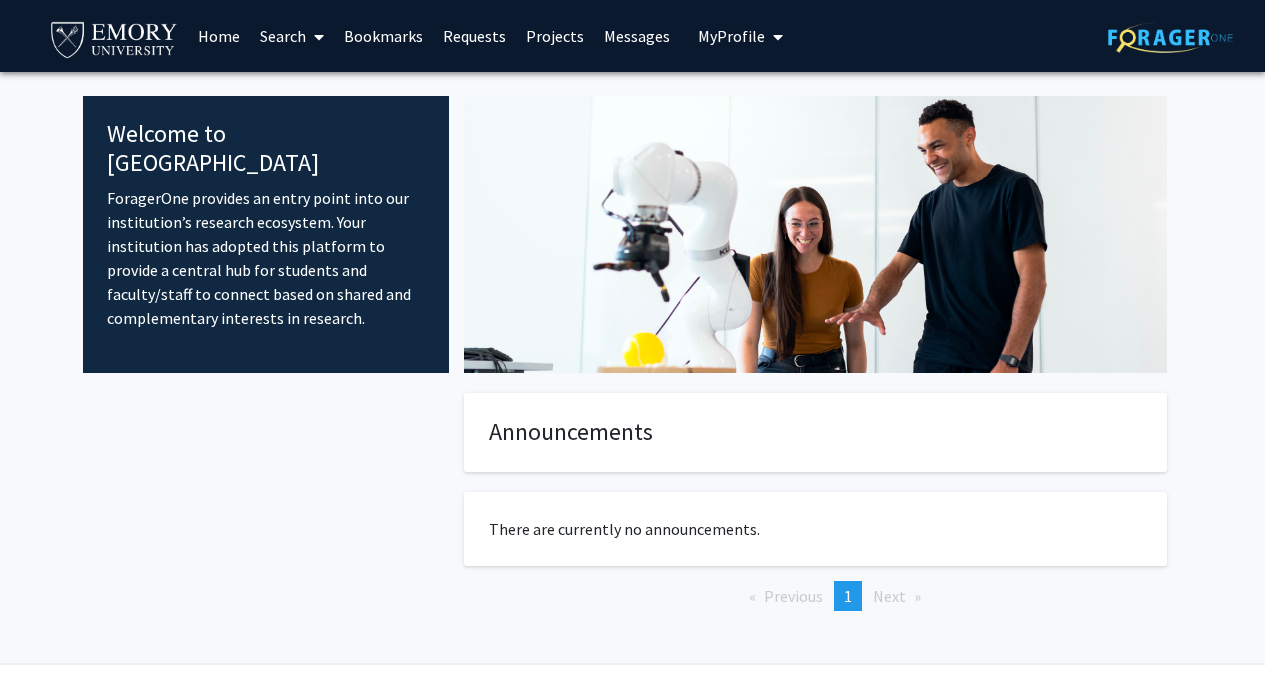 click 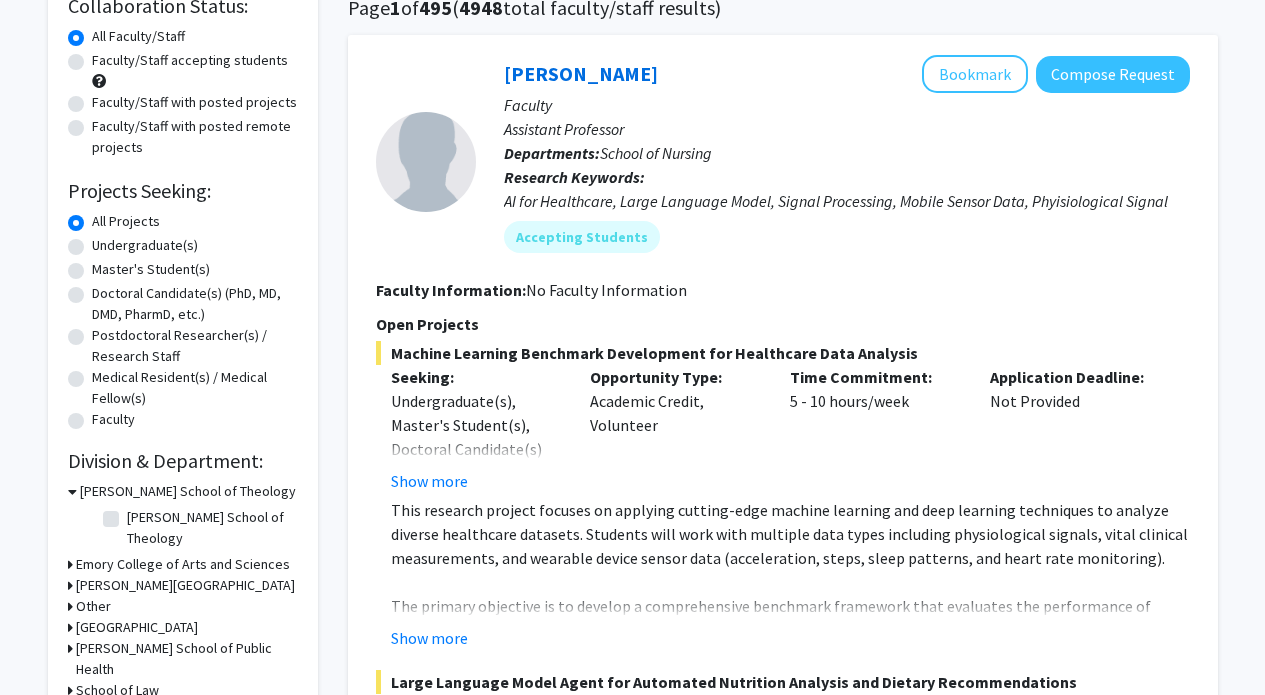scroll, scrollTop: 206, scrollLeft: 0, axis: vertical 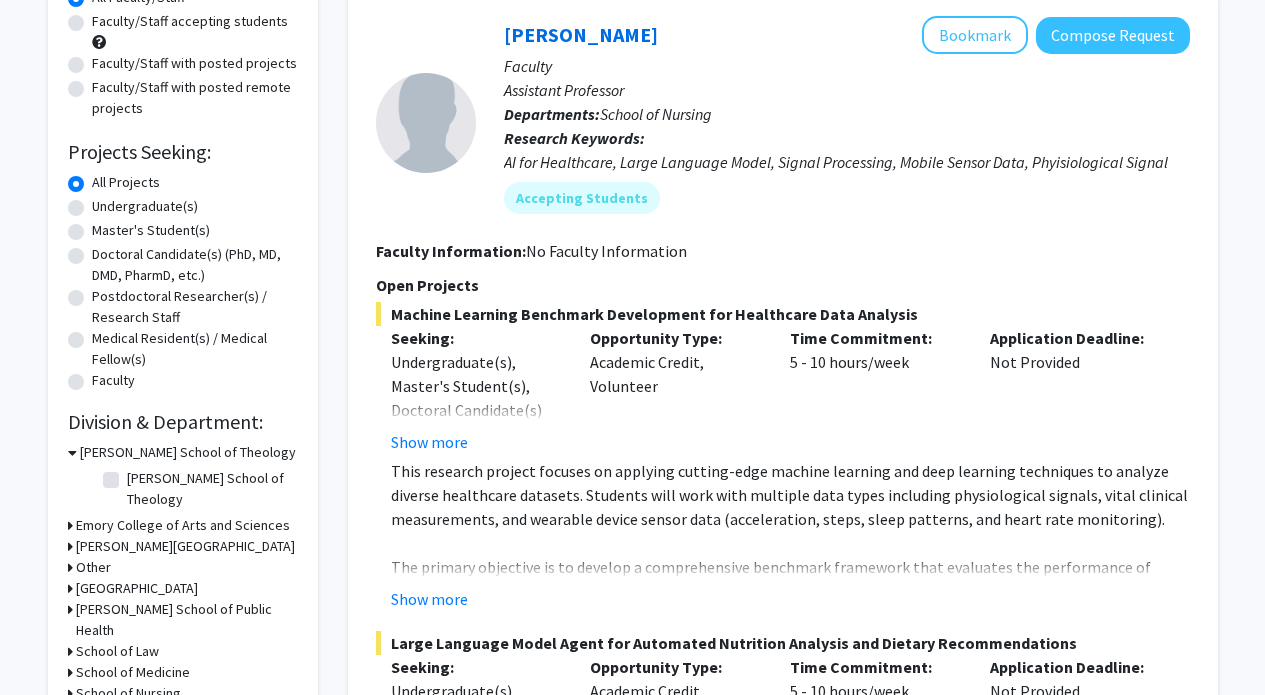 click on "Undergraduate(s)" 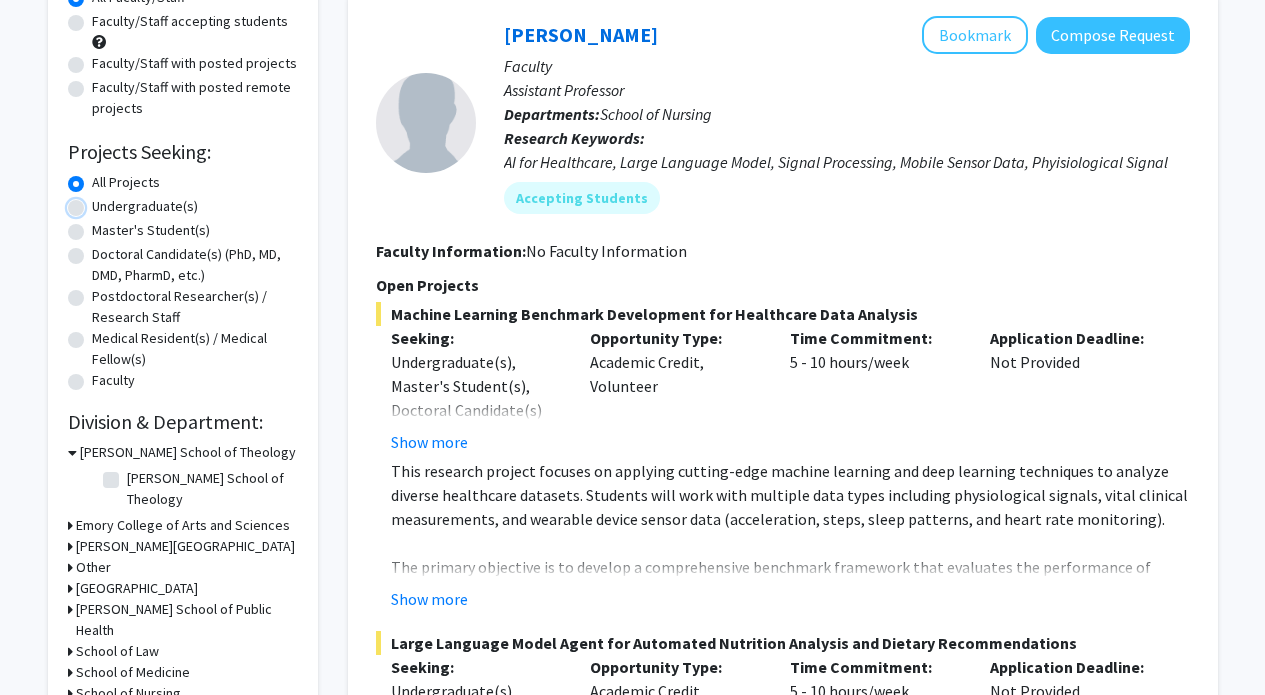 click on "Undergraduate(s)" at bounding box center [98, 202] 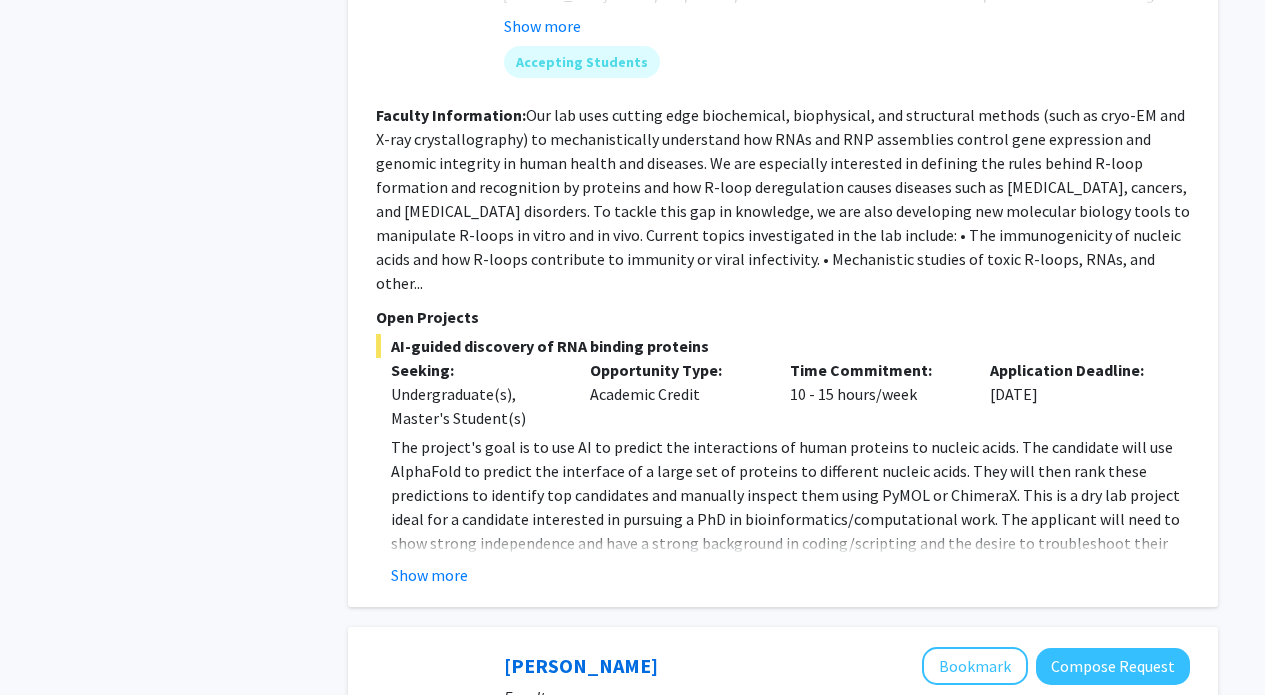 scroll, scrollTop: 1421, scrollLeft: 0, axis: vertical 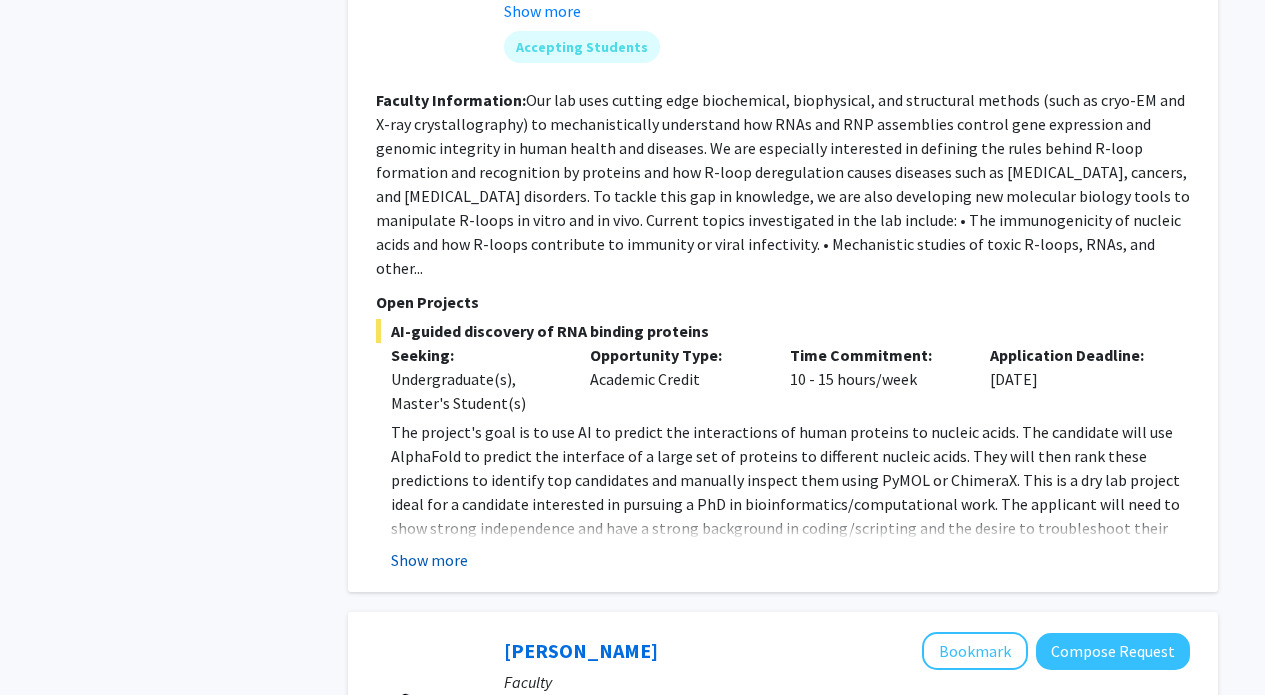 click on "Show more" 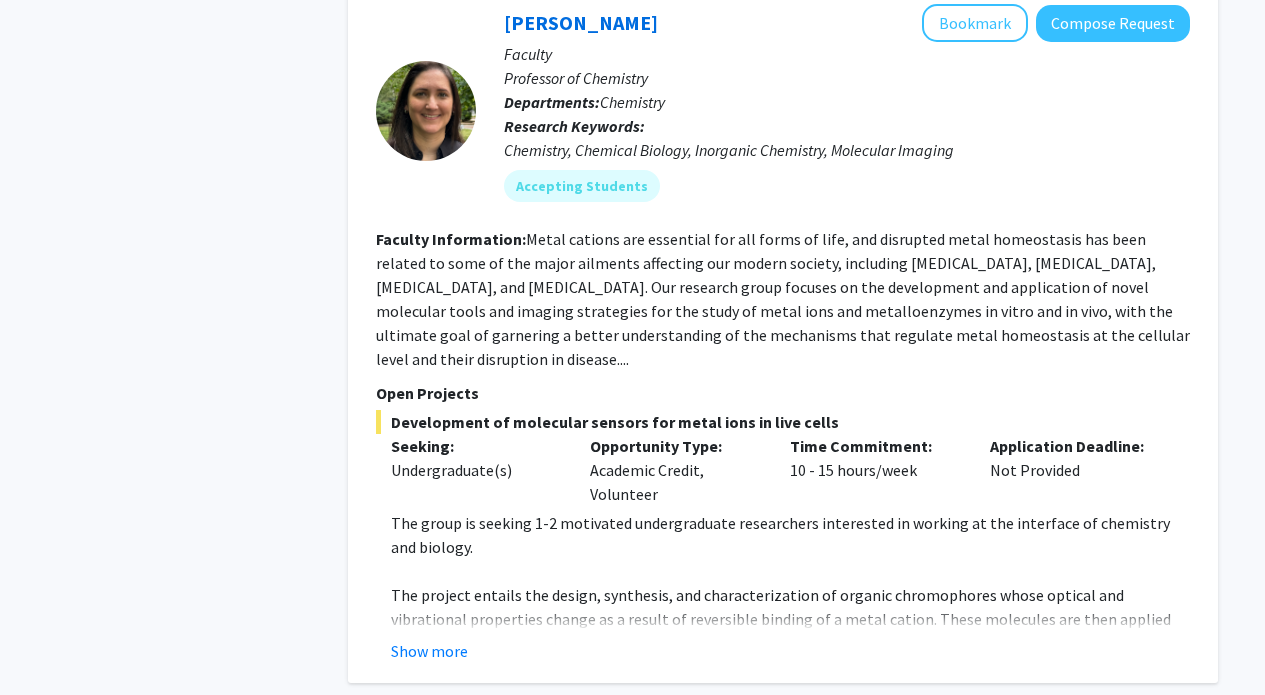 scroll, scrollTop: 2915, scrollLeft: 0, axis: vertical 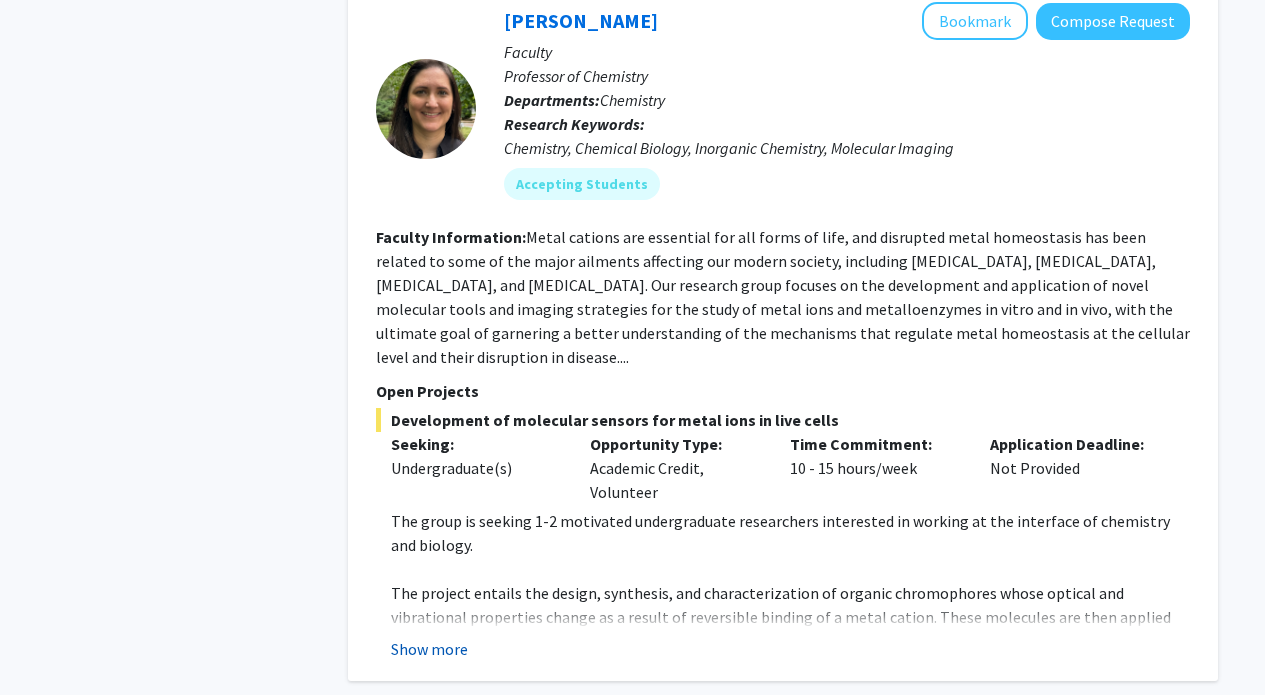 click on "Show more" 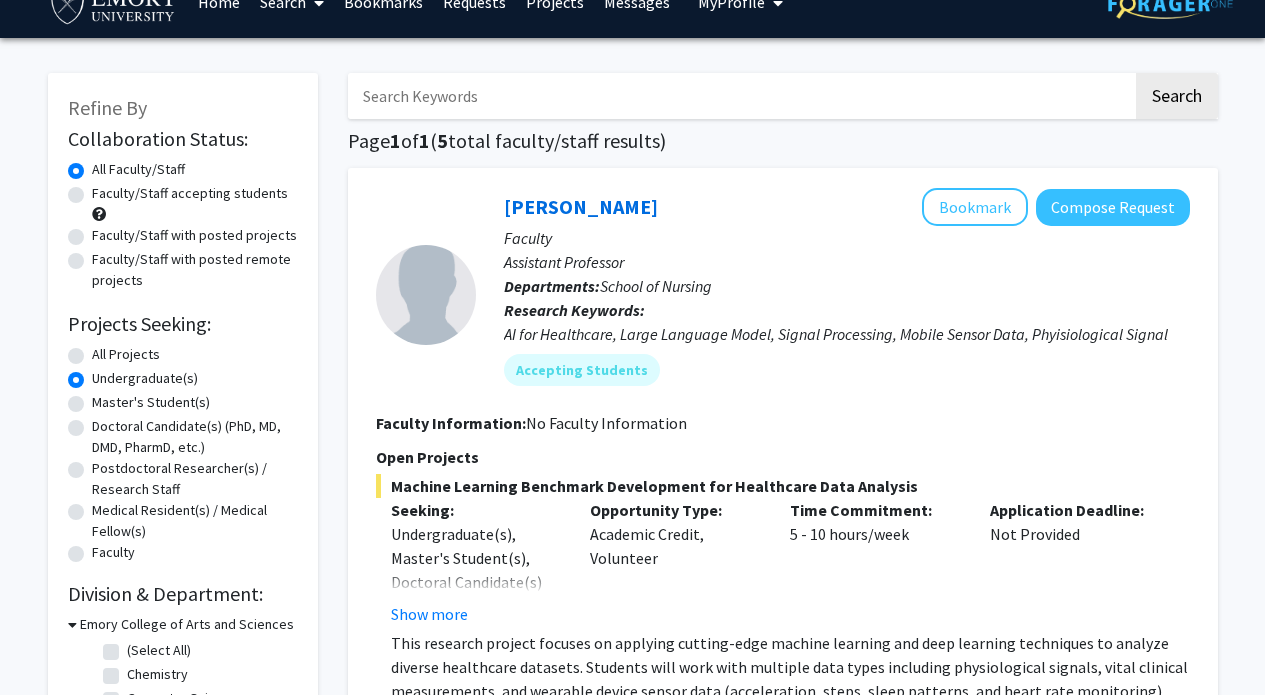 scroll, scrollTop: 44, scrollLeft: 0, axis: vertical 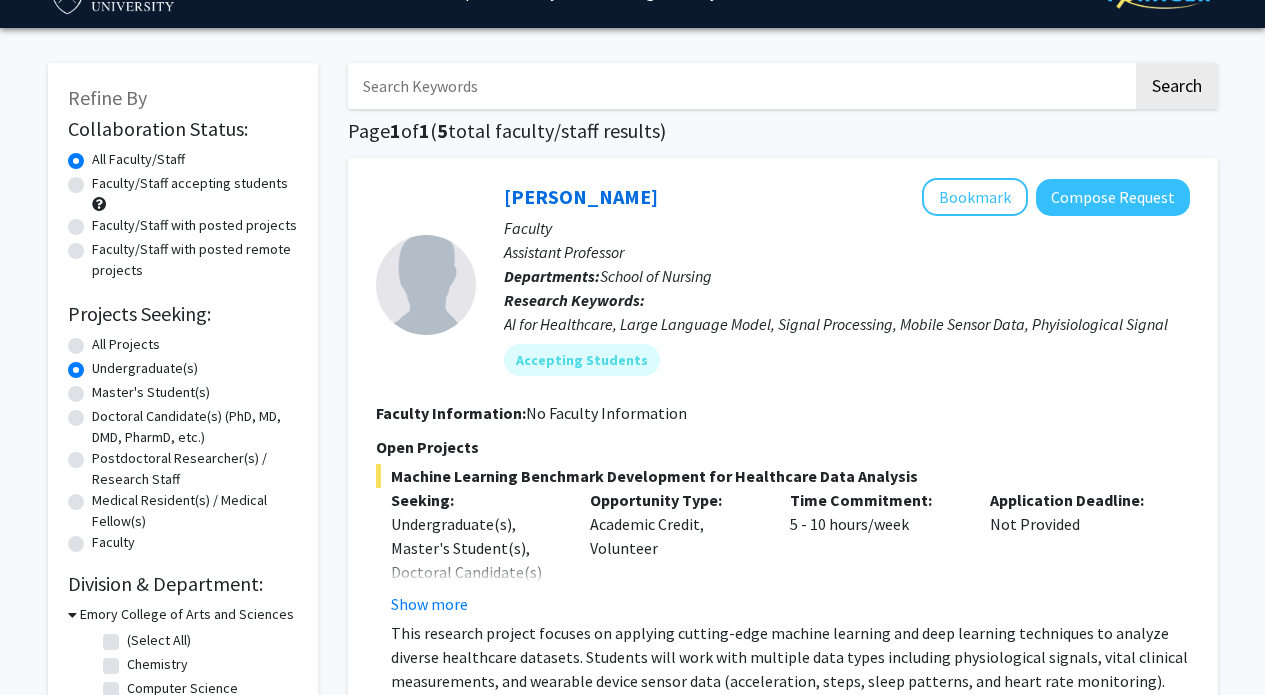 click on "All Projects" 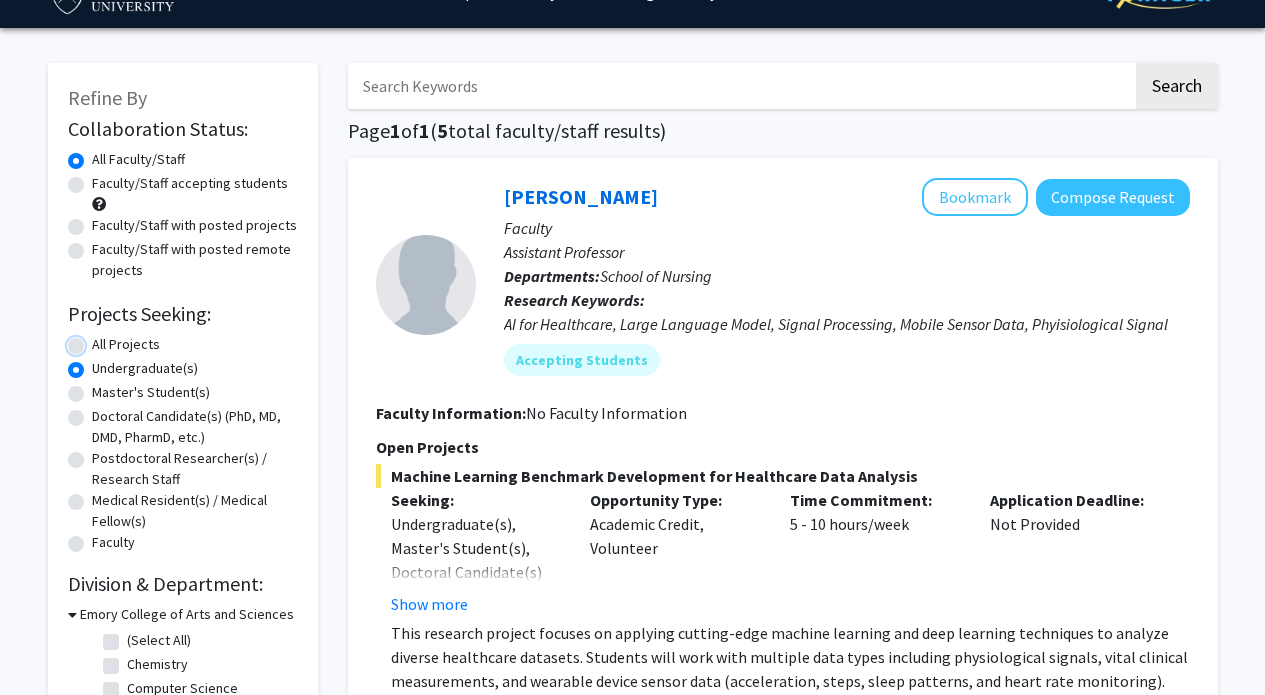 click on "All Projects" at bounding box center [98, 340] 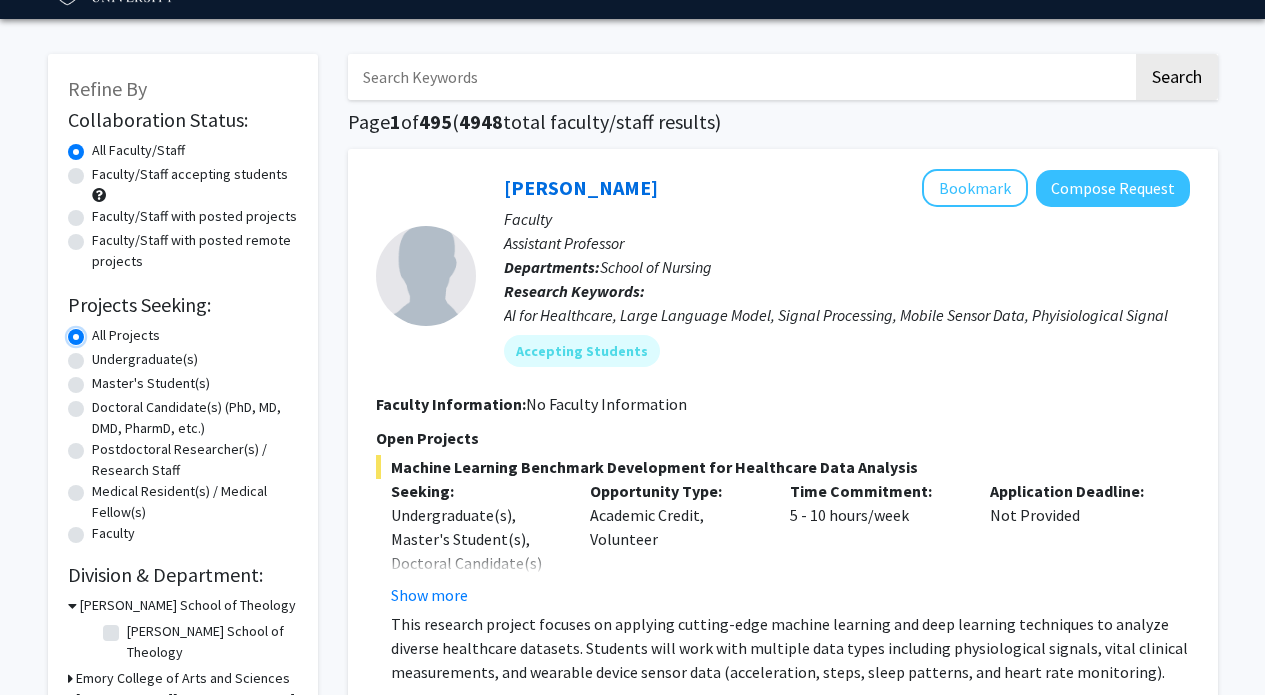 scroll, scrollTop: 0, scrollLeft: 0, axis: both 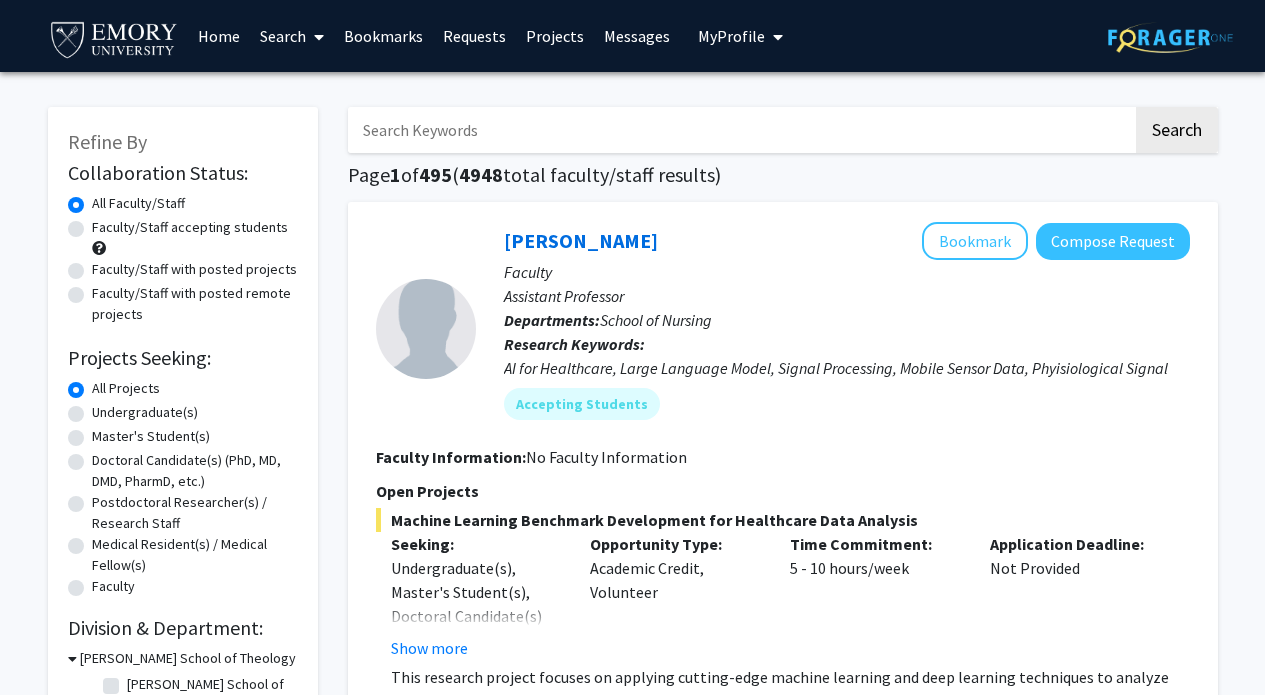 click at bounding box center [740, 130] 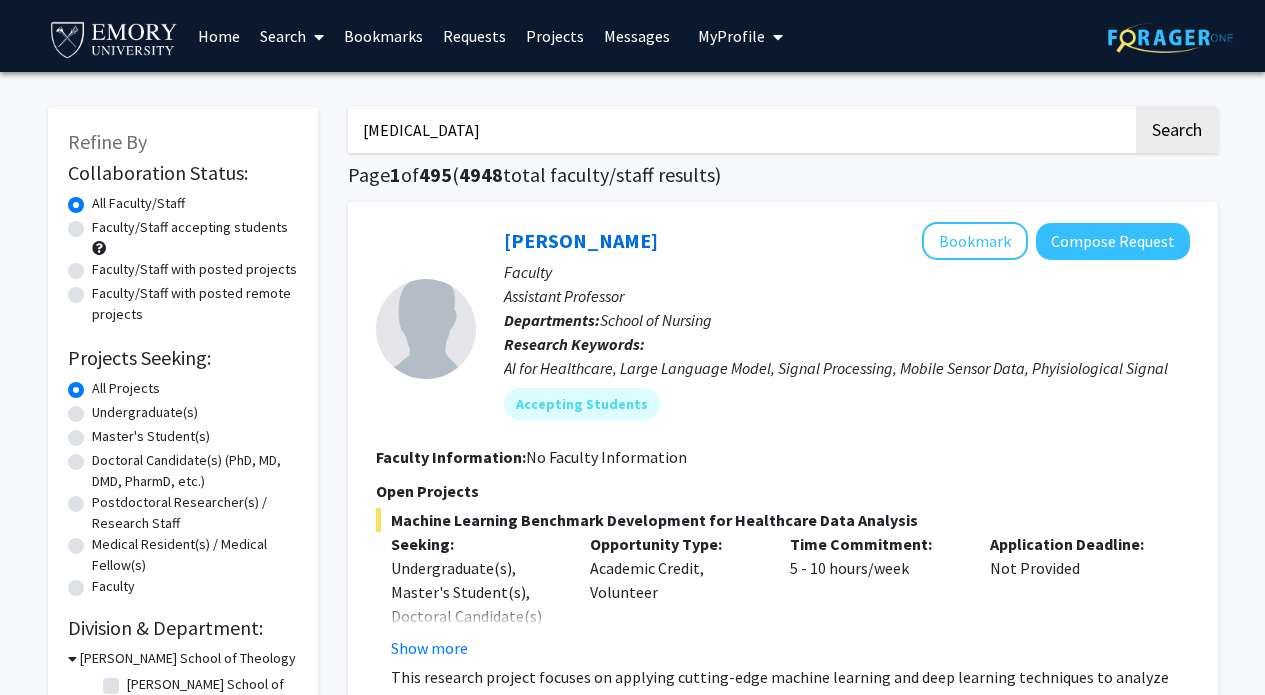 type on "cancer" 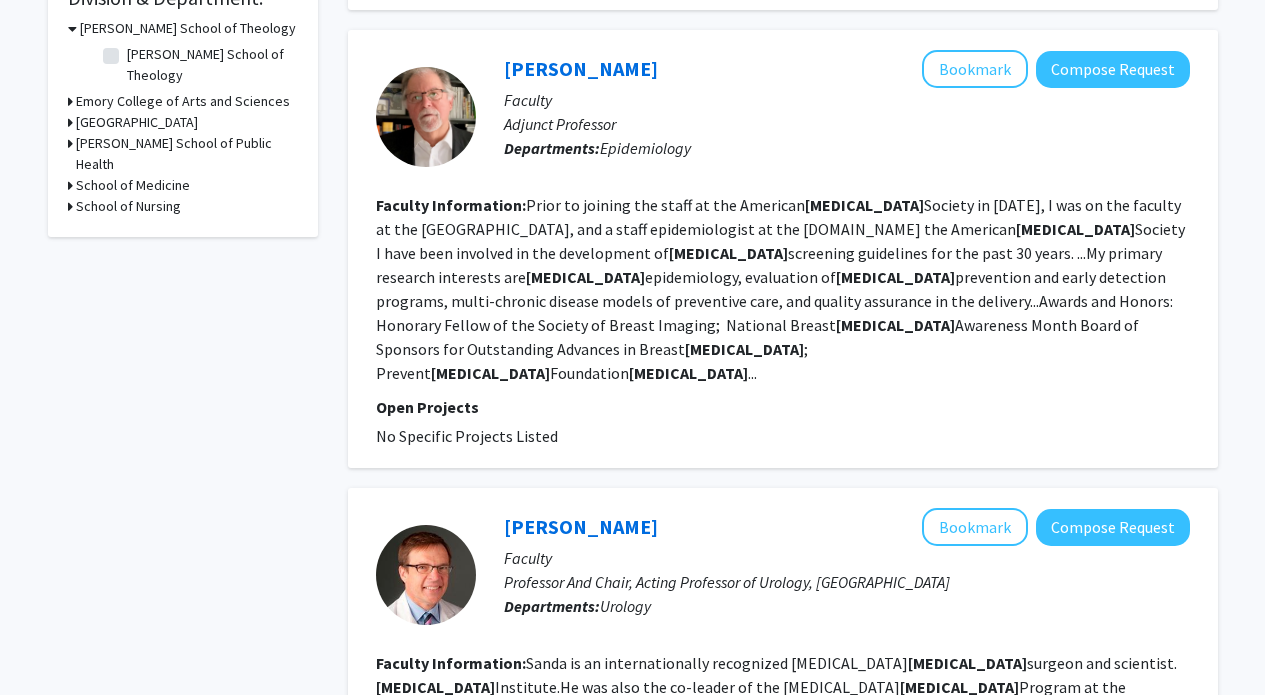 scroll, scrollTop: 0, scrollLeft: 0, axis: both 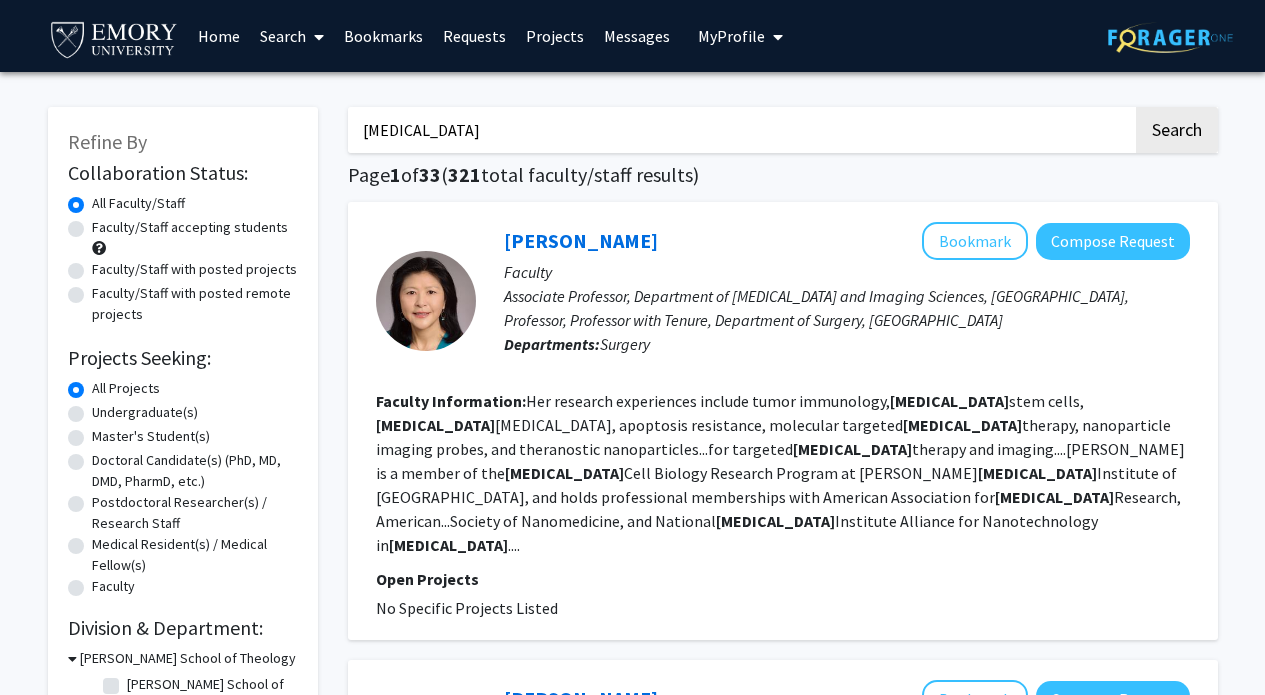 click on "My   Profile" at bounding box center [731, 36] 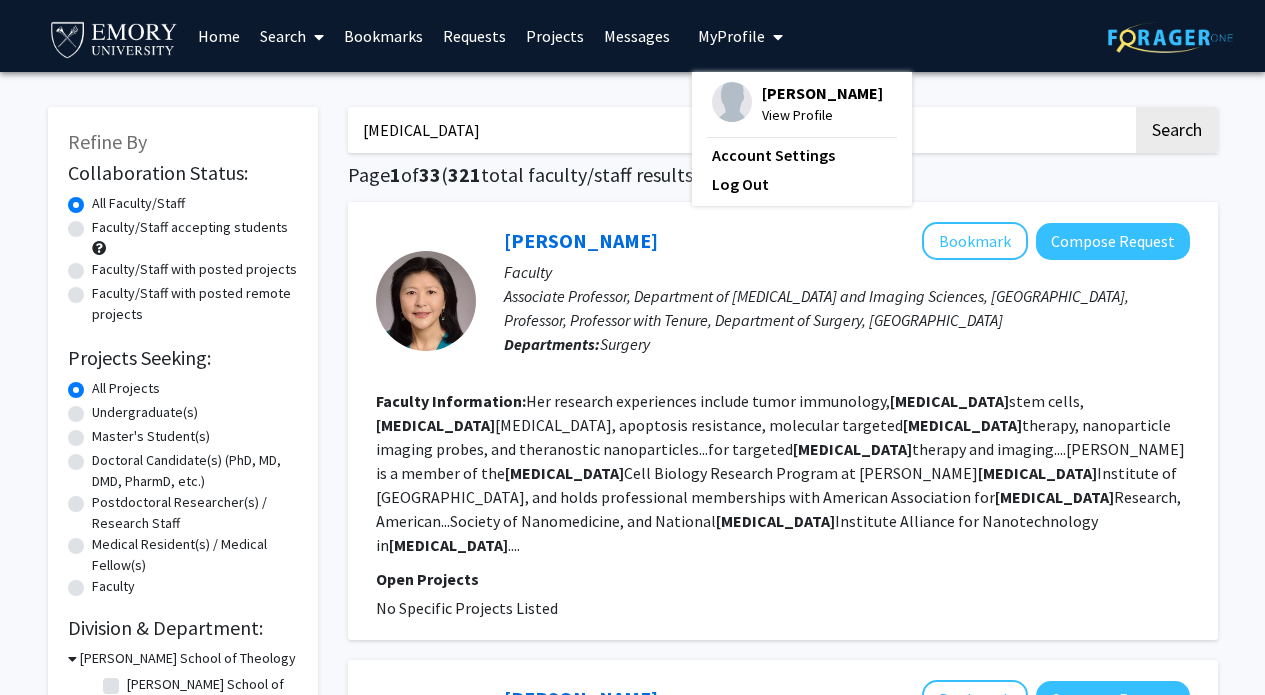 click on "[PERSON_NAME]" at bounding box center (822, 93) 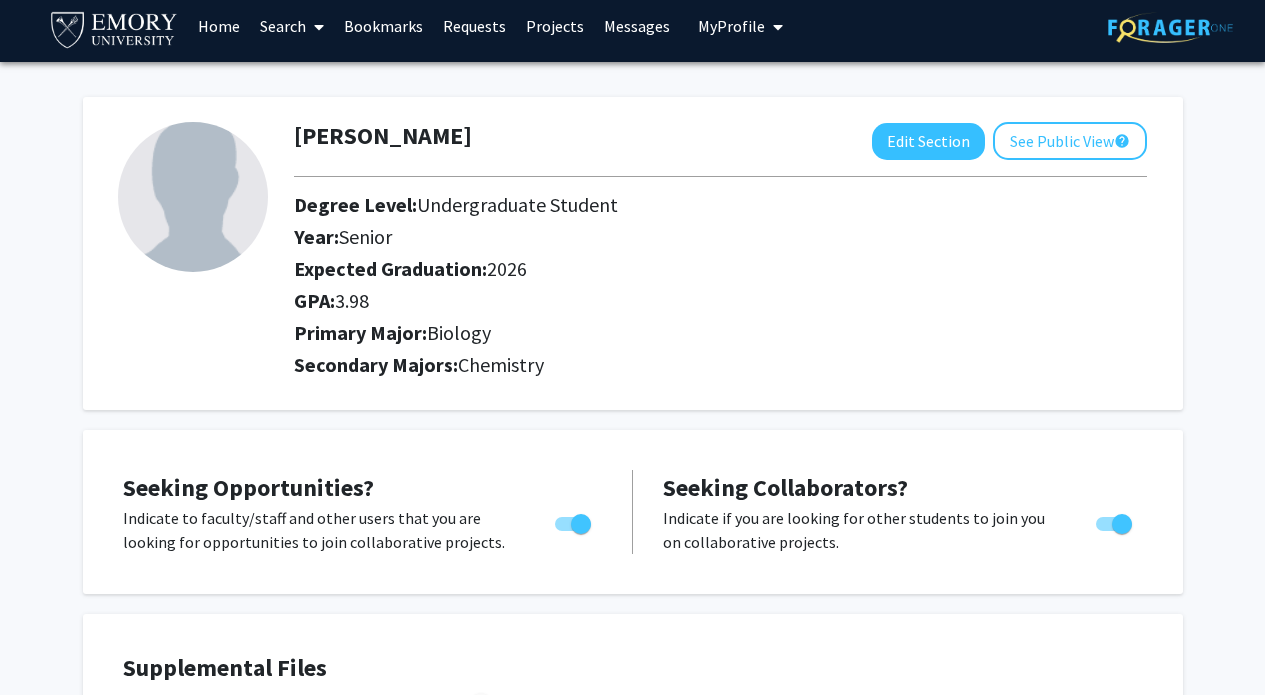 scroll, scrollTop: 0, scrollLeft: 0, axis: both 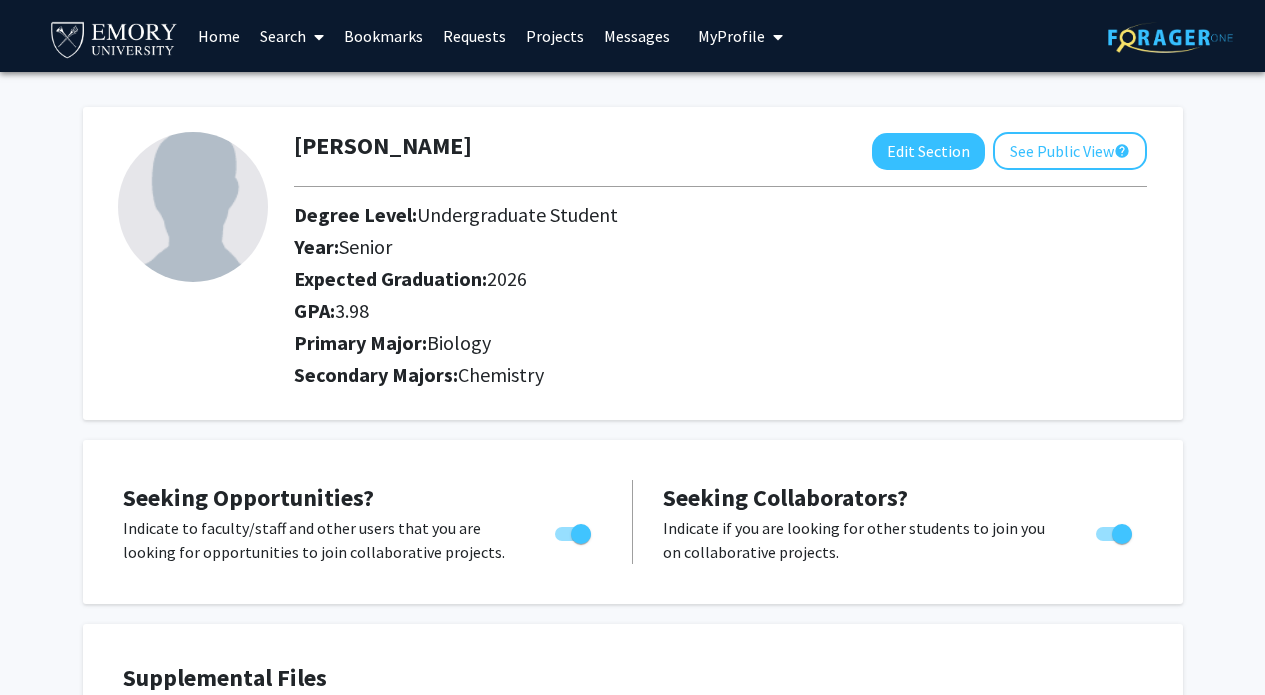 click on "Home" at bounding box center (219, 36) 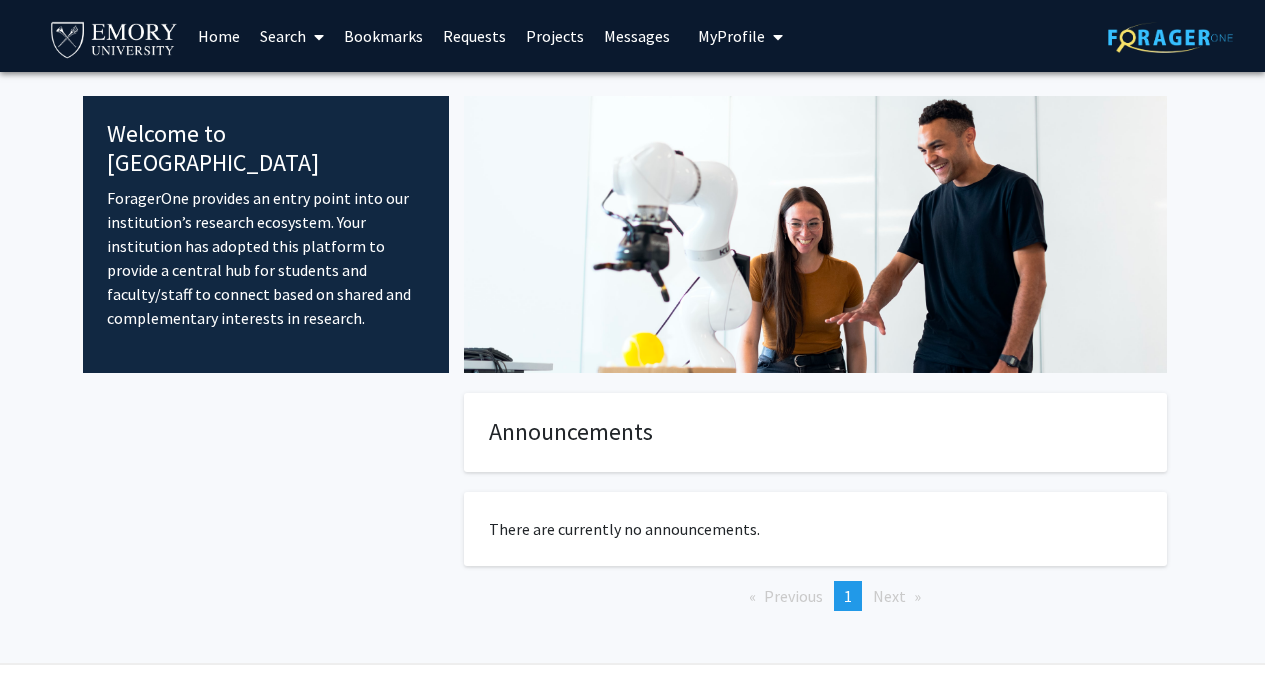 click on "Search" at bounding box center [292, 36] 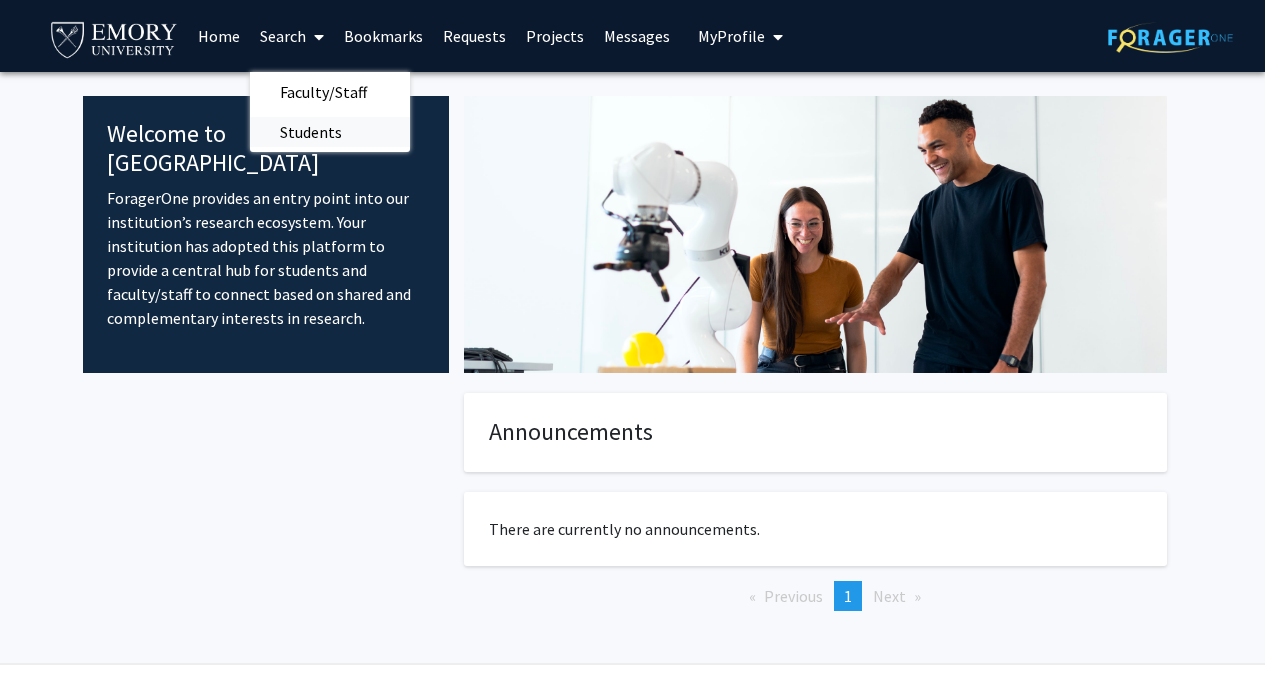 click on "Students" at bounding box center [311, 132] 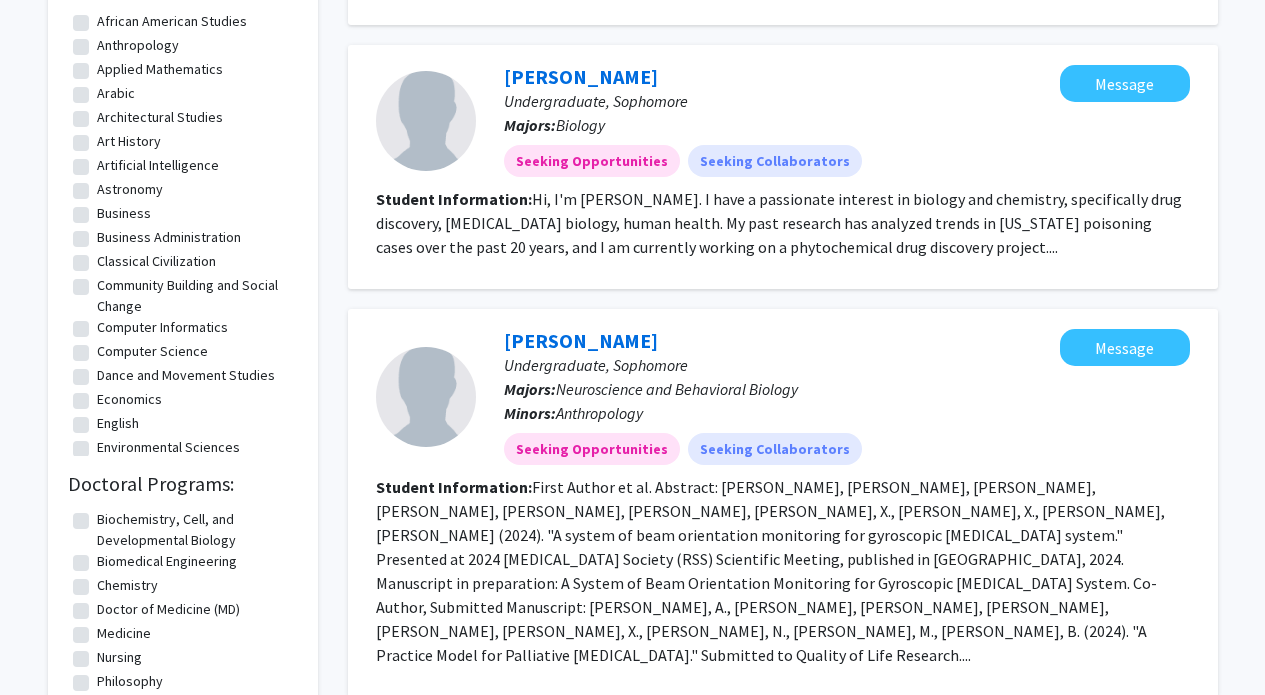 scroll, scrollTop: 809, scrollLeft: 0, axis: vertical 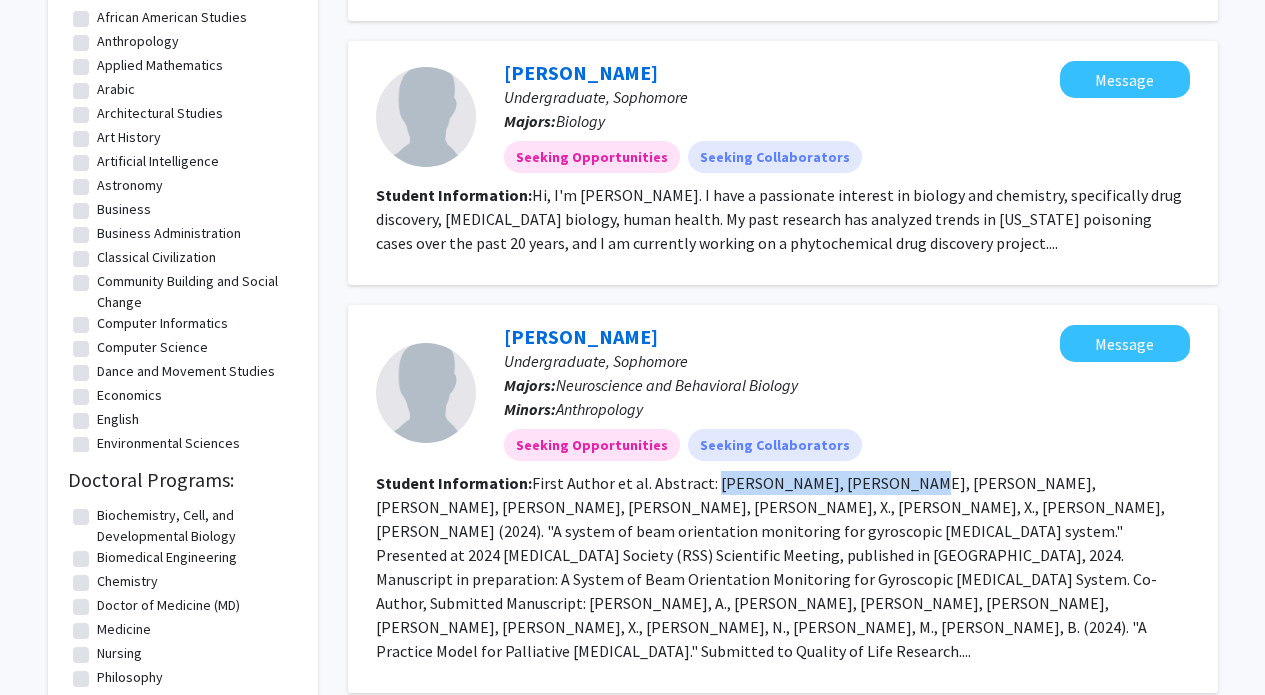 drag, startPoint x: 706, startPoint y: 459, endPoint x: 877, endPoint y: 462, distance: 171.0263 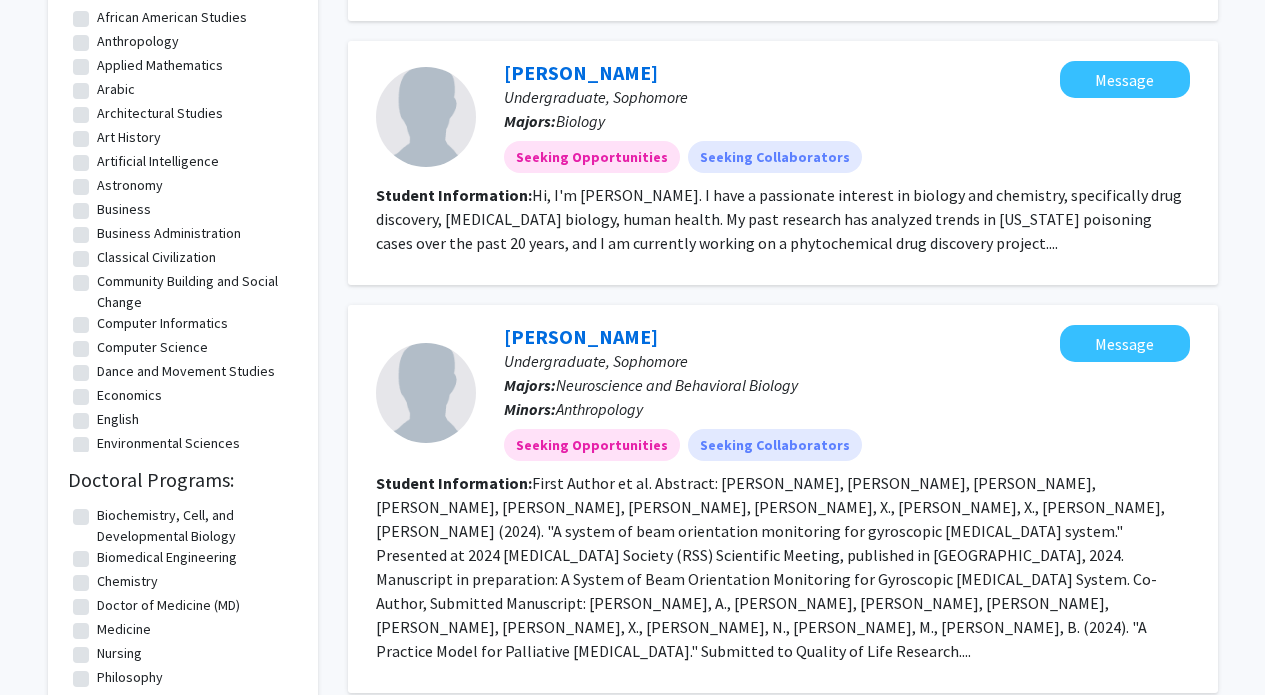 click on "First Author et al. Abstract: Zheng, A., Kong, T., Zheng, A., Kong, X., Wu, X., Wolf, A. (2024). "A system of beam orientation monitoring for gyroscopic stereotactic radiosurgery system." Presented at 2024 Radiosurgery Society (RSS) Scientific Meeting, published in Cureus, 2024.
Manuscript in preparation: A System of Beam Orientation Monitoring for Gyroscopic Stereotactic Radiosurgery System.
Co-Author, Submitted Manuscript: Zheng, A., Zheng, A., Zheng, A., Wu, X., Perez, N., Hall, M., Amendola, B. (2024).  "A Practice Model for Palliative Radiotherapy." Submitted to Quality of Life Research...." 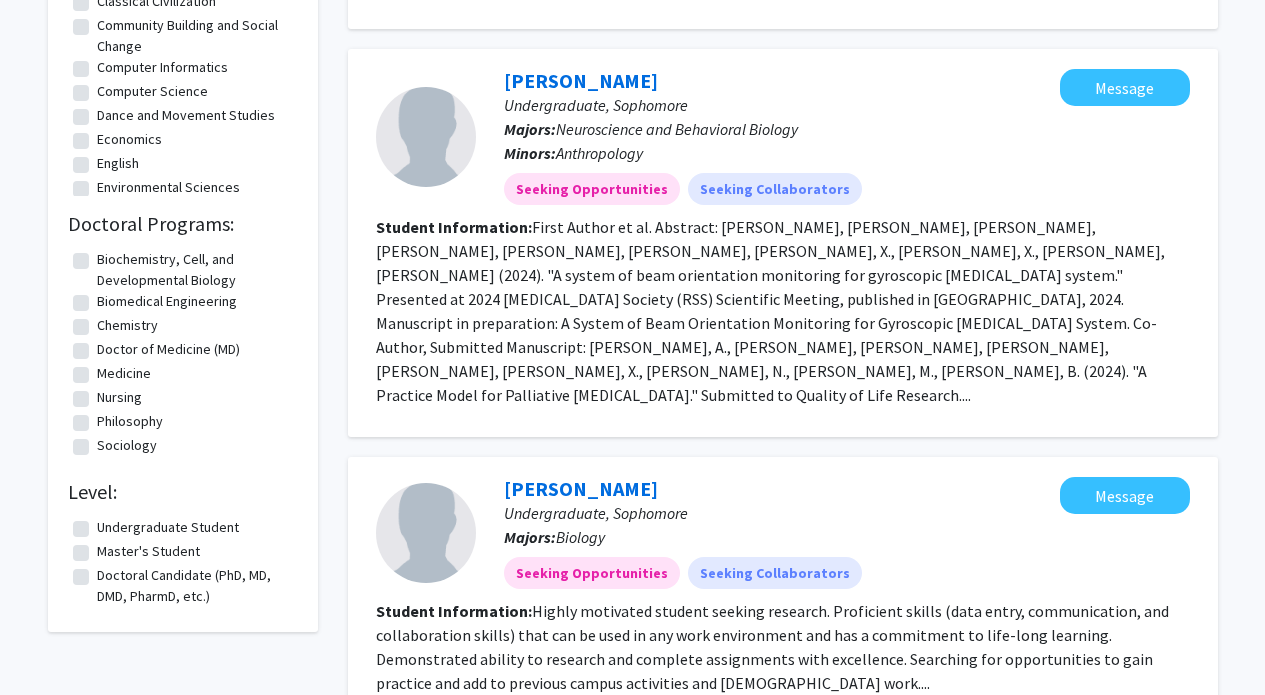 scroll, scrollTop: 1099, scrollLeft: 0, axis: vertical 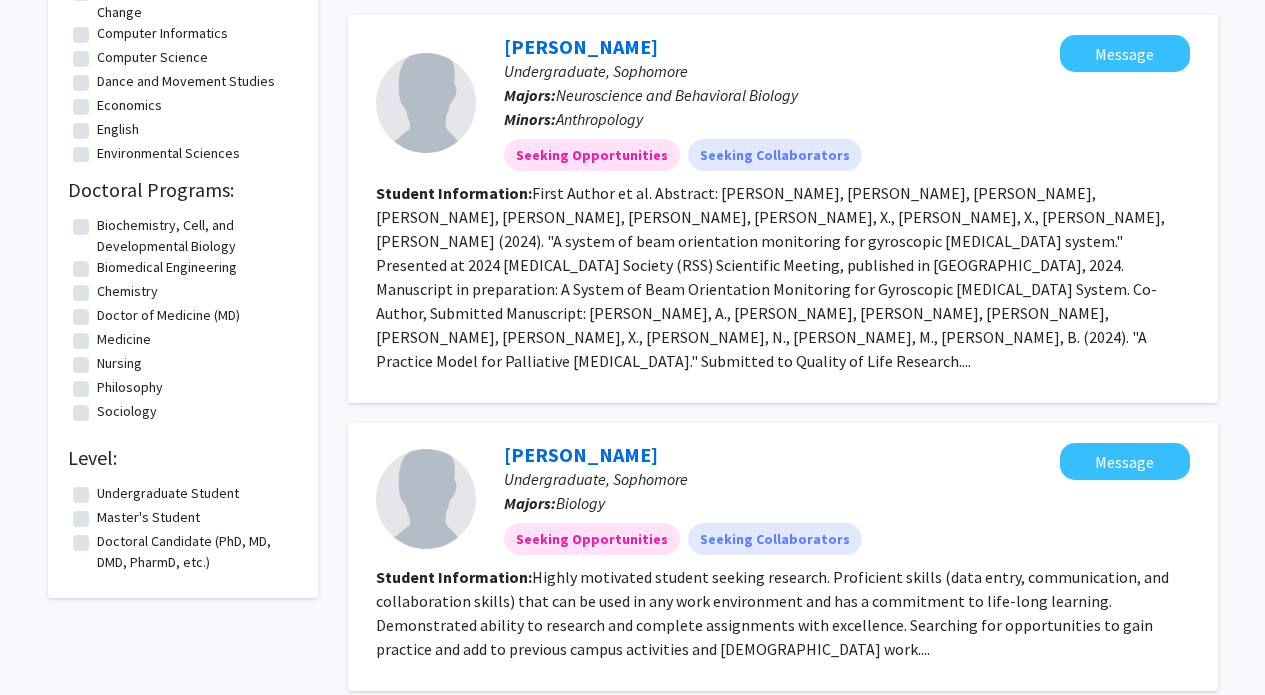 click on "Undergraduate Student" 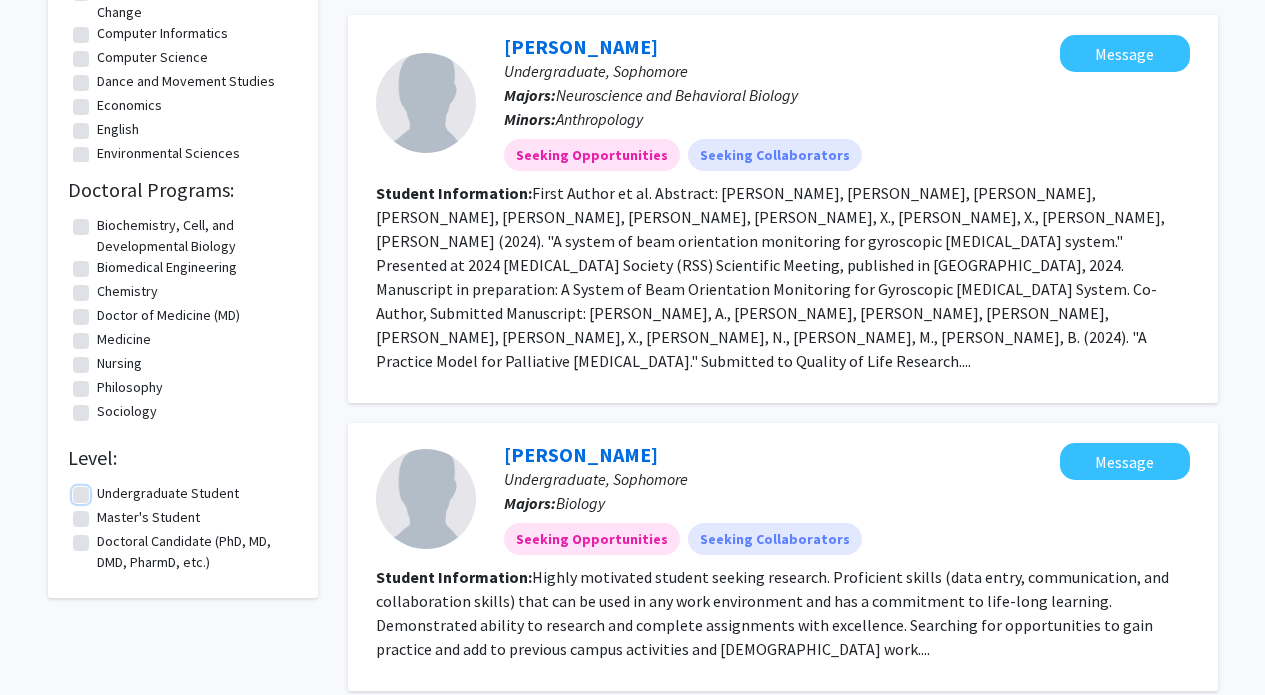 click on "Undergraduate Student" at bounding box center (103, 489) 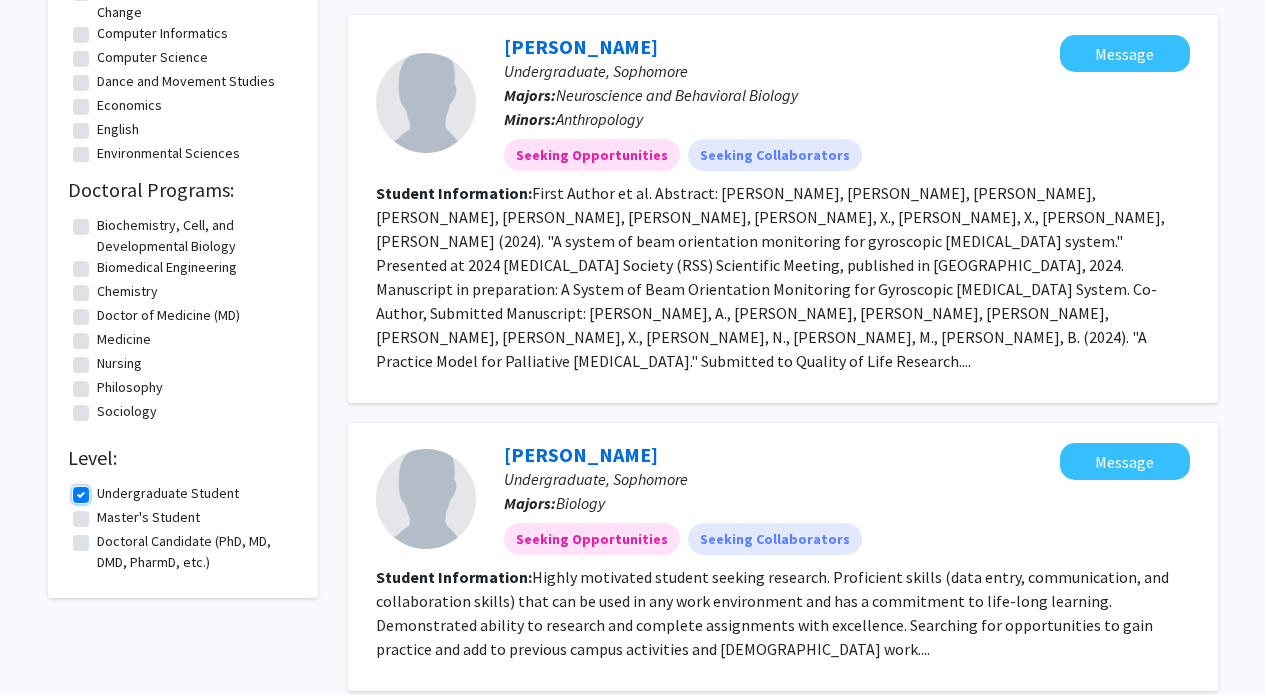 scroll, scrollTop: 0, scrollLeft: 0, axis: both 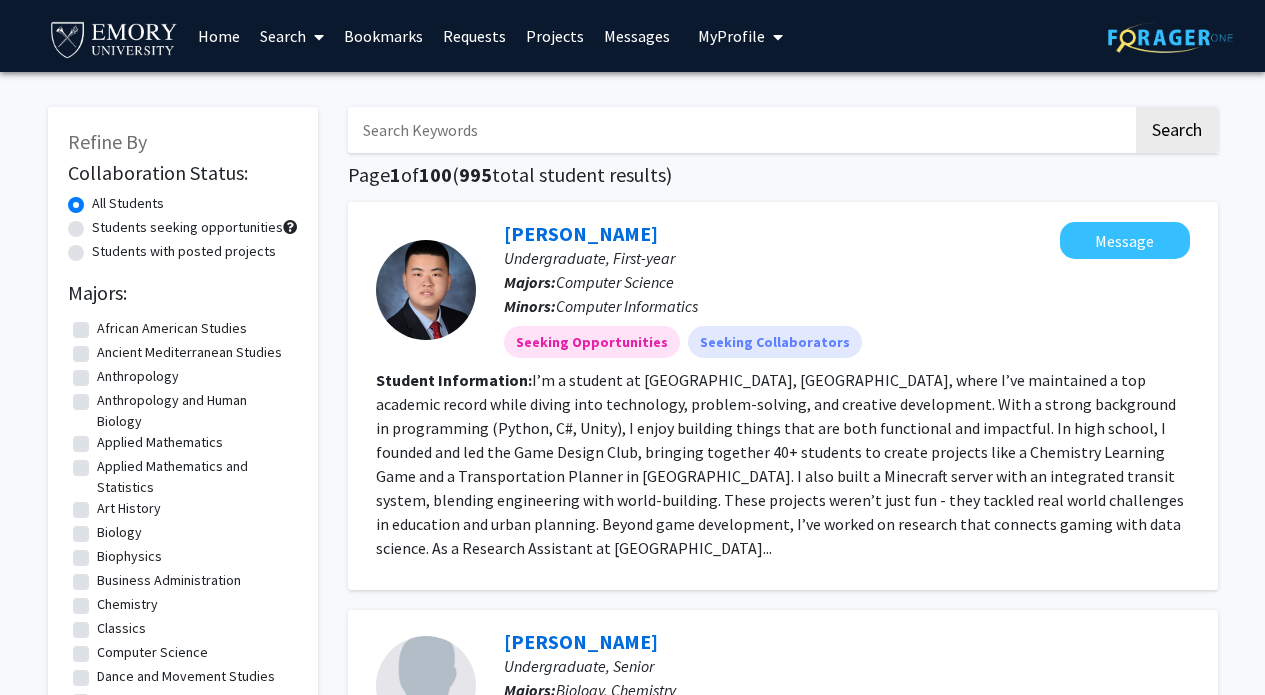 click on "Search" at bounding box center [292, 36] 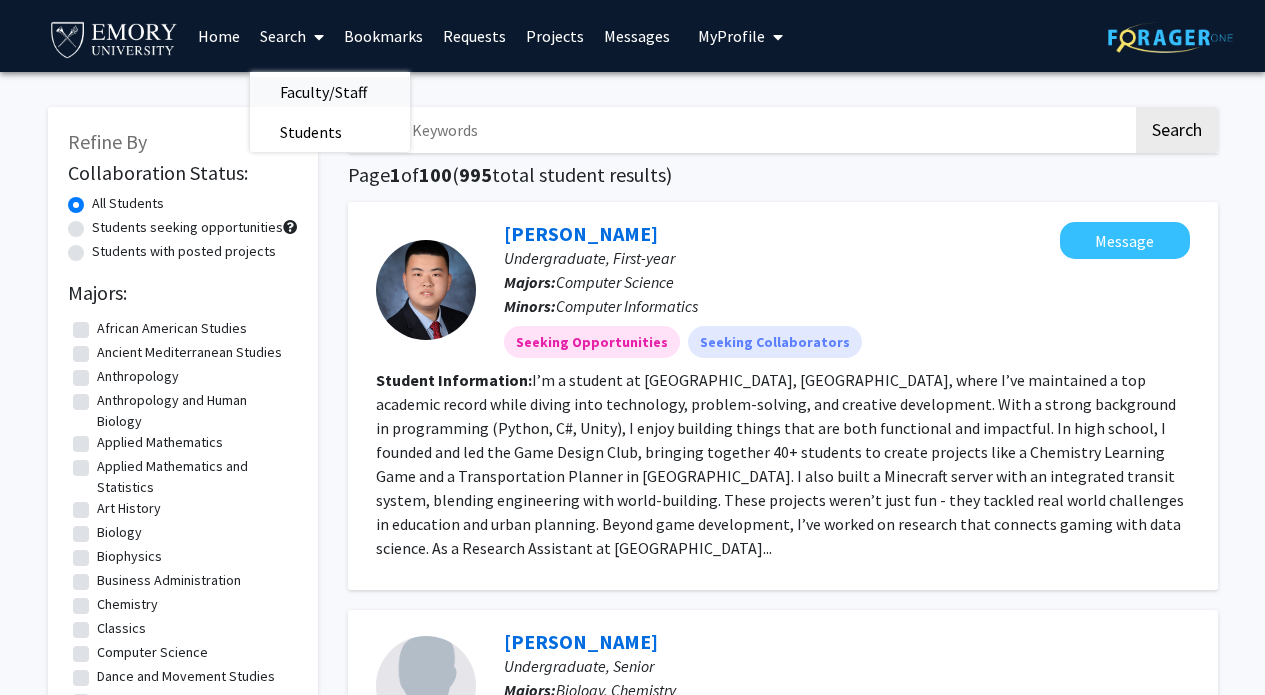 click on "Faculty/Staff" at bounding box center [323, 92] 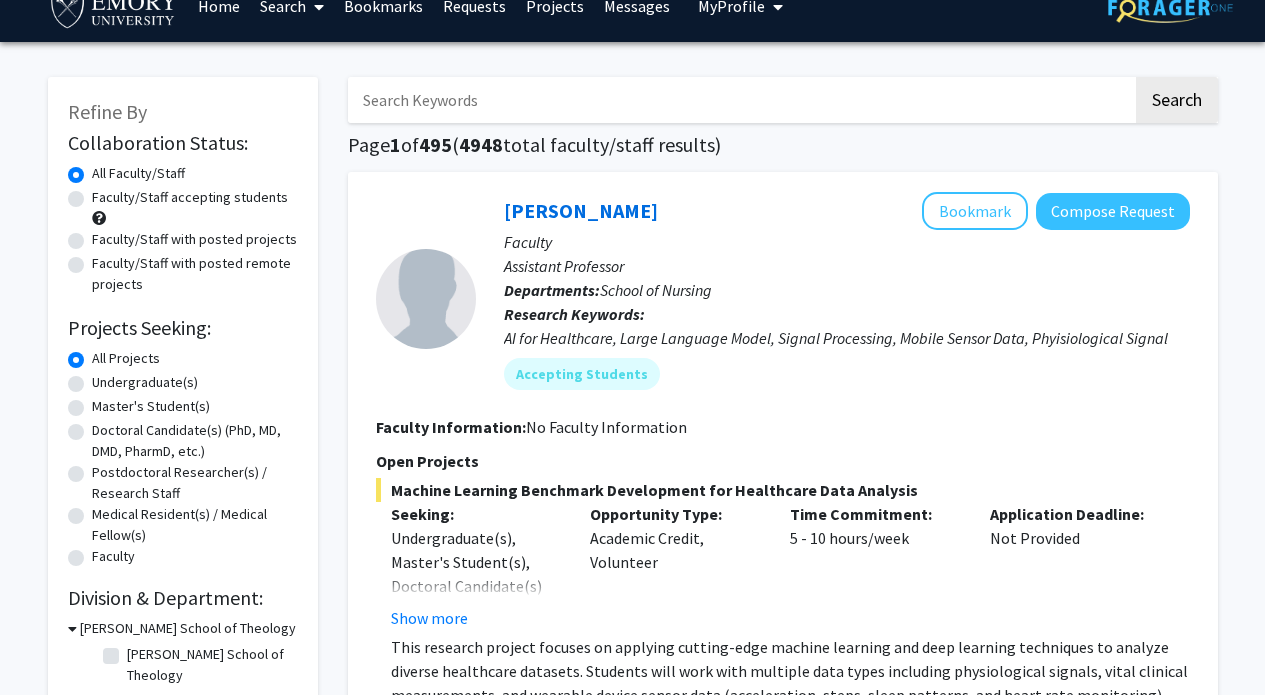 scroll, scrollTop: 23, scrollLeft: 0, axis: vertical 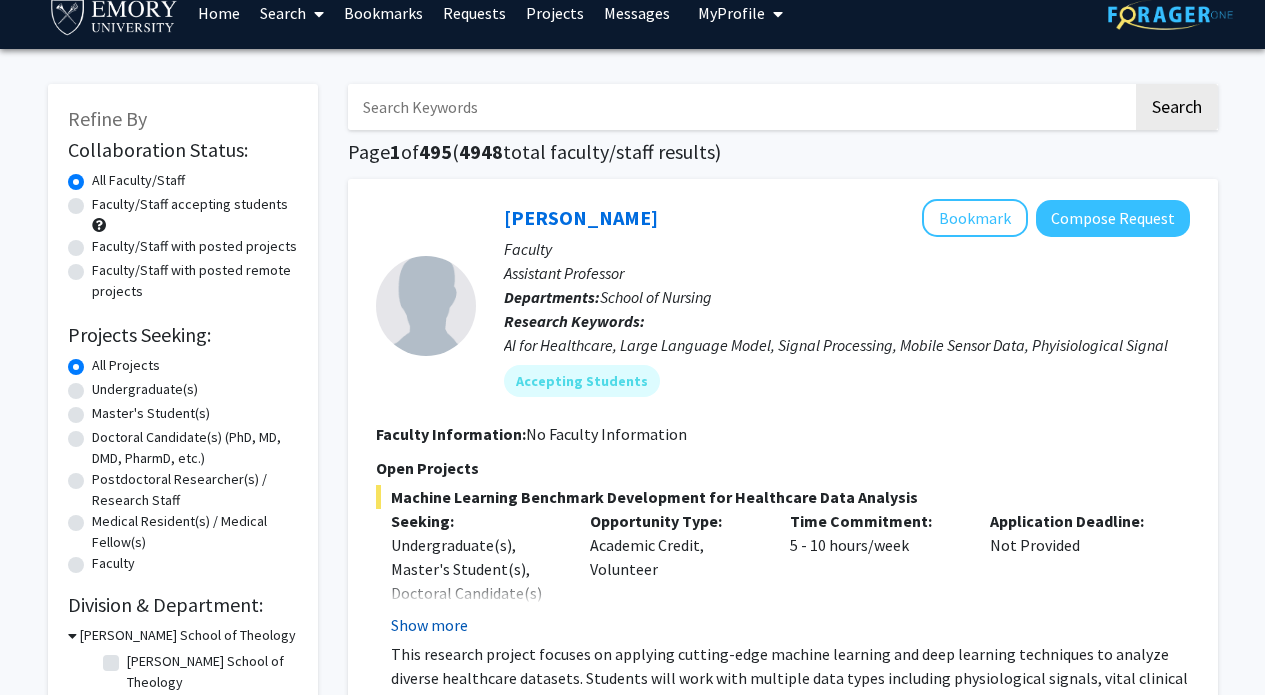 click on "Show more" 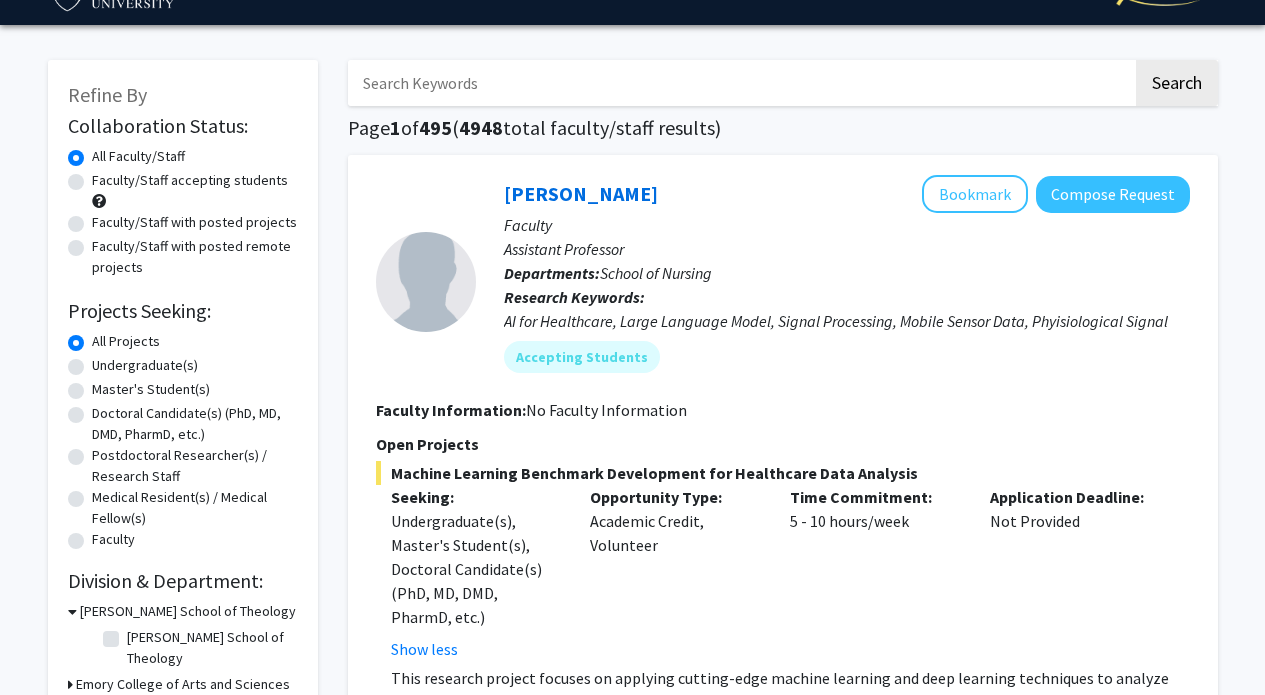 scroll, scrollTop: 0, scrollLeft: 0, axis: both 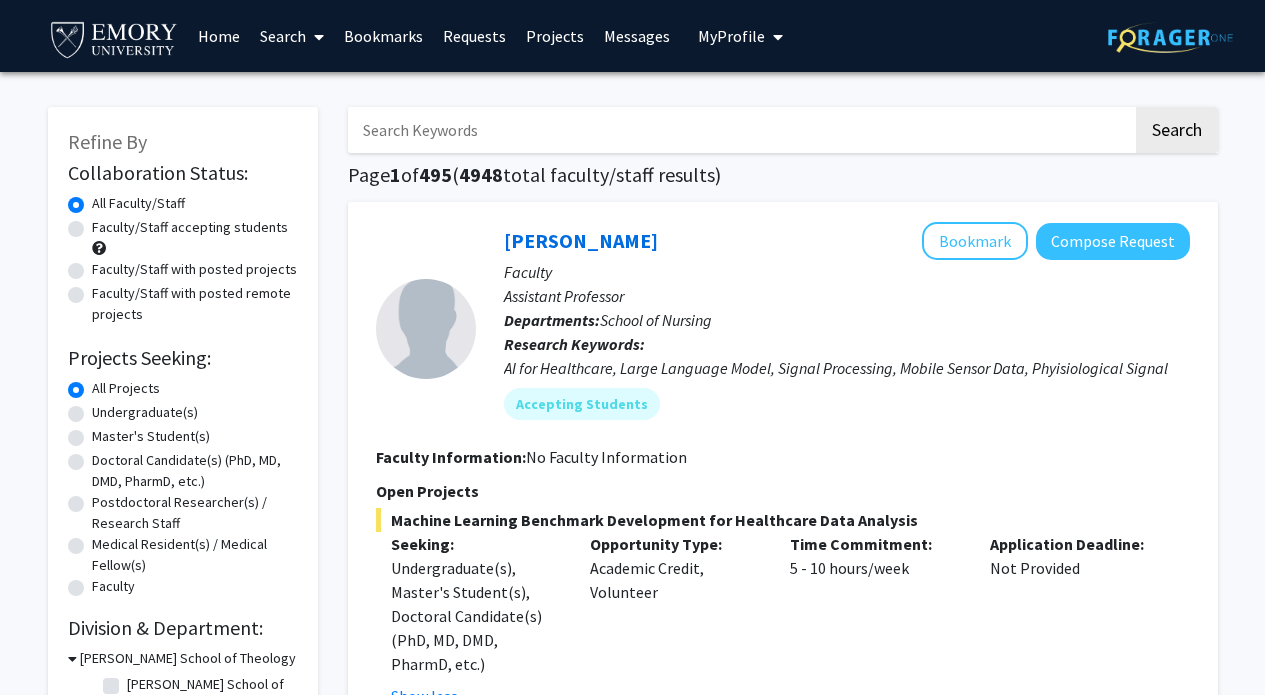 click at bounding box center (740, 130) 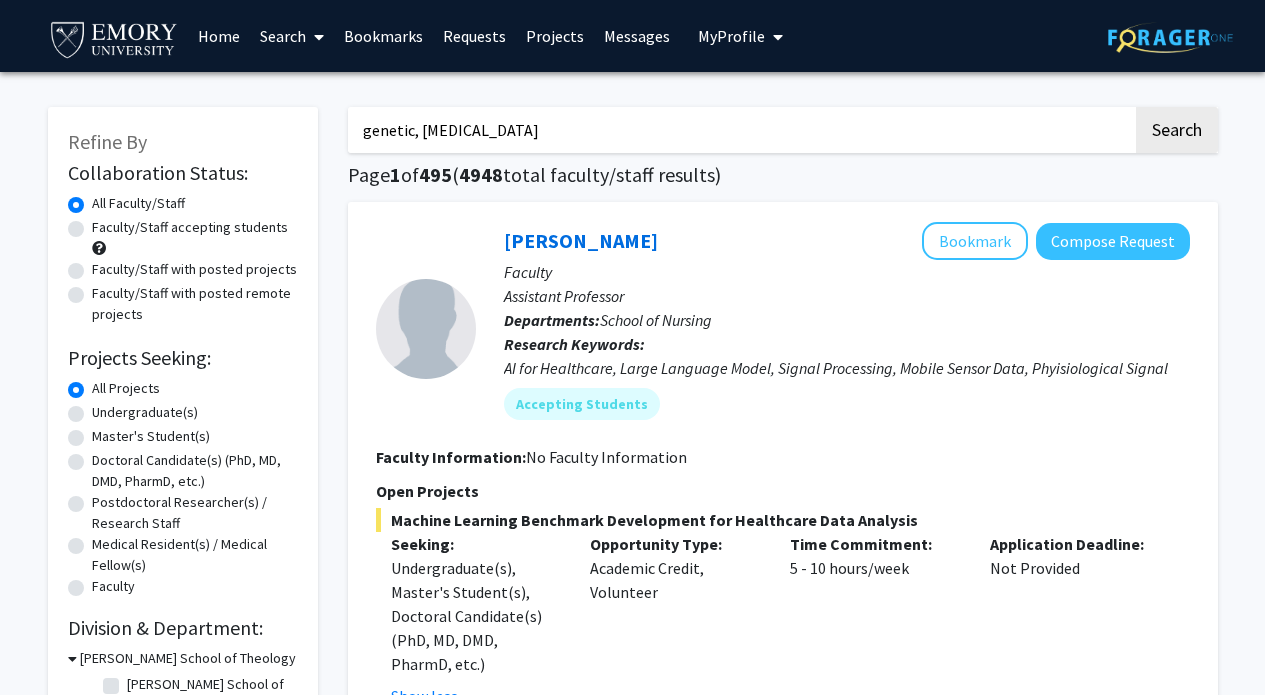 type on "genetic, cancer" 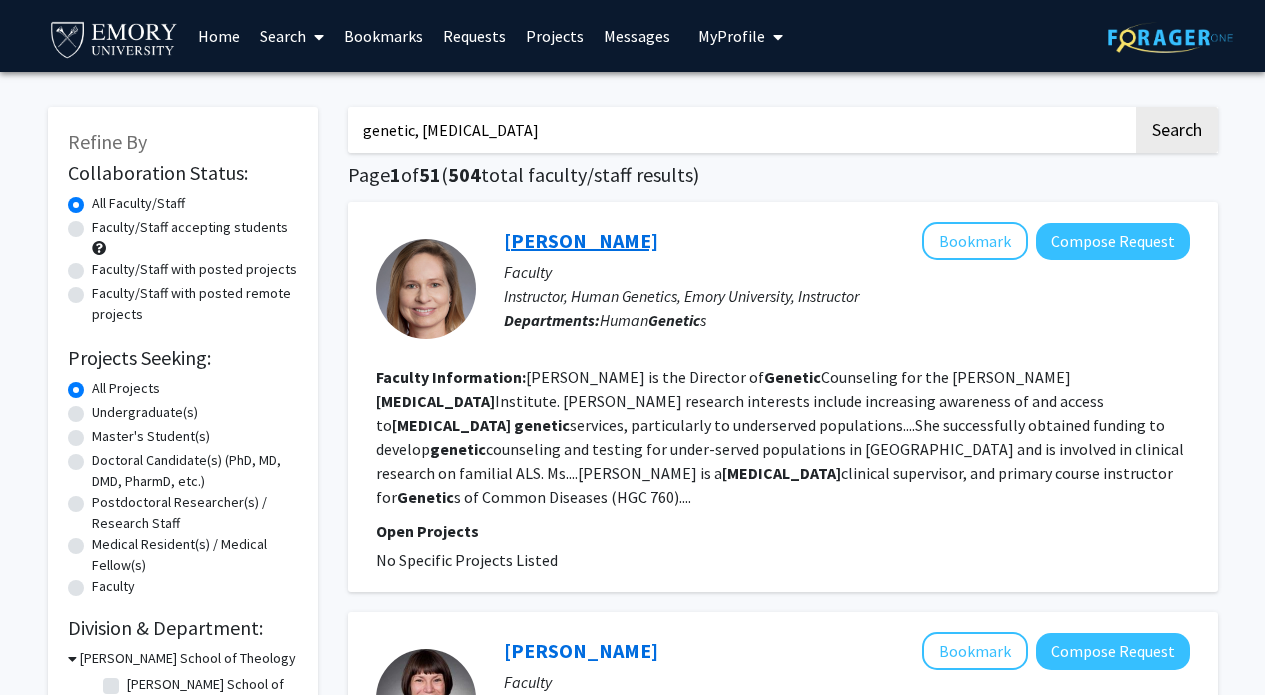 click on "Christine Stanislaw" 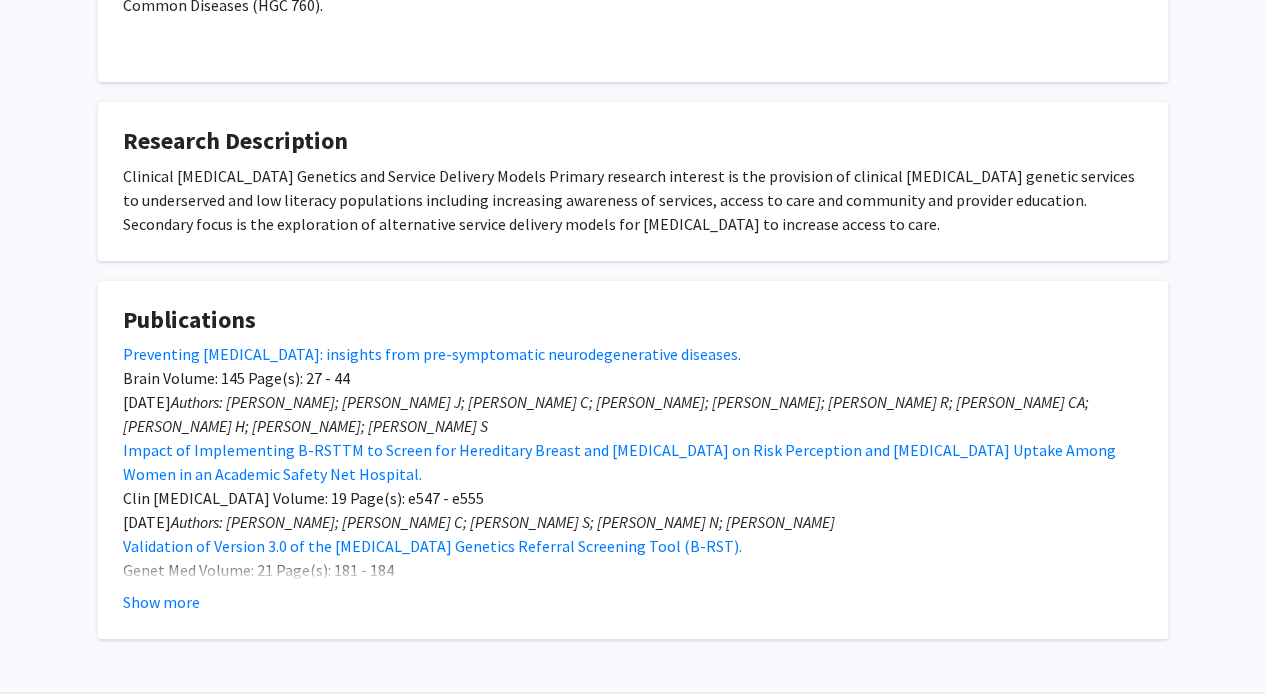 scroll, scrollTop: 589, scrollLeft: 0, axis: vertical 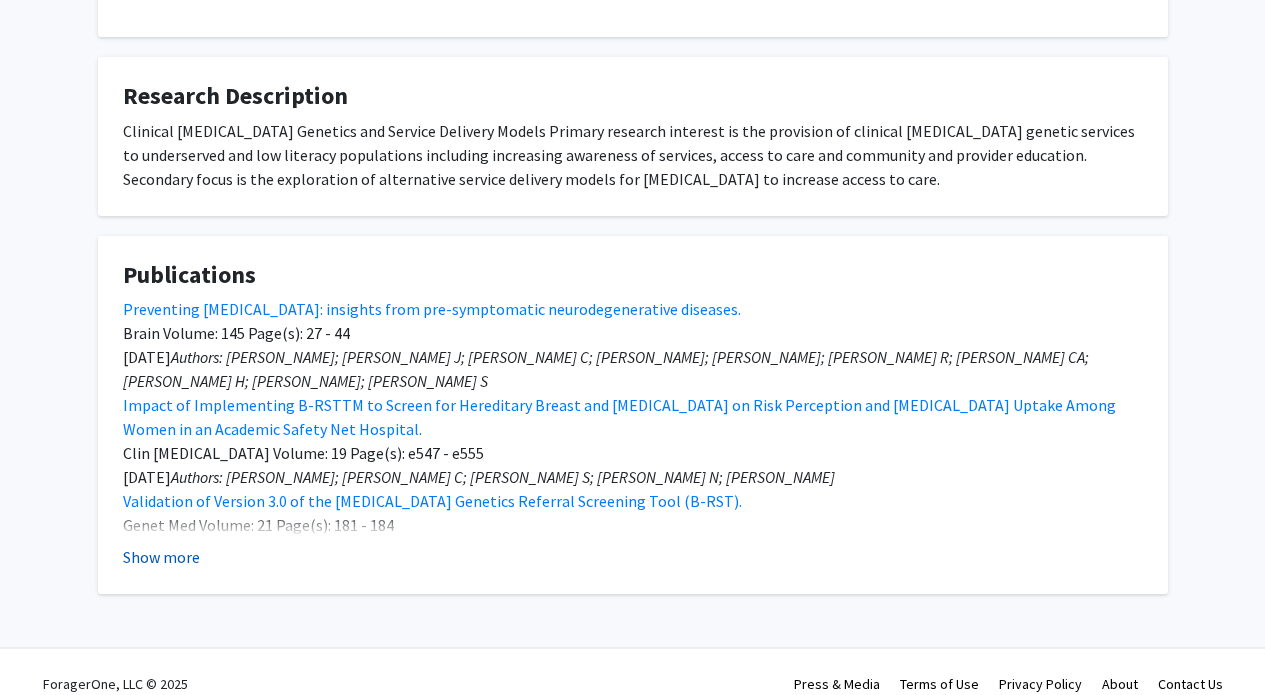 click on "Show more" 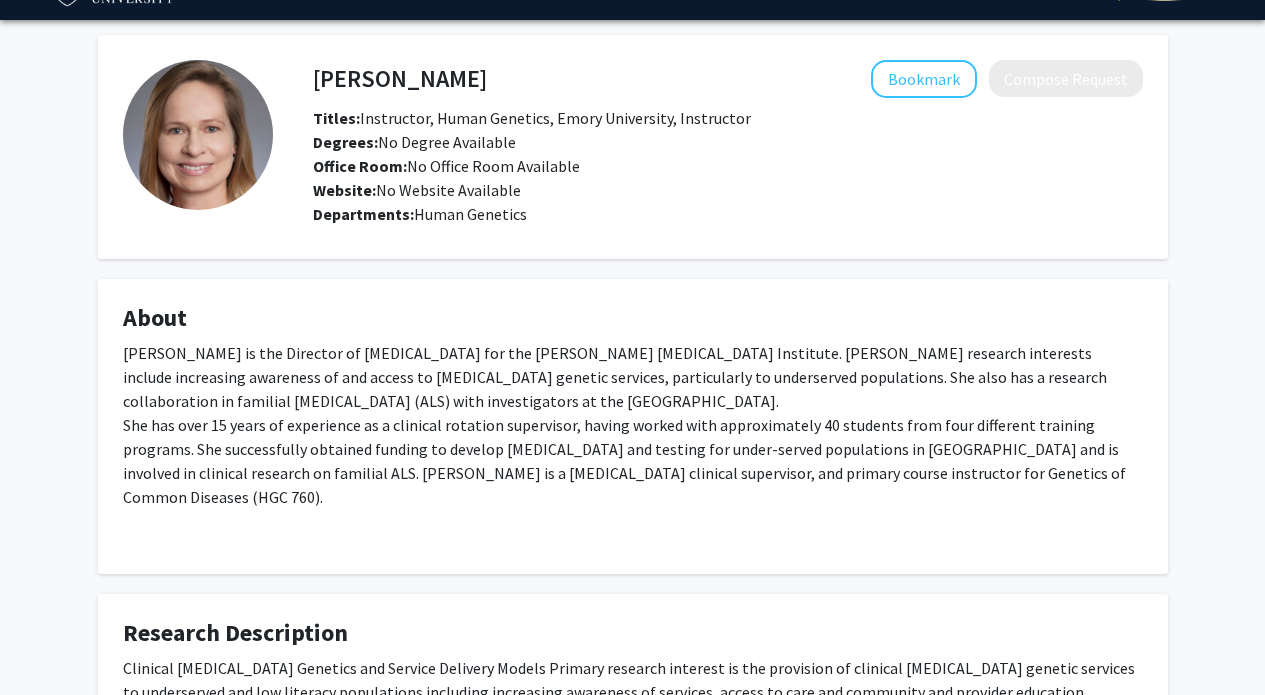 scroll, scrollTop: 0, scrollLeft: 0, axis: both 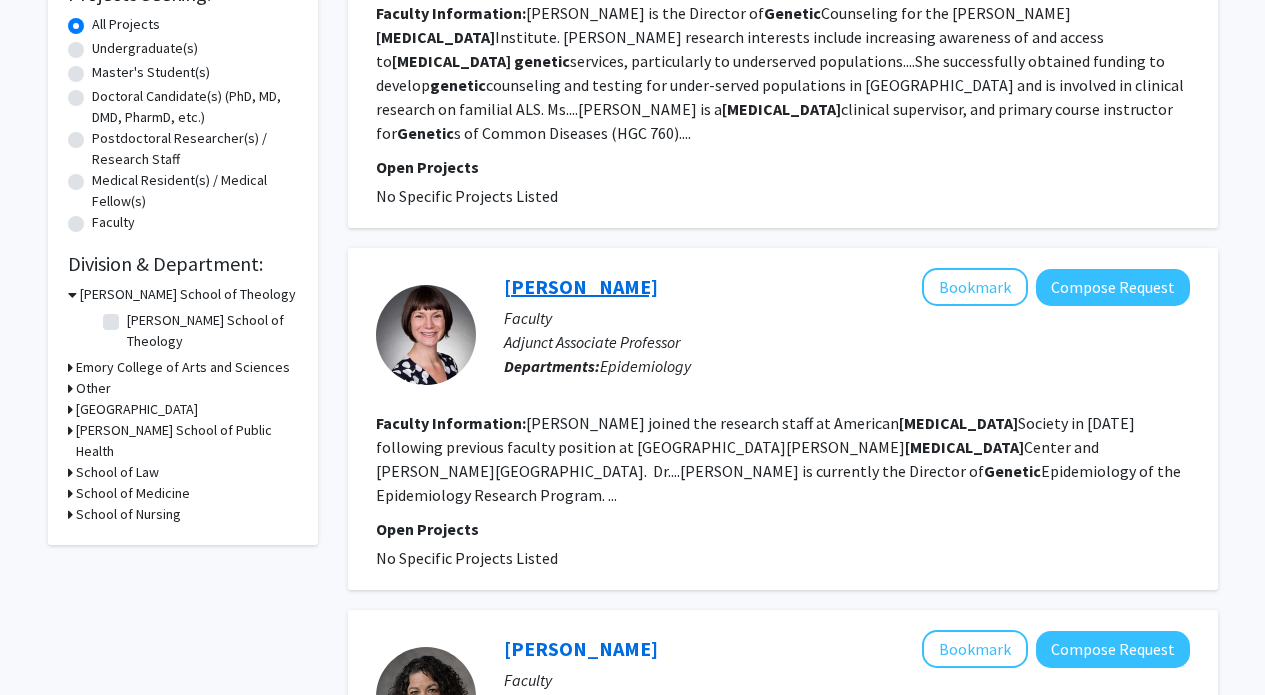 click on "Mia M. Gaudet" 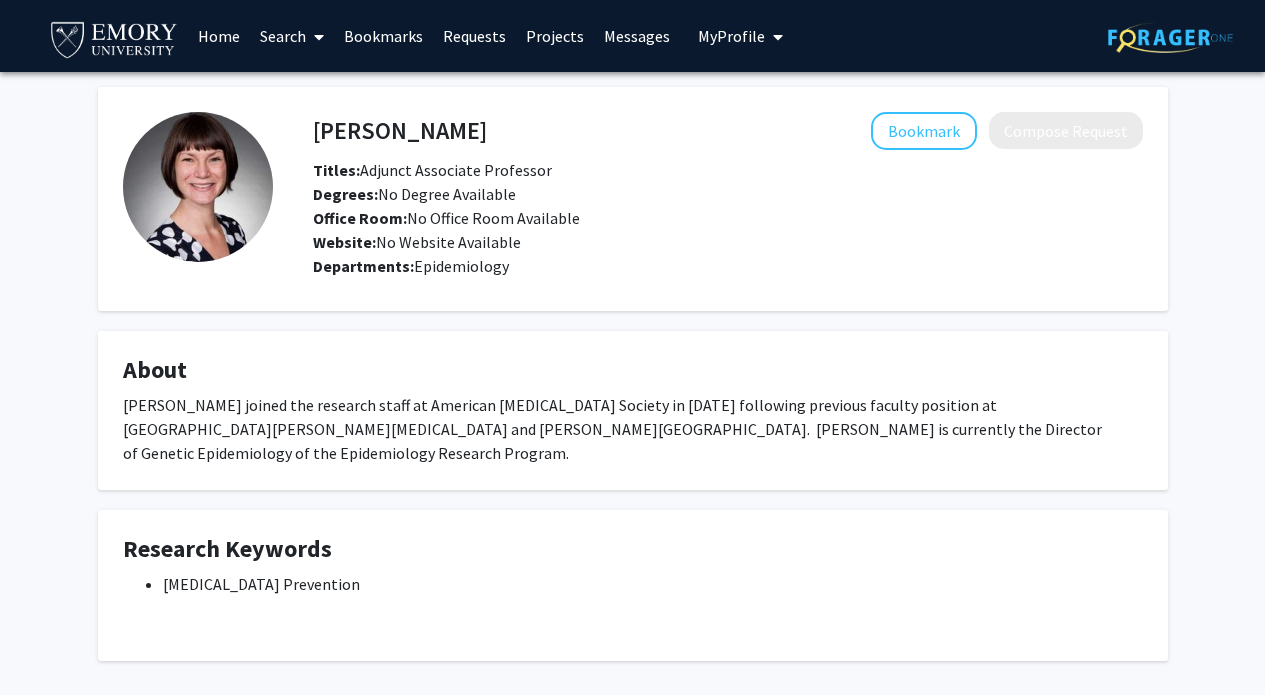 scroll, scrollTop: 66, scrollLeft: 0, axis: vertical 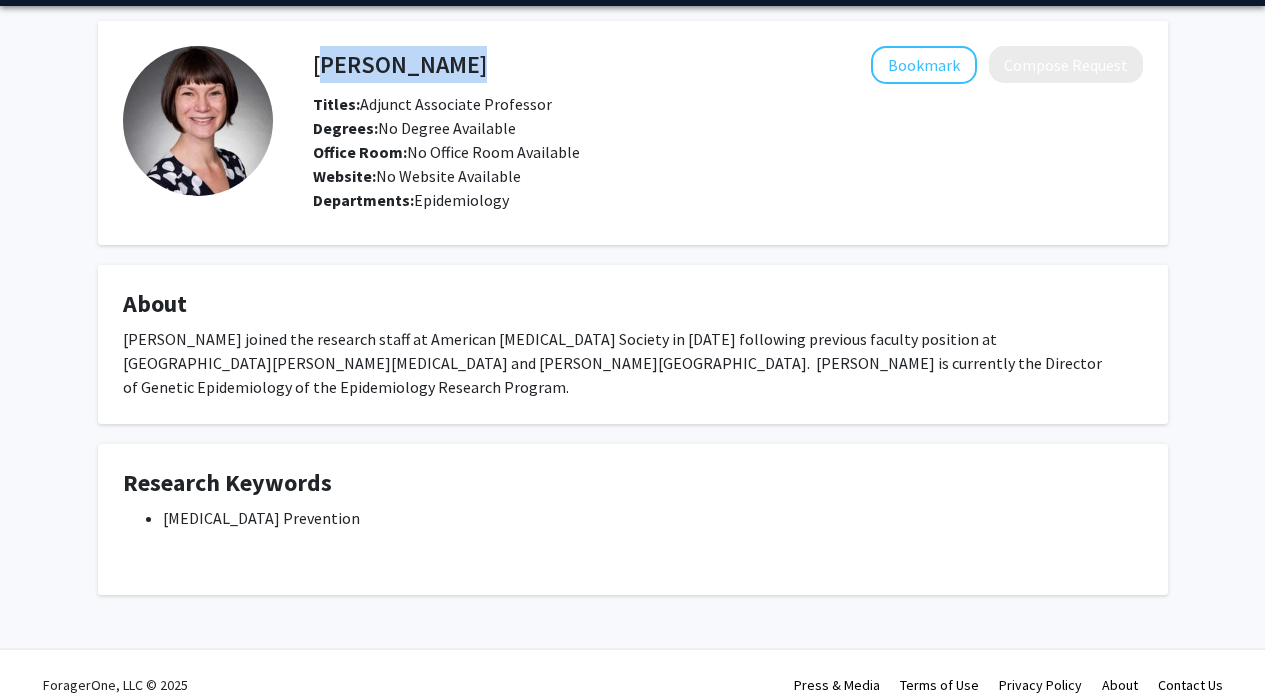 drag, startPoint x: 316, startPoint y: 64, endPoint x: 540, endPoint y: 71, distance: 224.10934 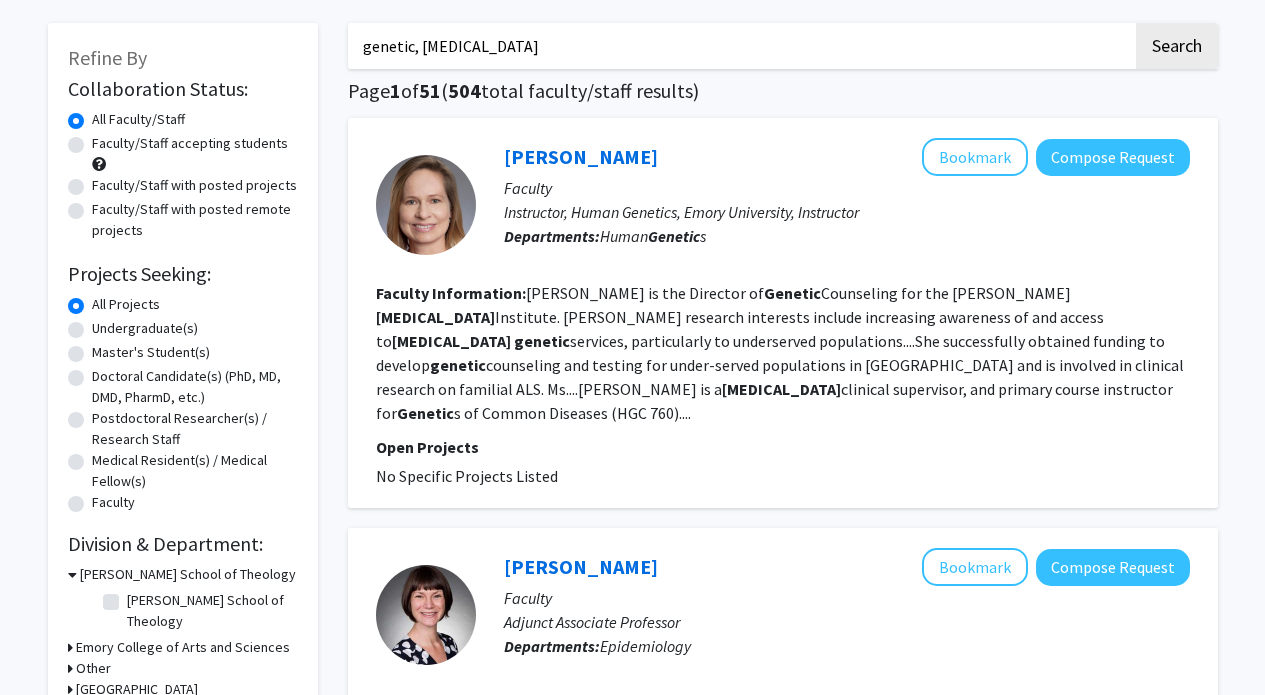 scroll, scrollTop: 0, scrollLeft: 0, axis: both 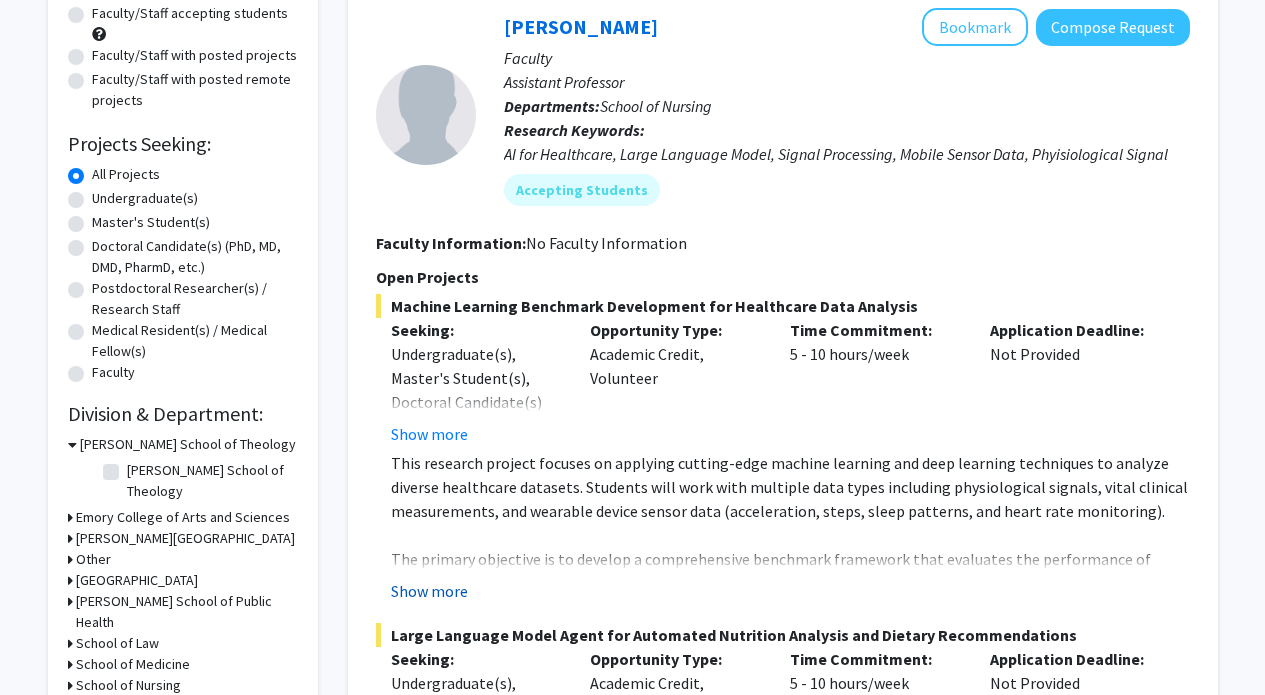 click on "Show more" 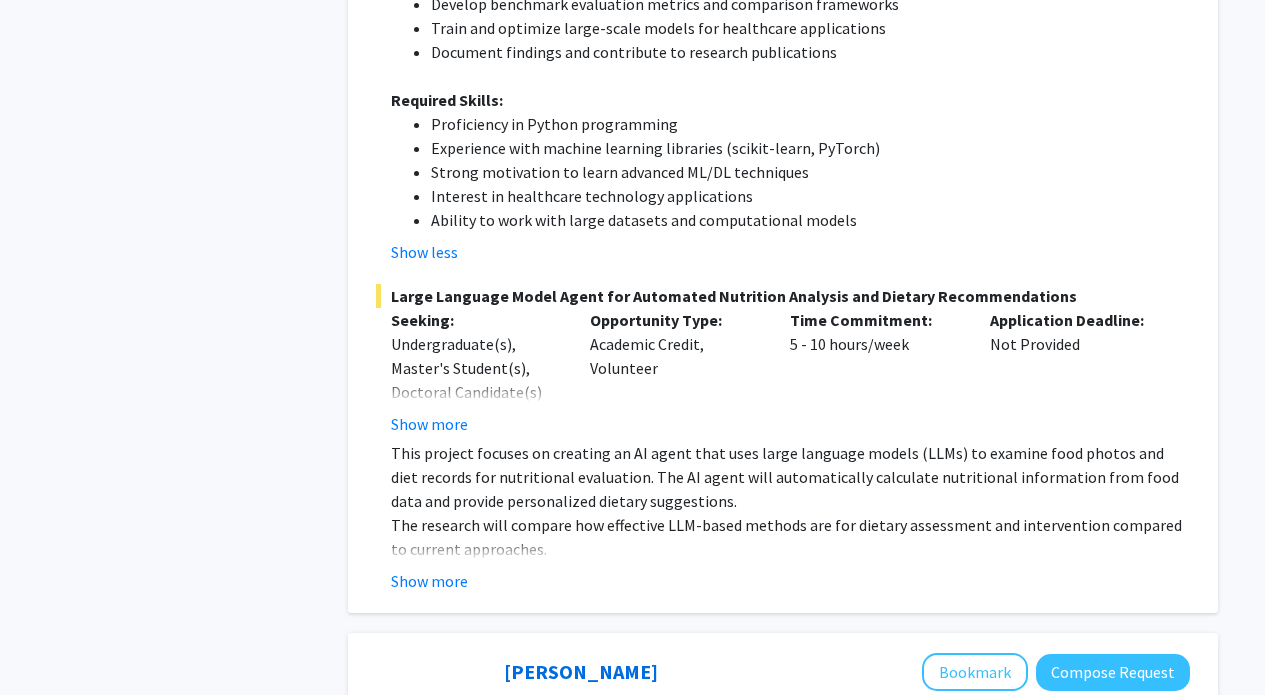 scroll, scrollTop: 976, scrollLeft: 0, axis: vertical 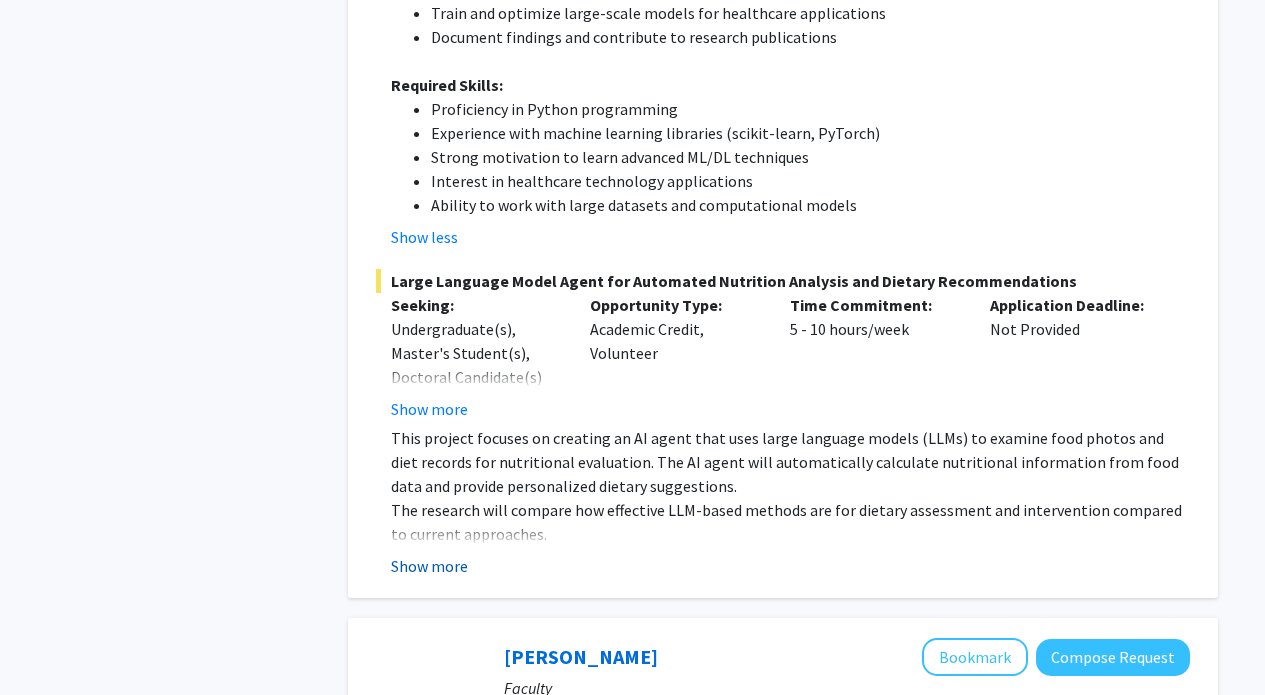 click on "Show more" 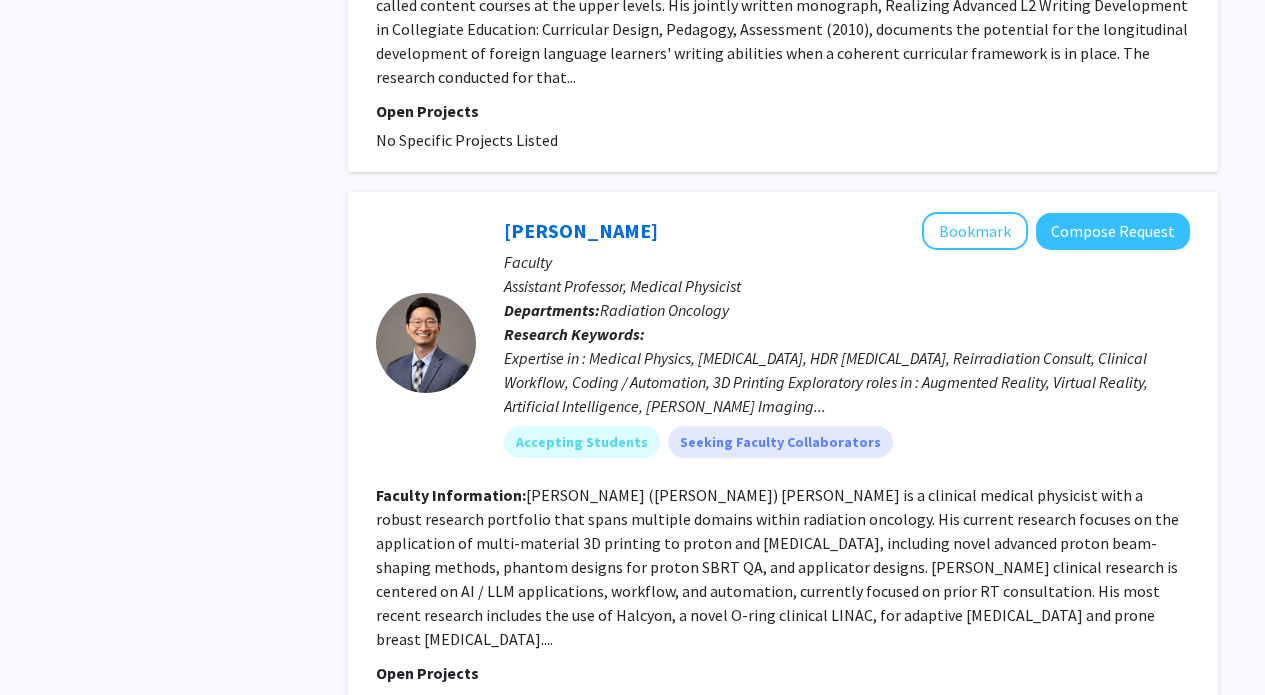 scroll, scrollTop: 6606, scrollLeft: 0, axis: vertical 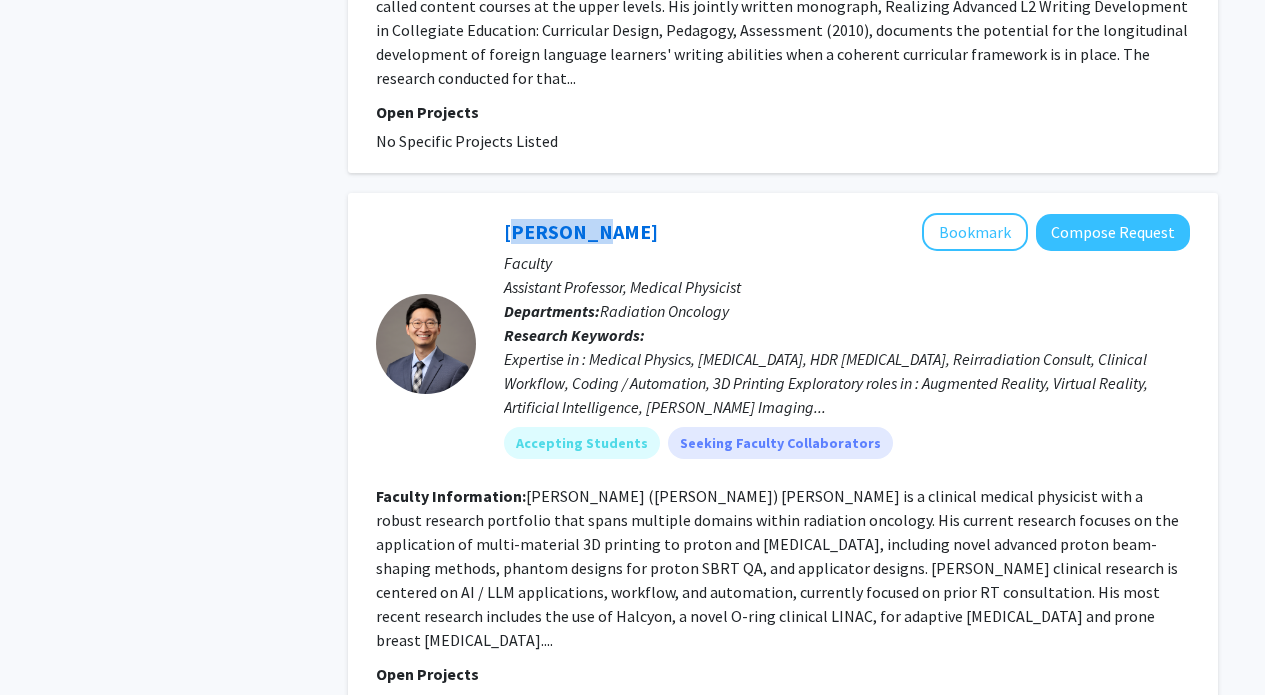 drag, startPoint x: 589, startPoint y: 114, endPoint x: 498, endPoint y: 111, distance: 91.04944 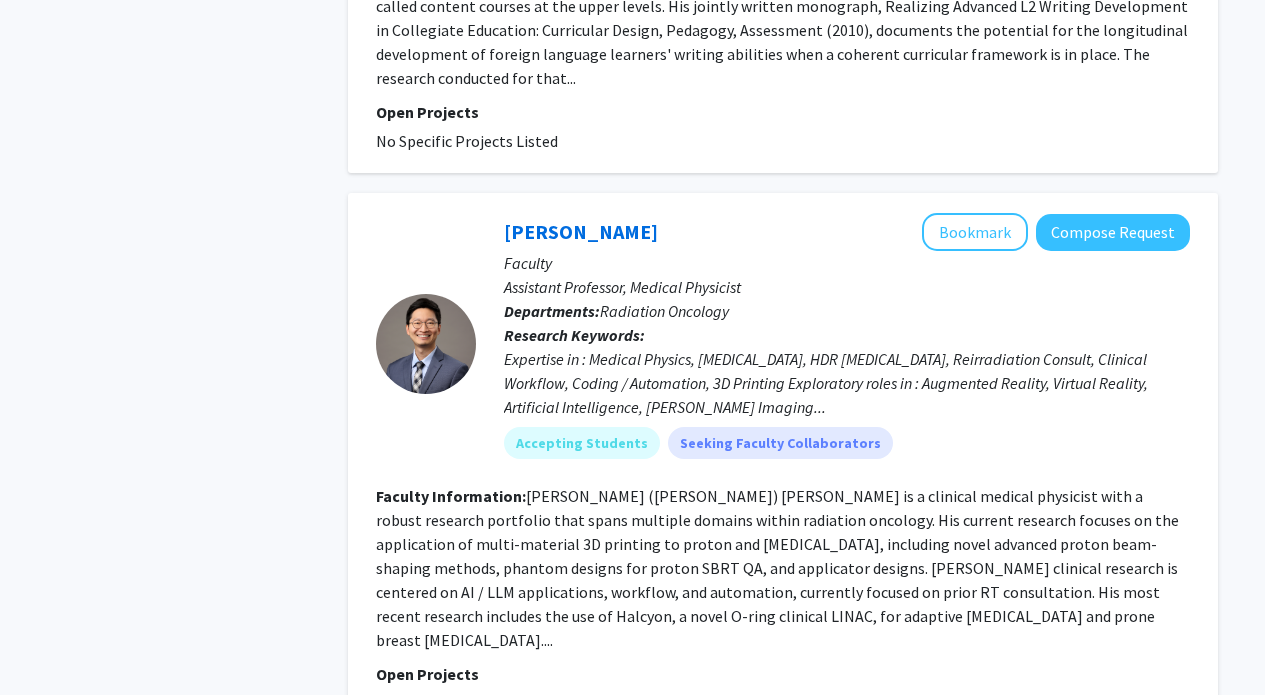 click on "[PERSON_NAME] ([PERSON_NAME]) [PERSON_NAME] is a clinical medical physicist with a robust research portfolio that spans multiple domains within radiation oncology. His current research focuses on the application of multi-material 3D printing to proton and [MEDICAL_DATA], including novel advanced proton beam-shaping methods, phantom designs for proton SBRT QA, and applicator designs. [PERSON_NAME] clinical research is centered on AI / LLM applications, workflow, and automation, currently focused on prior RT consultation. His most recent research includes the use of Halcyon, a novel O-ring clinical LINAC, for adaptive [MEDICAL_DATA] and prone breast [MEDICAL_DATA]...." 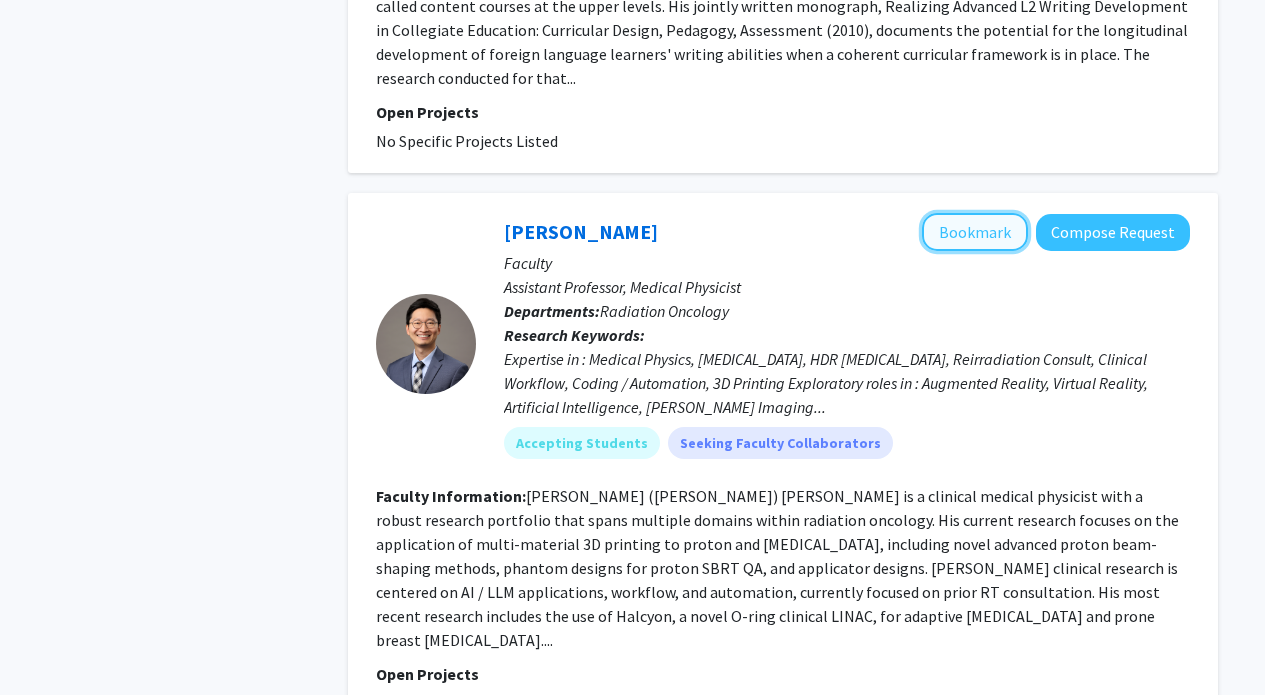 click on "Bookmark" 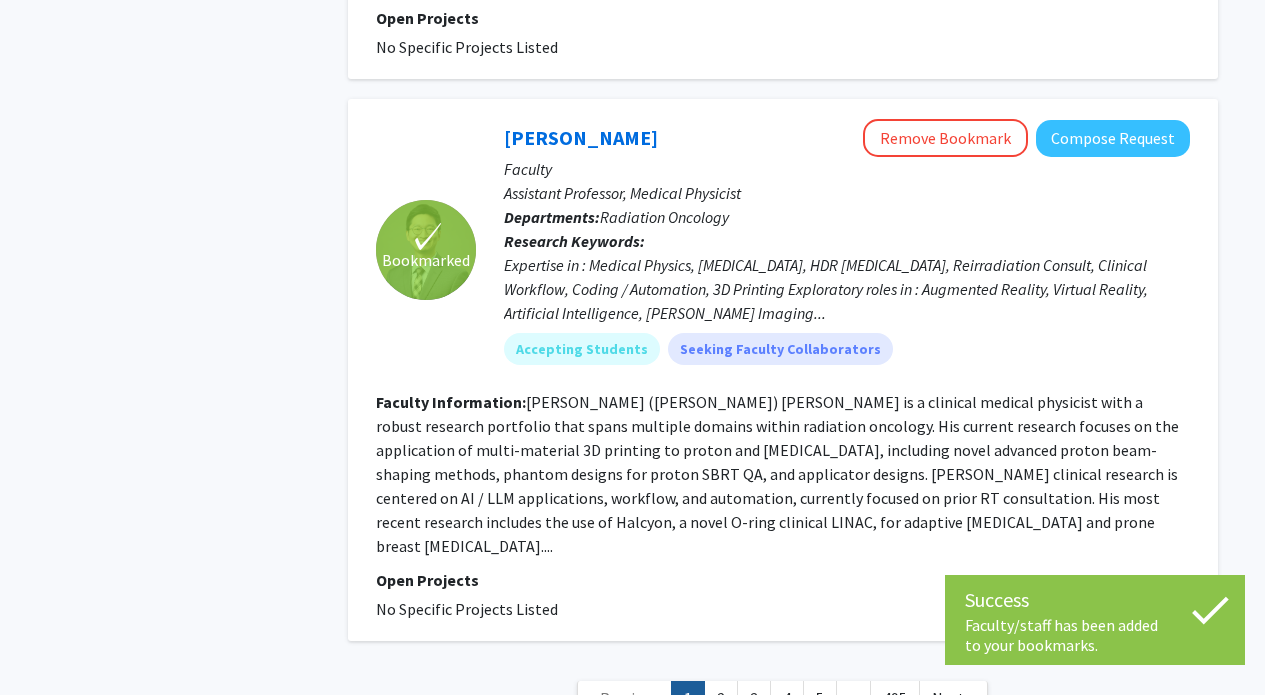 scroll, scrollTop: 6723, scrollLeft: 0, axis: vertical 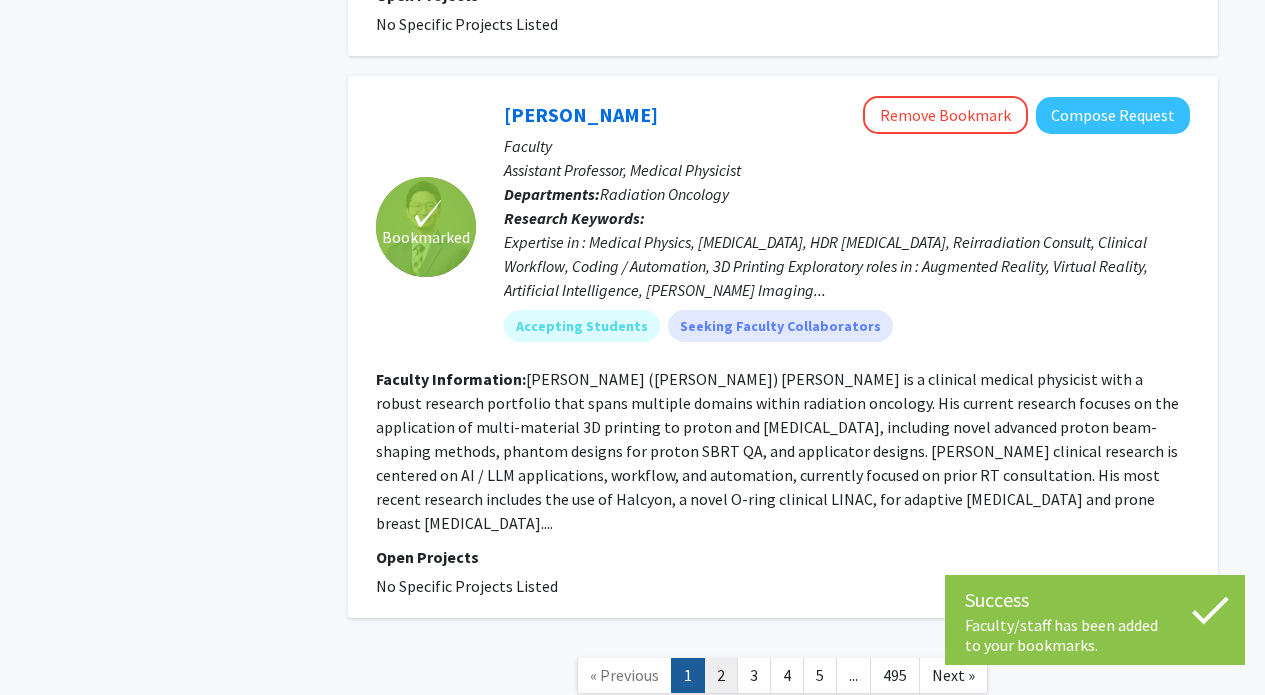 click on "2" 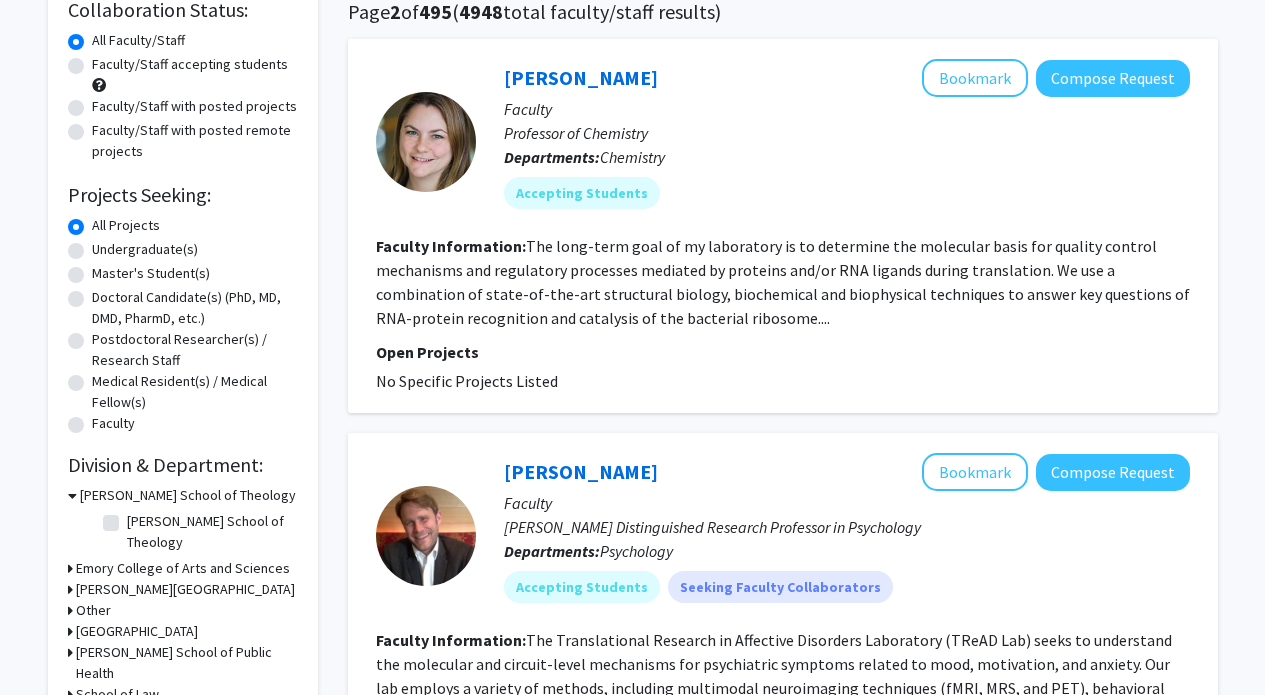 scroll, scrollTop: 0, scrollLeft: 0, axis: both 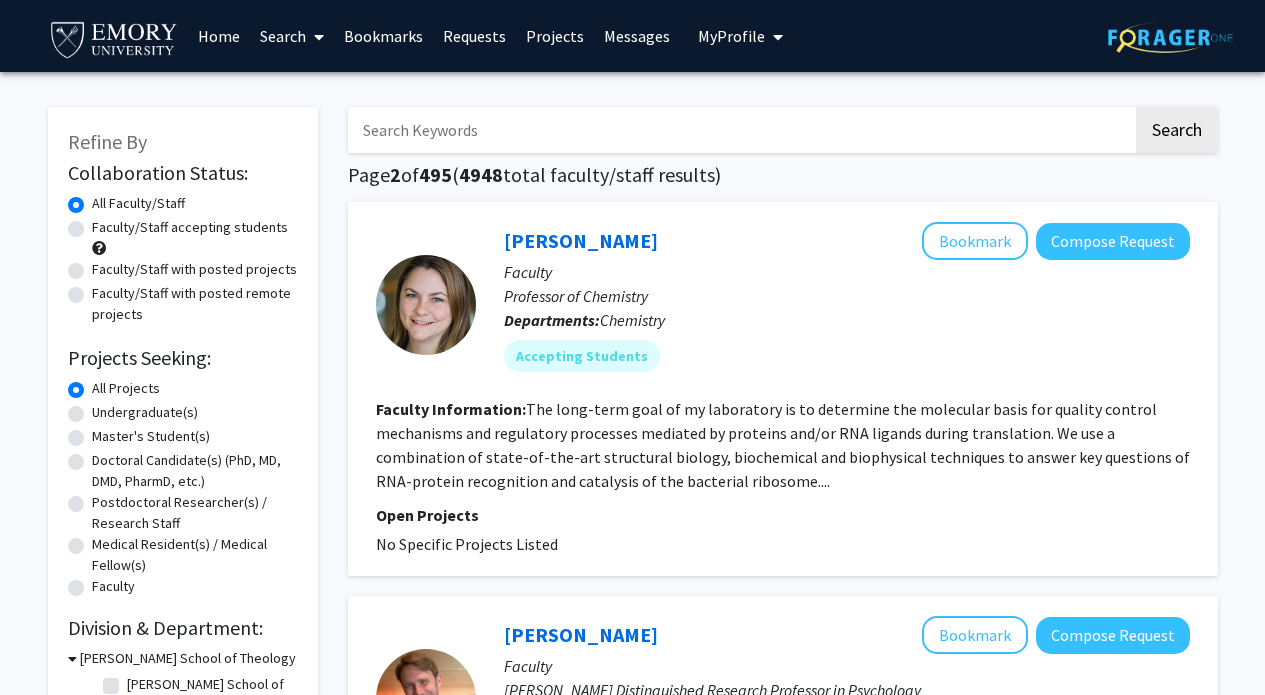 click on "Faculty/Staff accepting students" 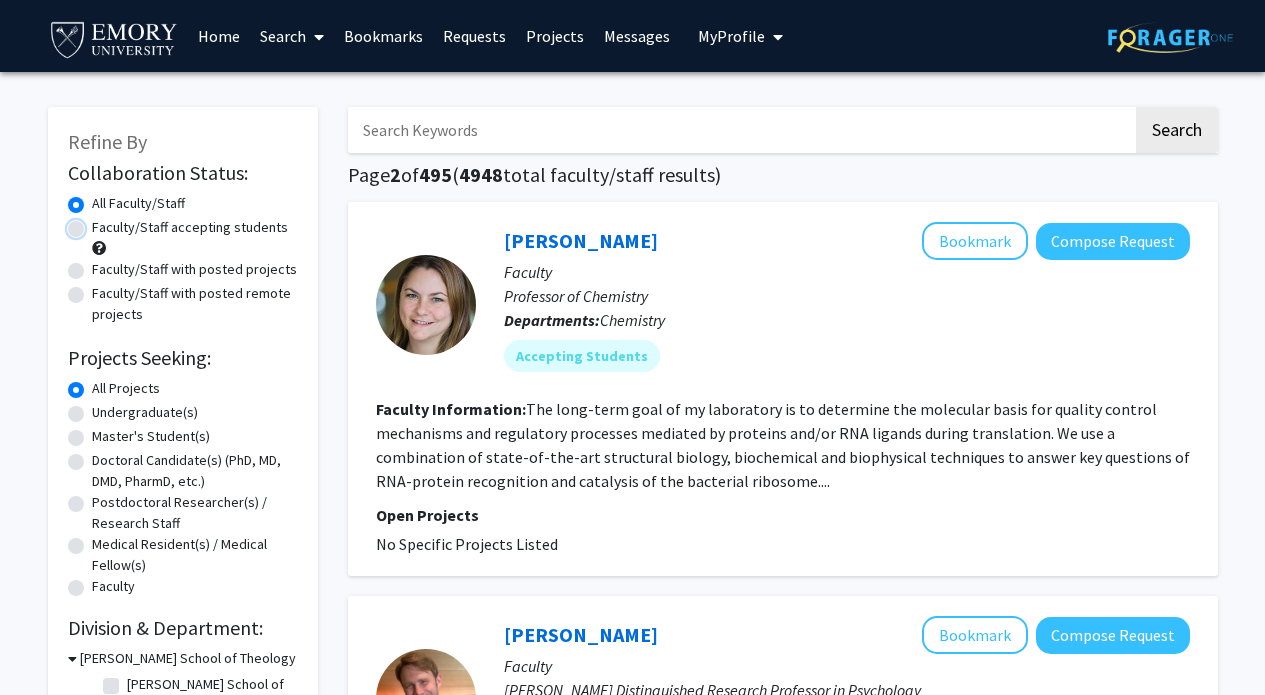 click on "Faculty/Staff accepting students" at bounding box center (98, 223) 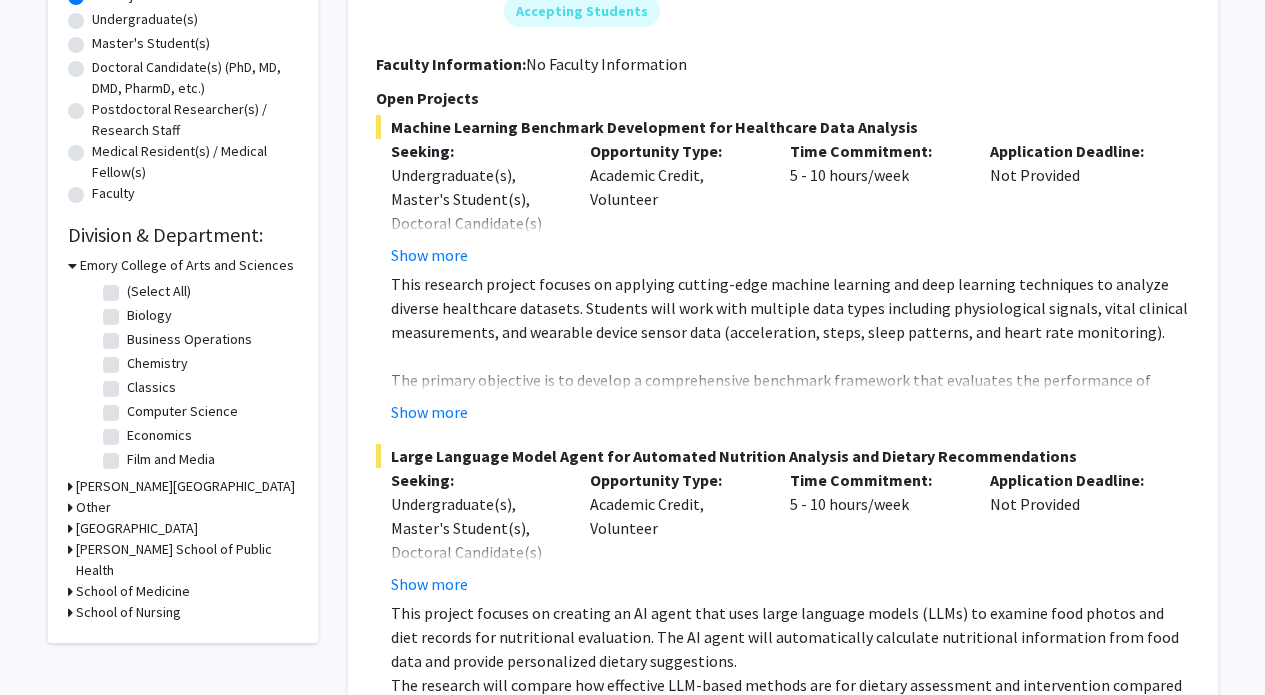 scroll, scrollTop: 451, scrollLeft: 0, axis: vertical 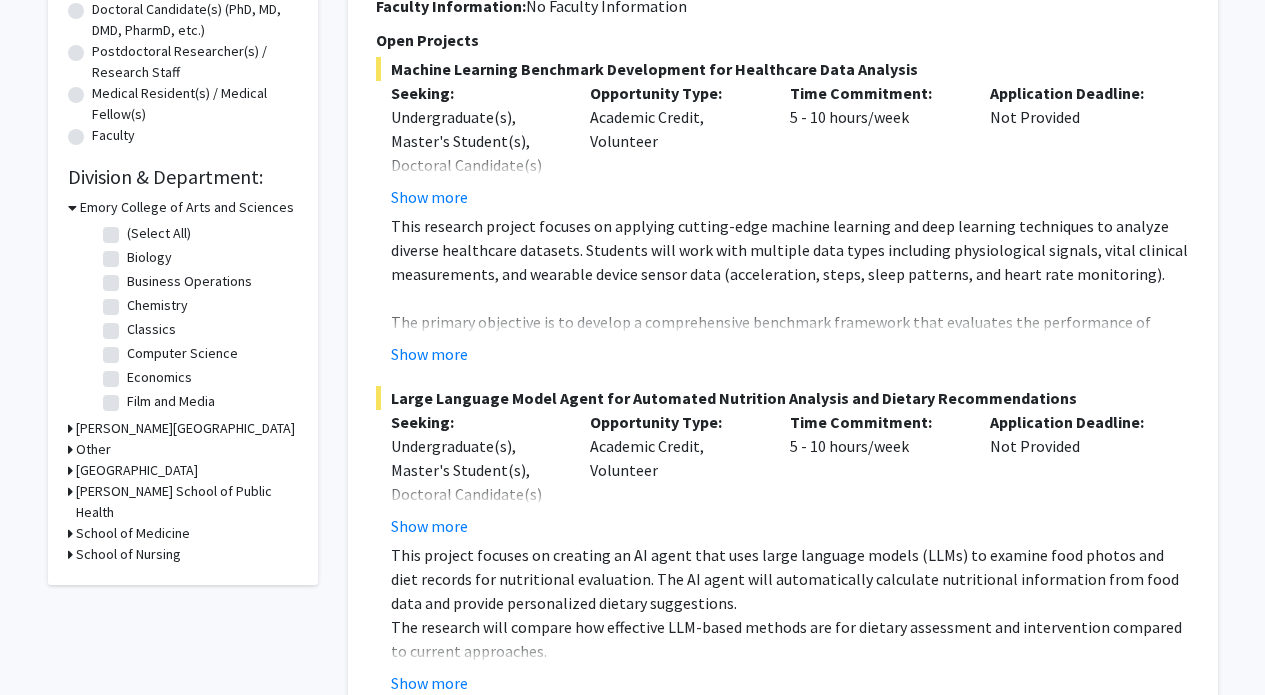 click on "School of Medicine" at bounding box center [133, 533] 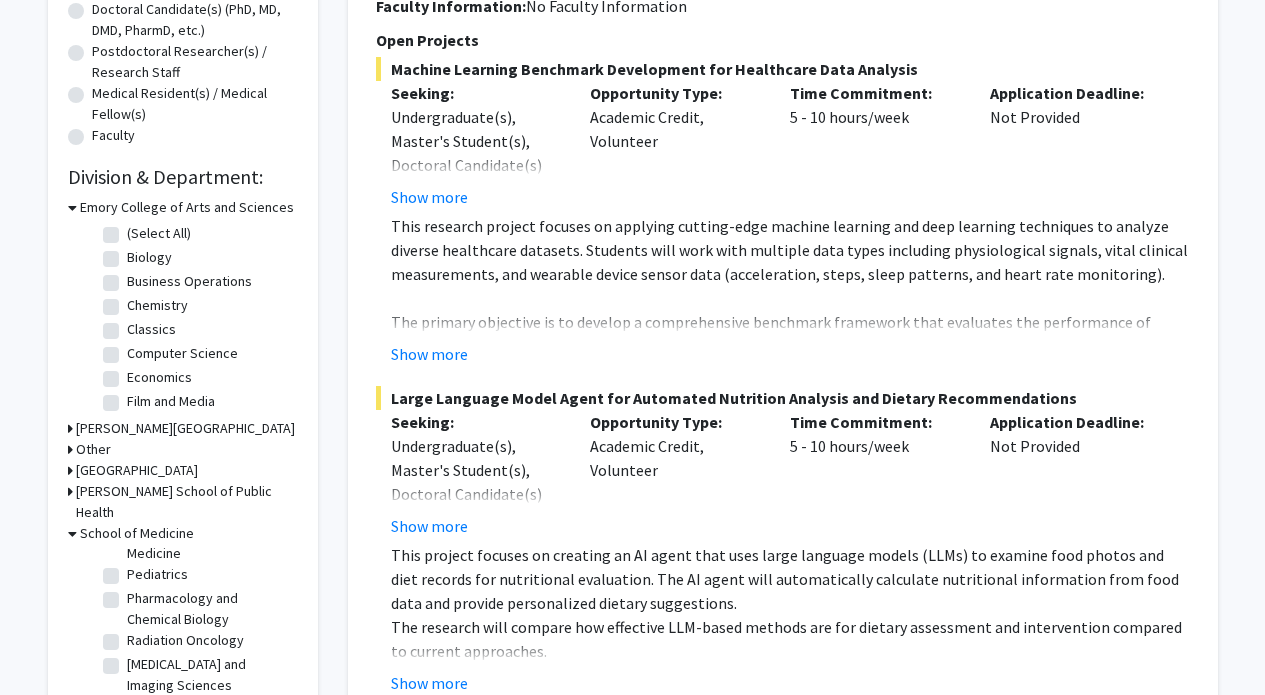 scroll, scrollTop: 152, scrollLeft: 0, axis: vertical 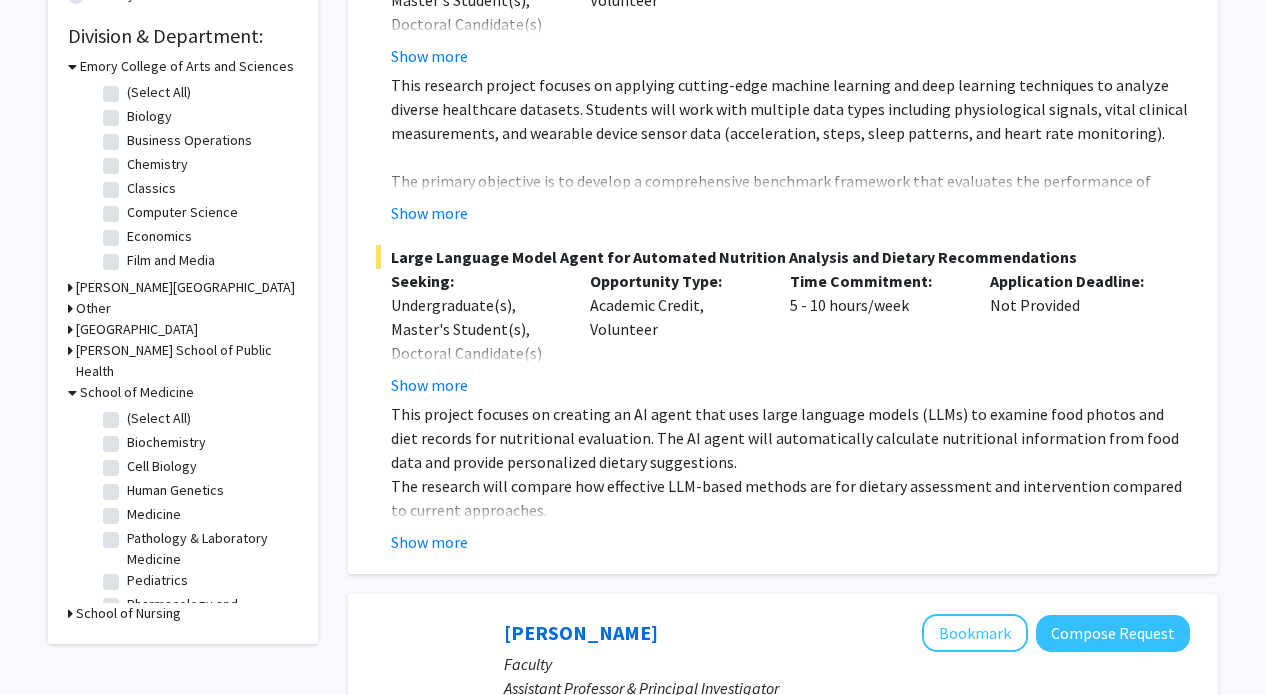 click on "(Select All)" 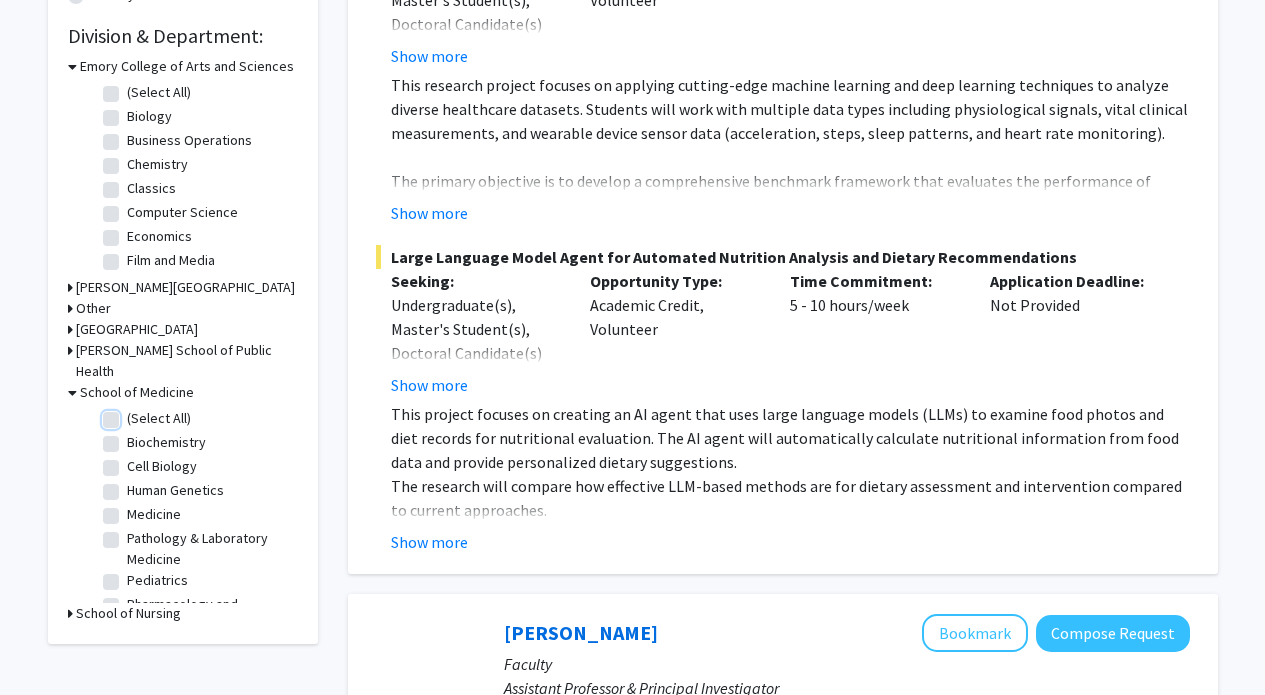 click on "(Select All)" at bounding box center (133, 414) 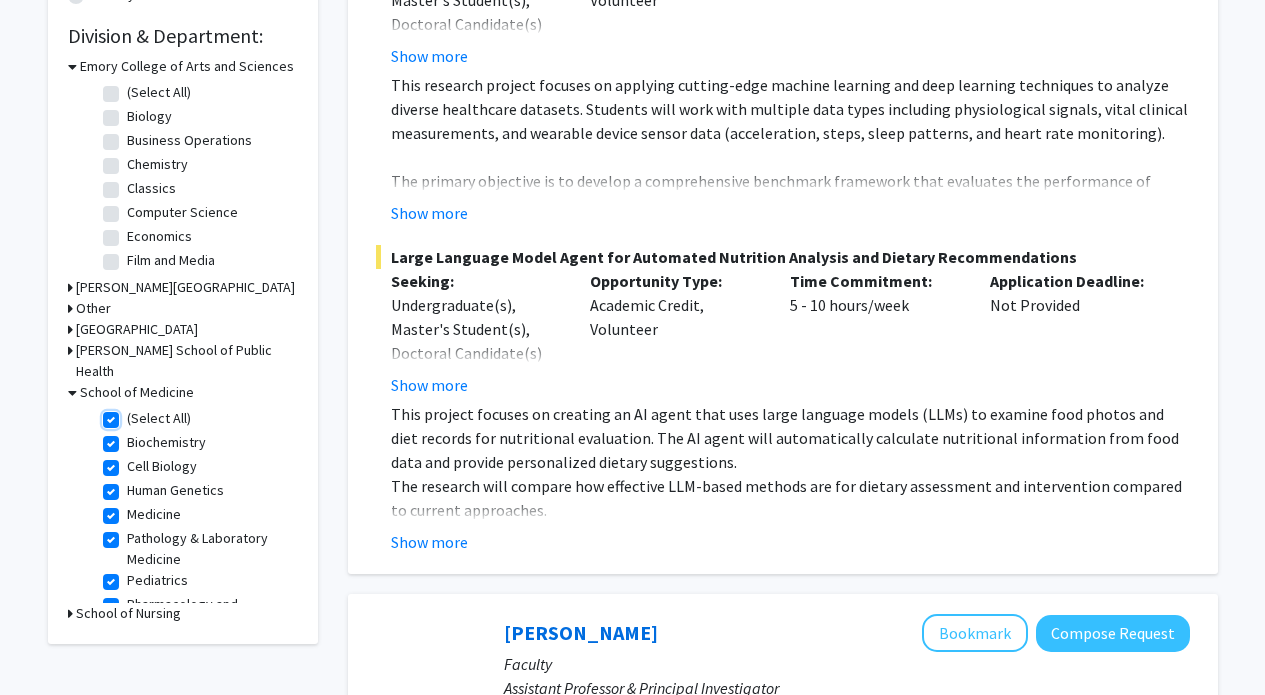 checkbox on "true" 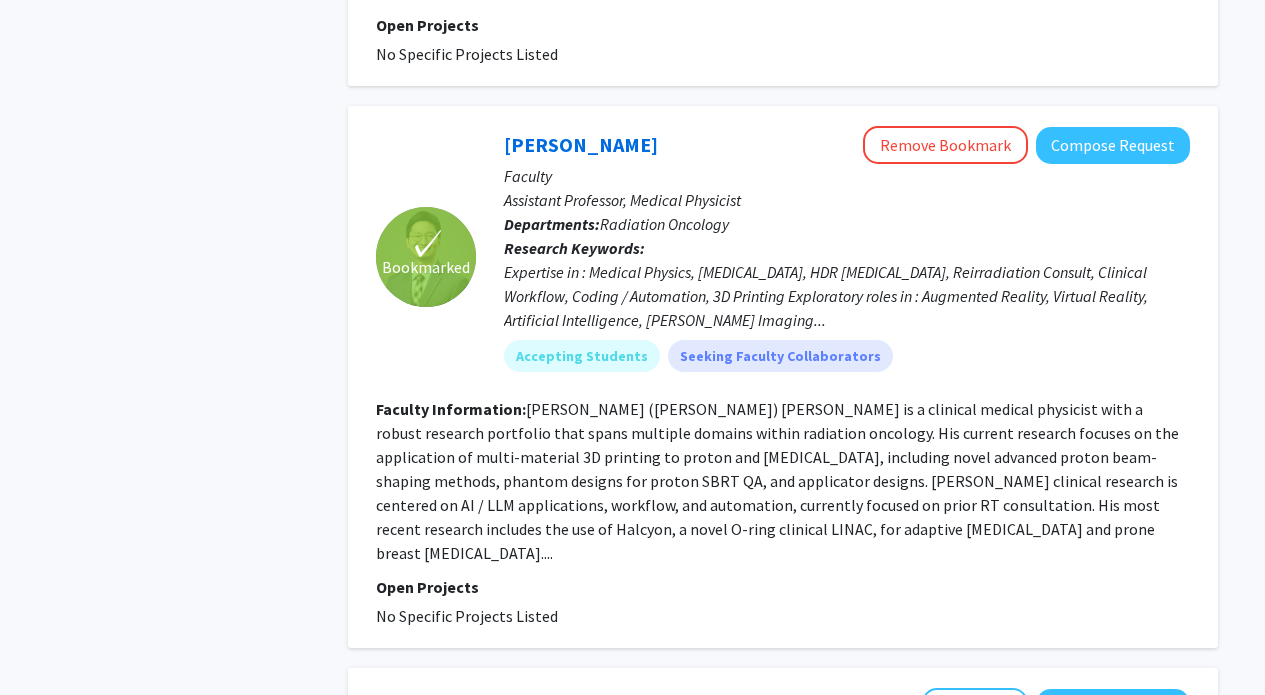 scroll, scrollTop: 3651, scrollLeft: 0, axis: vertical 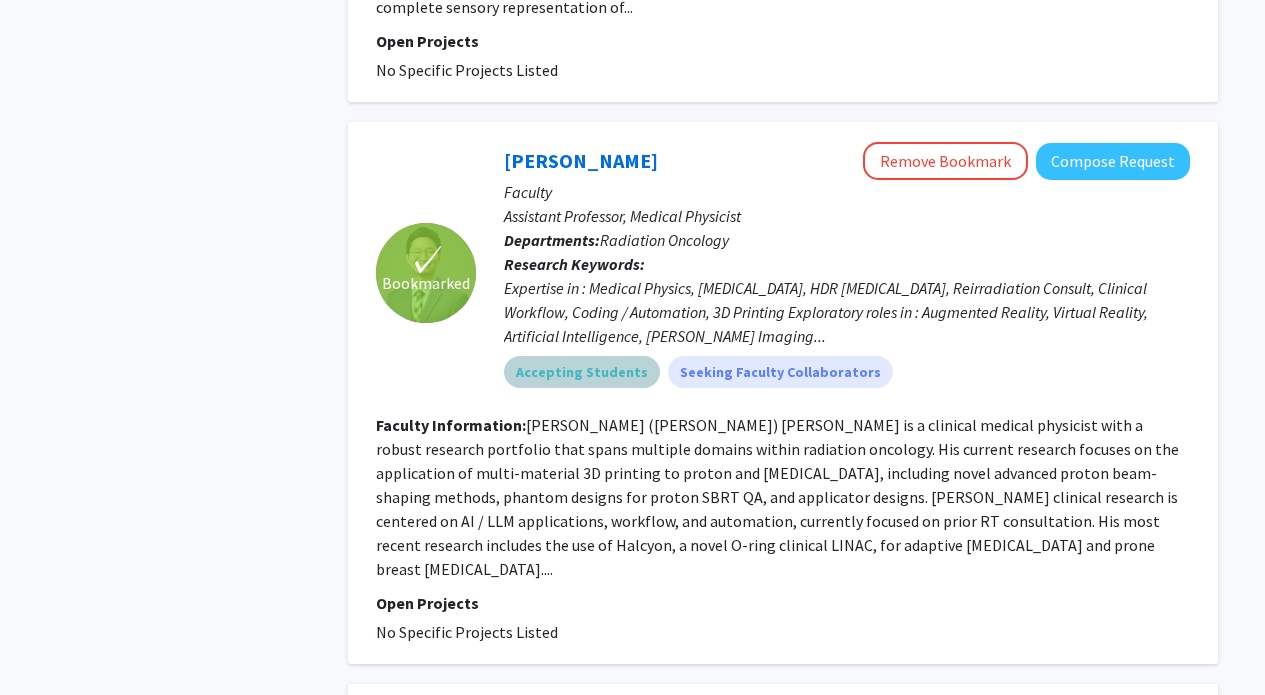 click on "Accepting Students" at bounding box center (582, 372) 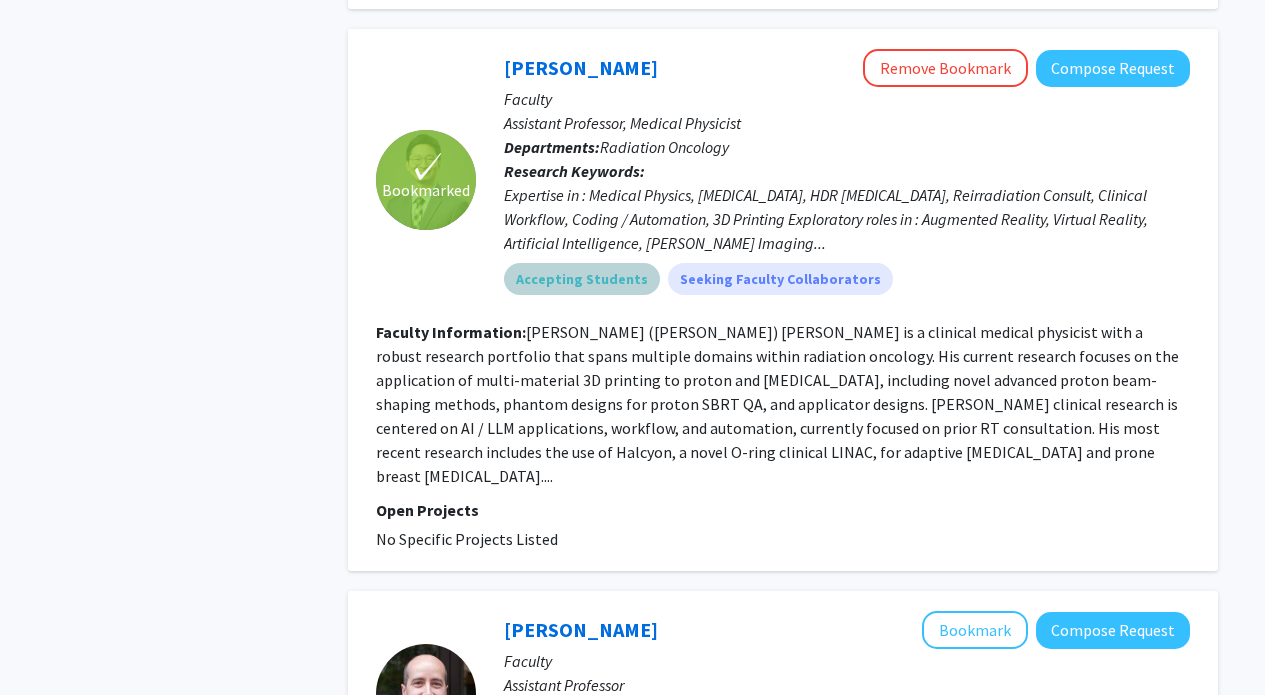 scroll, scrollTop: 3746, scrollLeft: 0, axis: vertical 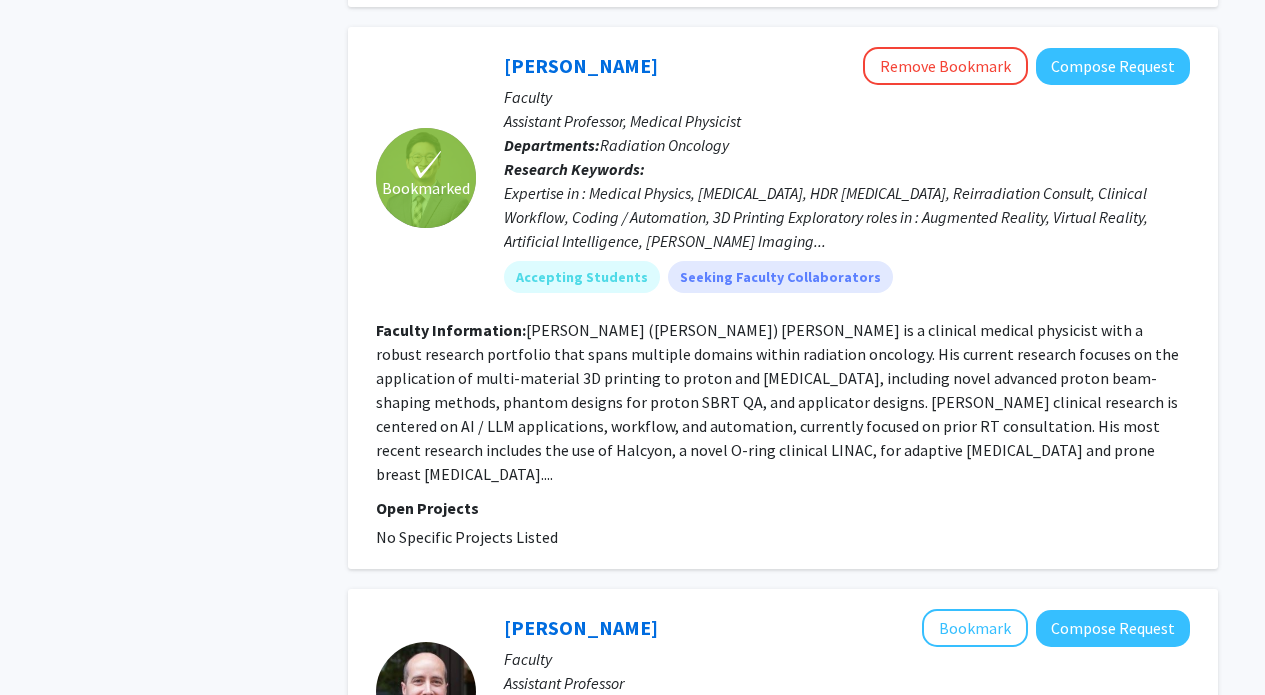 click on "[PERSON_NAME] ([PERSON_NAME]) [PERSON_NAME] is a clinical medical physicist with a robust research portfolio that spans multiple domains within radiation oncology. His current research focuses on the application of multi-material 3D printing to proton and [MEDICAL_DATA], including novel advanced proton beam-shaping methods, phantom designs for proton SBRT QA, and applicator designs. [PERSON_NAME] clinical research is centered on AI / LLM applications, workflow, and automation, currently focused on prior RT consultation. His most recent research includes the use of Halcyon, a novel O-ring clinical LINAC, for adaptive [MEDICAL_DATA] and prone breast [MEDICAL_DATA]...." 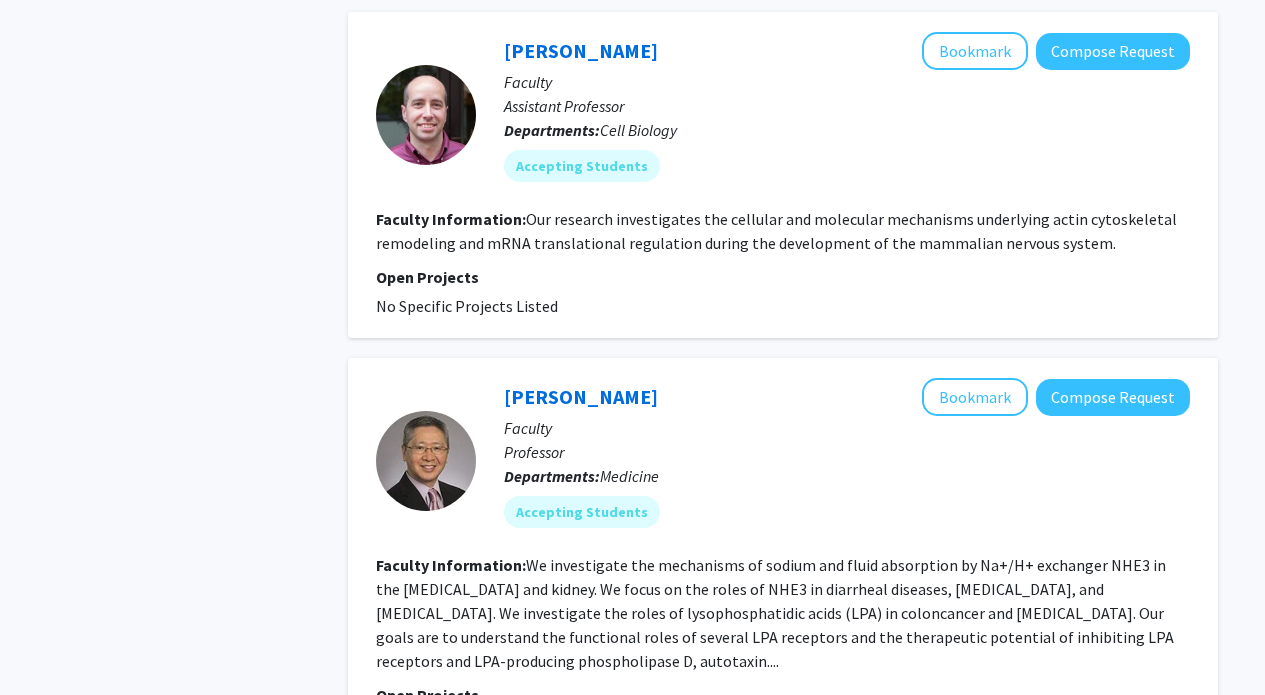 scroll, scrollTop: 4324, scrollLeft: 0, axis: vertical 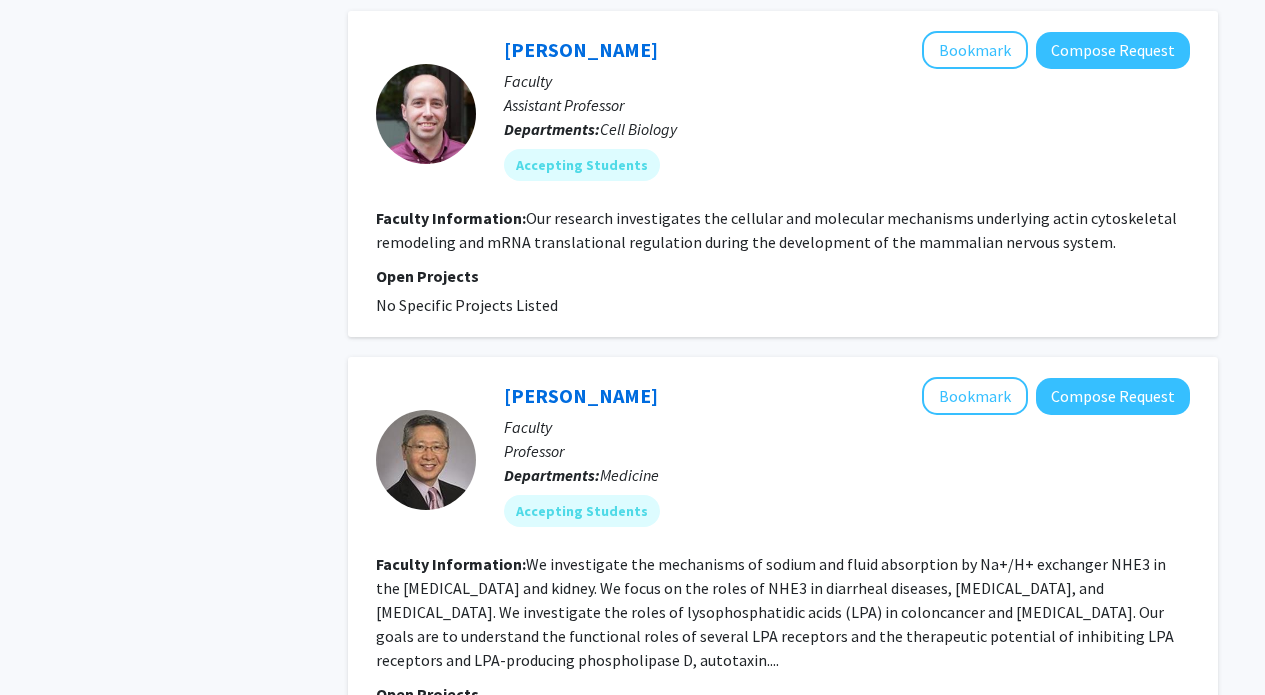 click on "2" 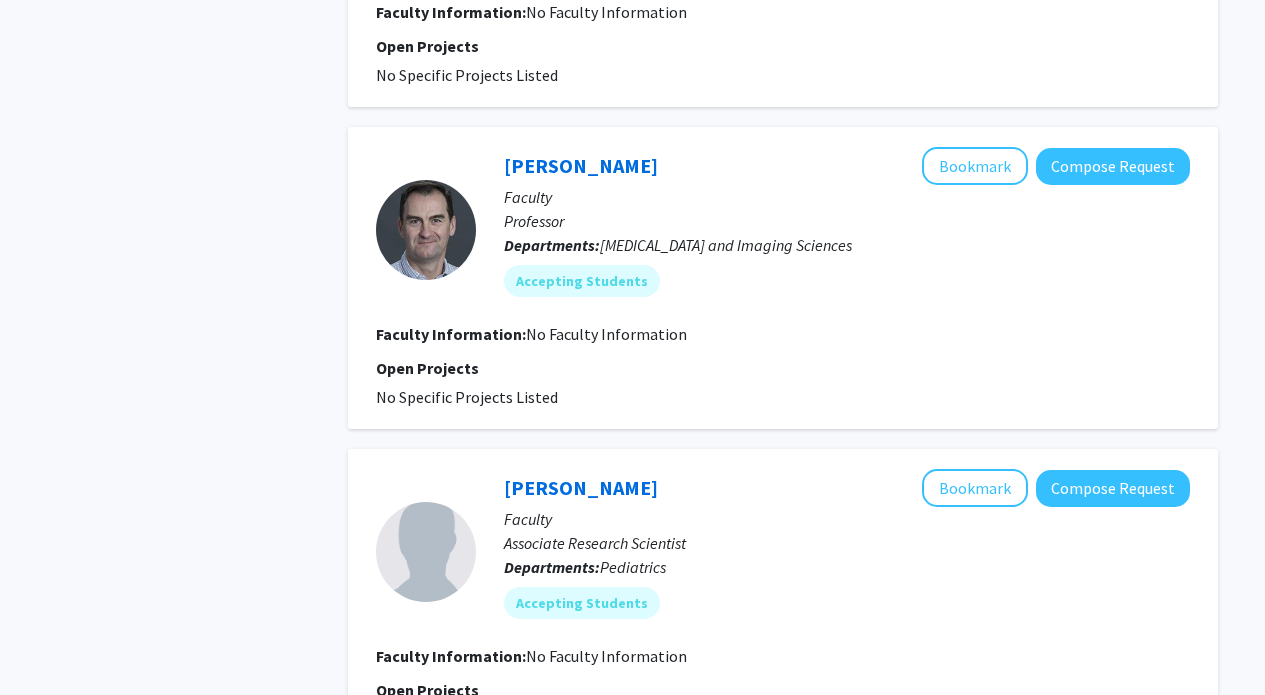 scroll, scrollTop: 1024, scrollLeft: 0, axis: vertical 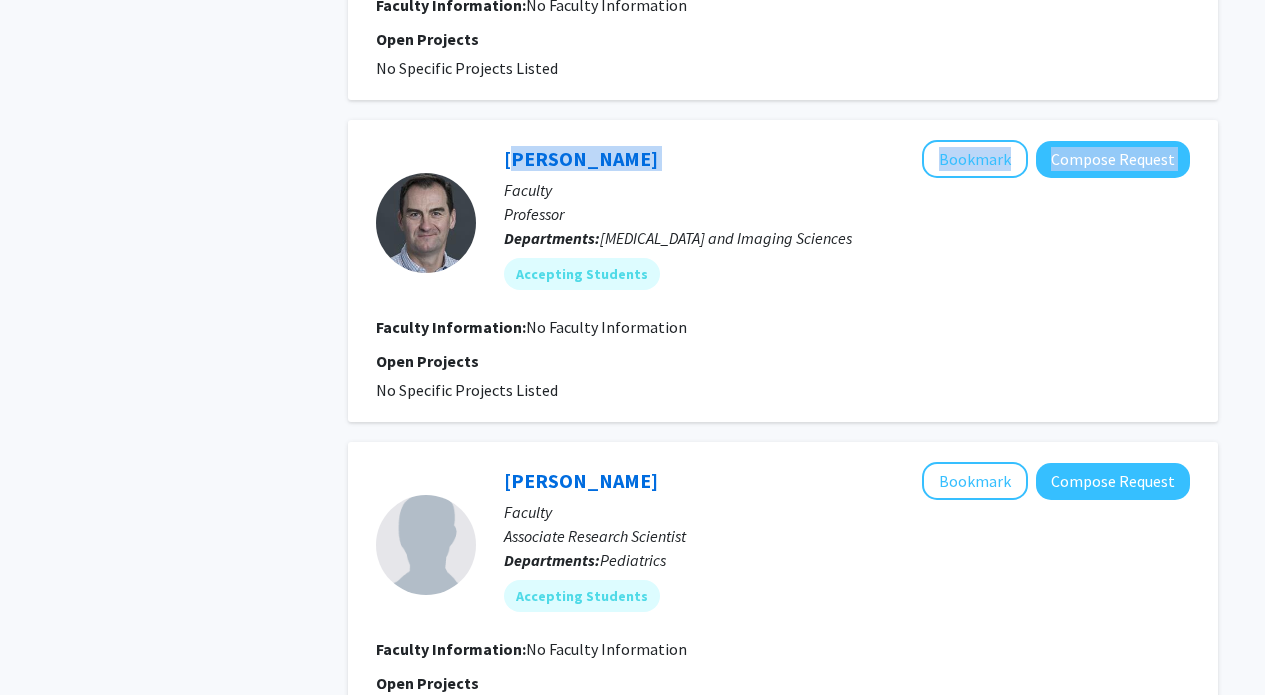 drag, startPoint x: 626, startPoint y: 163, endPoint x: 480, endPoint y: 156, distance: 146.16771 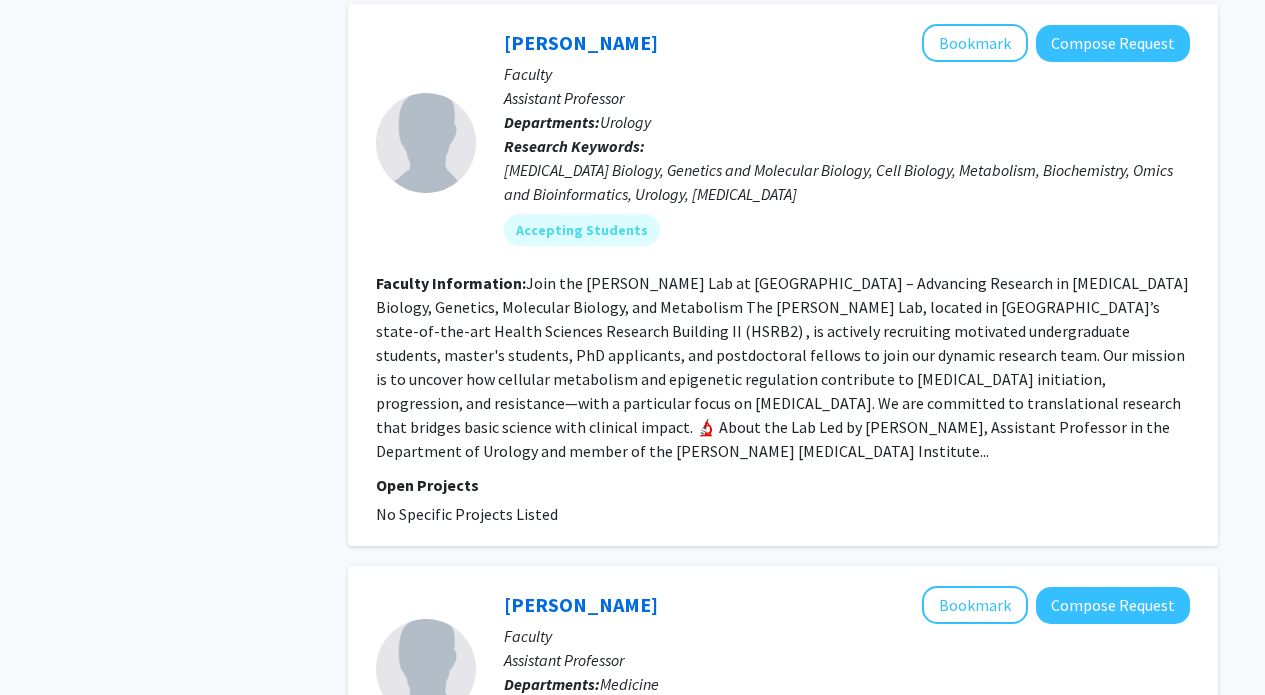 scroll, scrollTop: 2045, scrollLeft: 0, axis: vertical 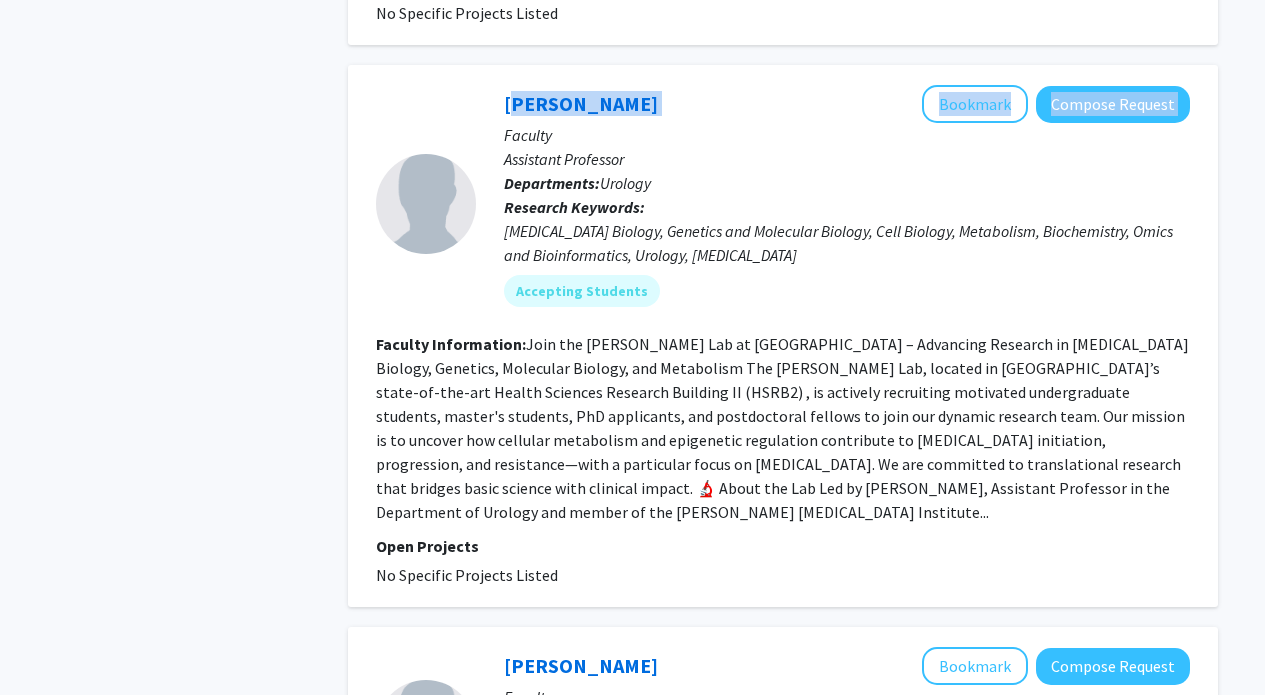 drag, startPoint x: 658, startPoint y: 104, endPoint x: 489, endPoint y: 104, distance: 169 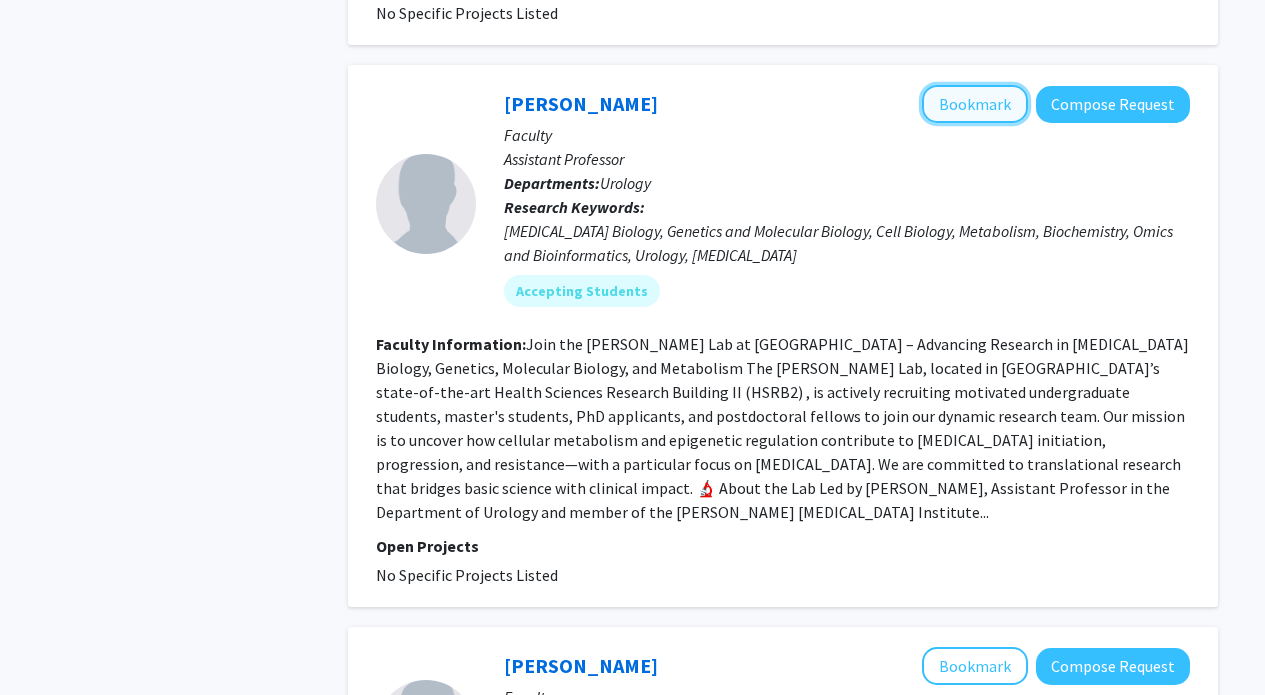 click on "Bookmark" 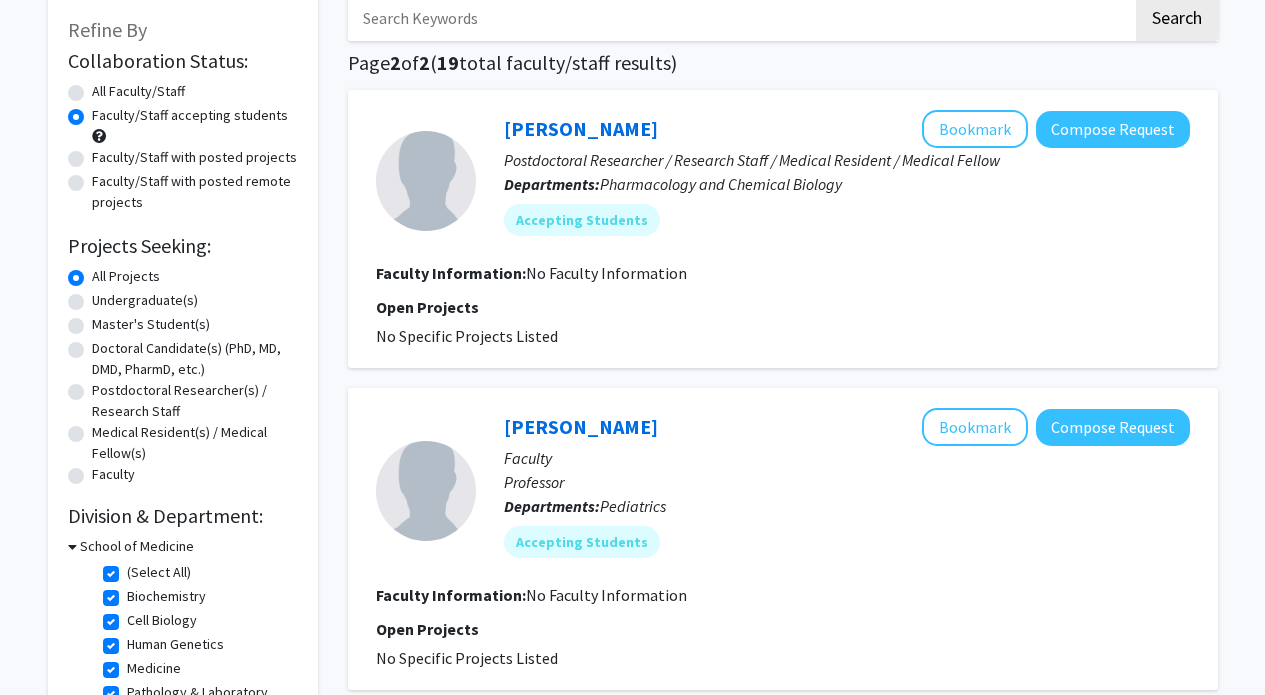 scroll, scrollTop: 154, scrollLeft: 0, axis: vertical 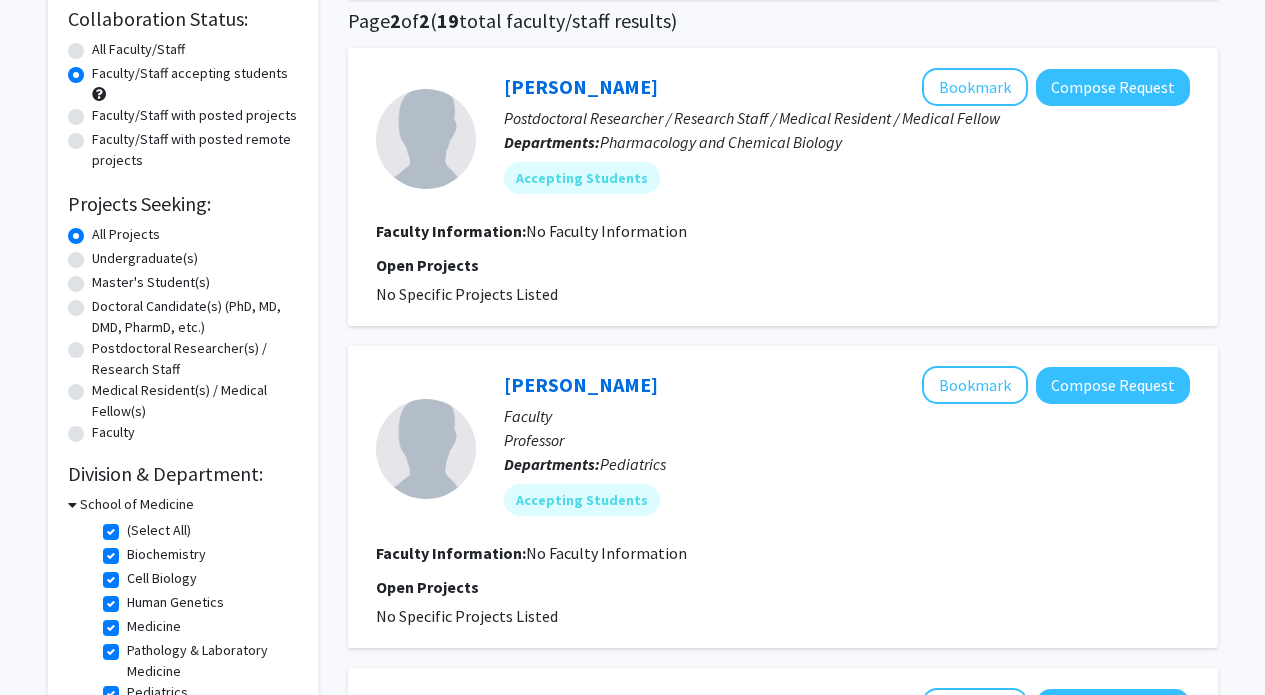 click on "Faculty/Staff with posted remote projects" 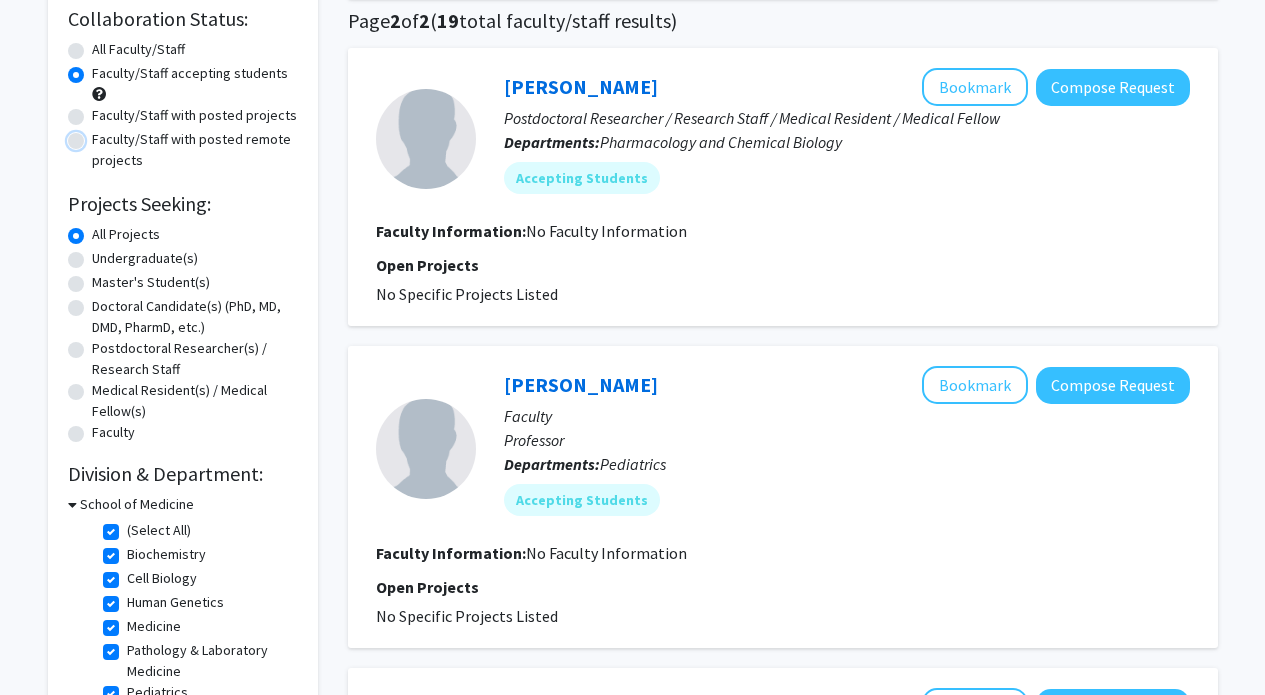 click on "Faculty/Staff with posted remote projects" at bounding box center [98, 135] 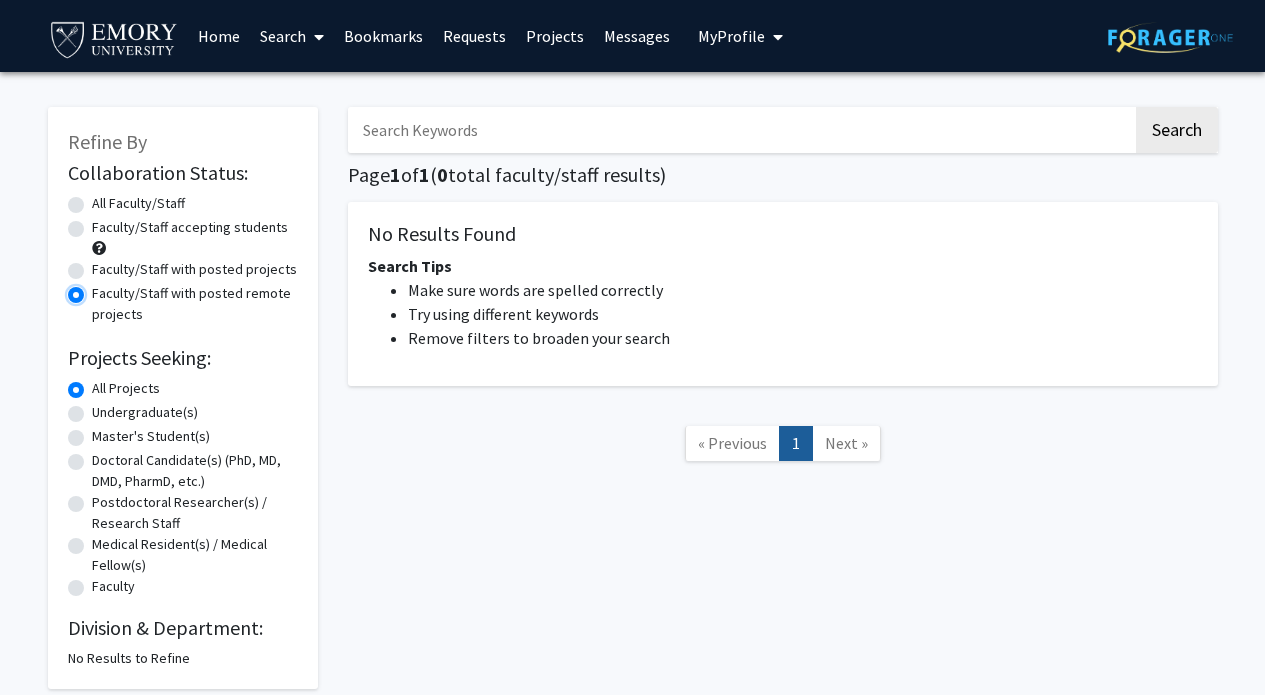 scroll, scrollTop: 99, scrollLeft: 0, axis: vertical 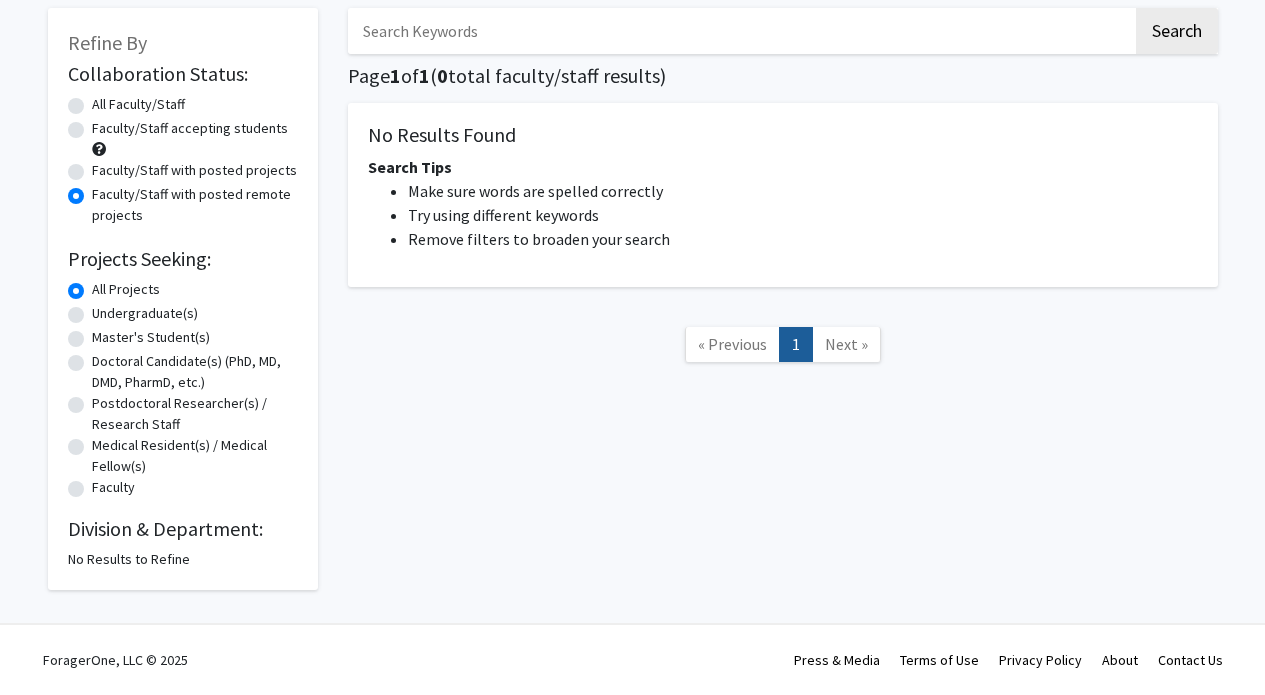click on "Faculty/Staff with posted projects" 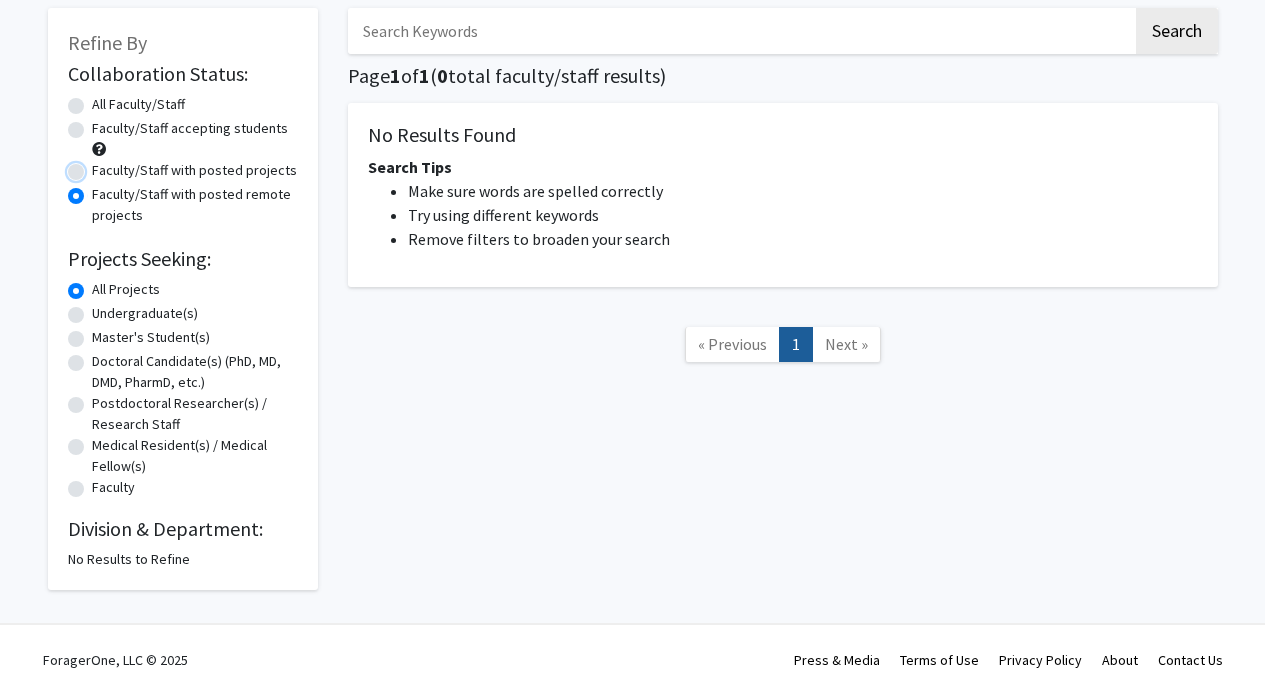 click on "Faculty/Staff with posted projects" at bounding box center (98, 166) 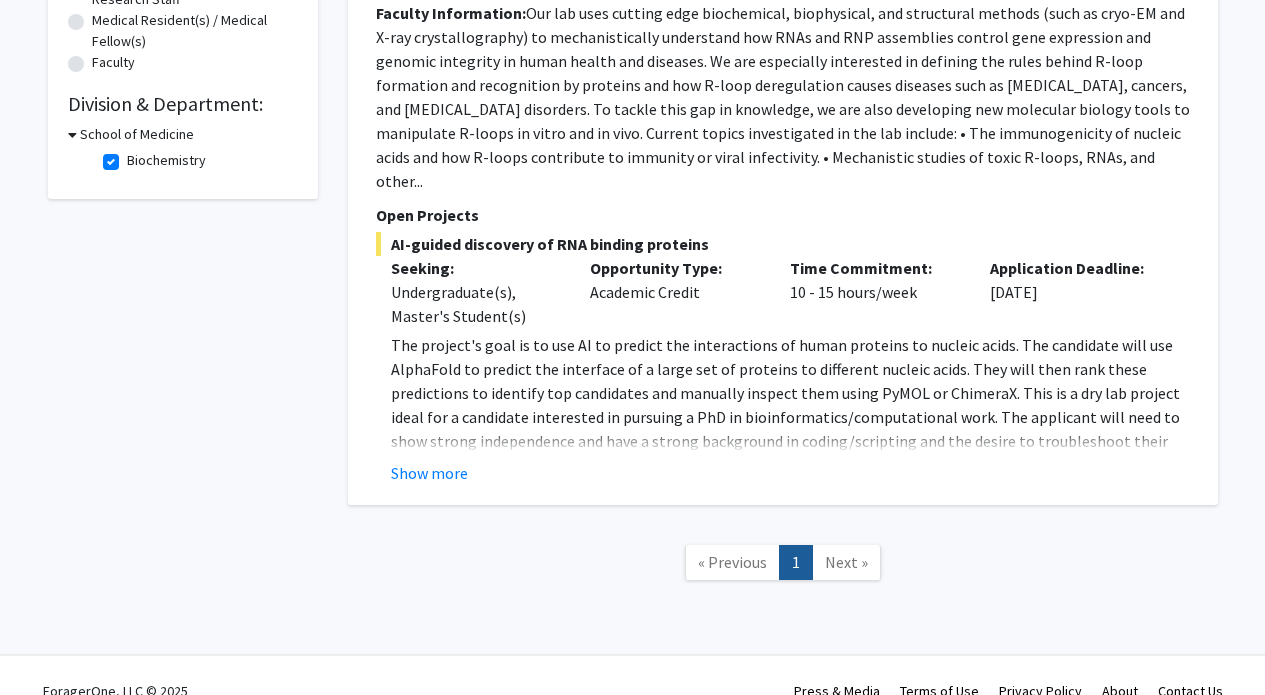 scroll, scrollTop: 531, scrollLeft: 0, axis: vertical 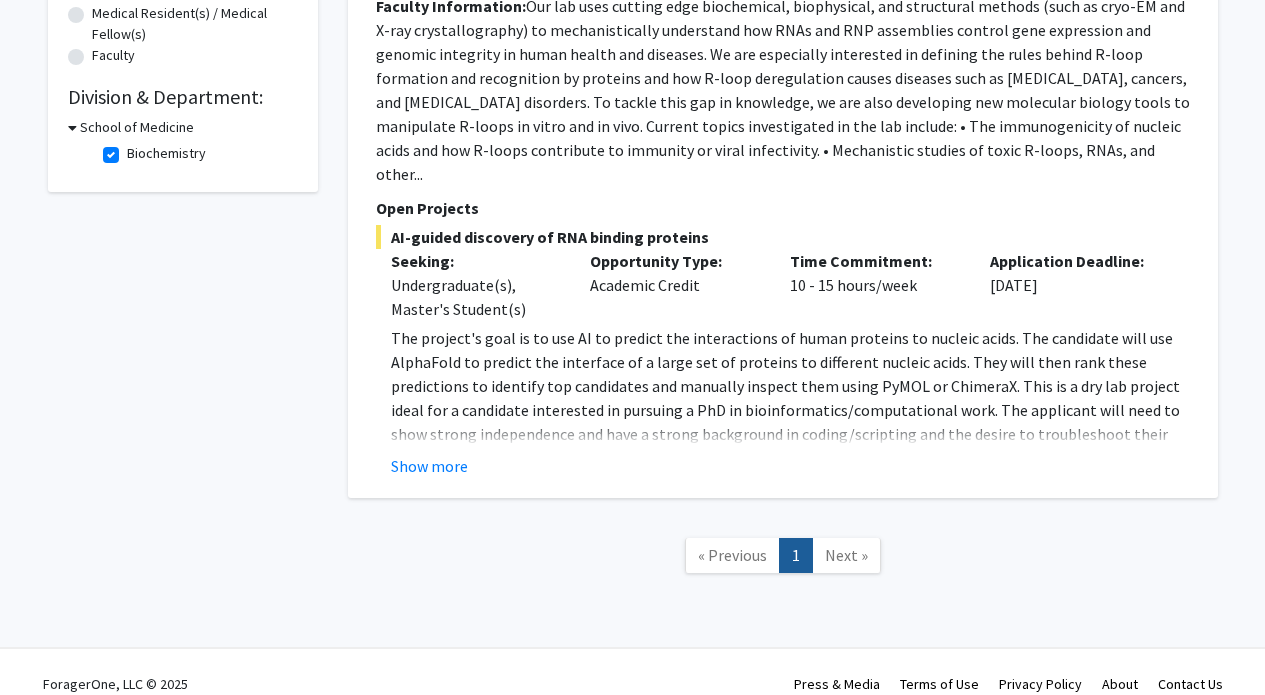 click on "Next »" 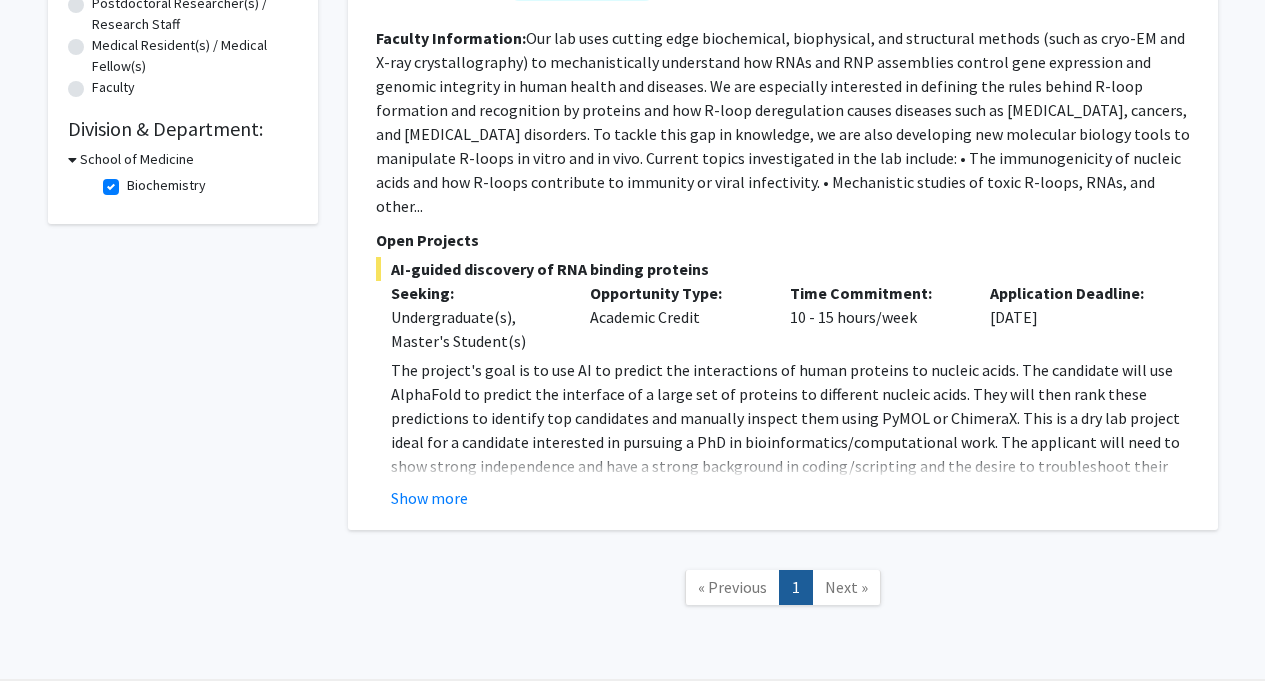 scroll, scrollTop: 449, scrollLeft: 0, axis: vertical 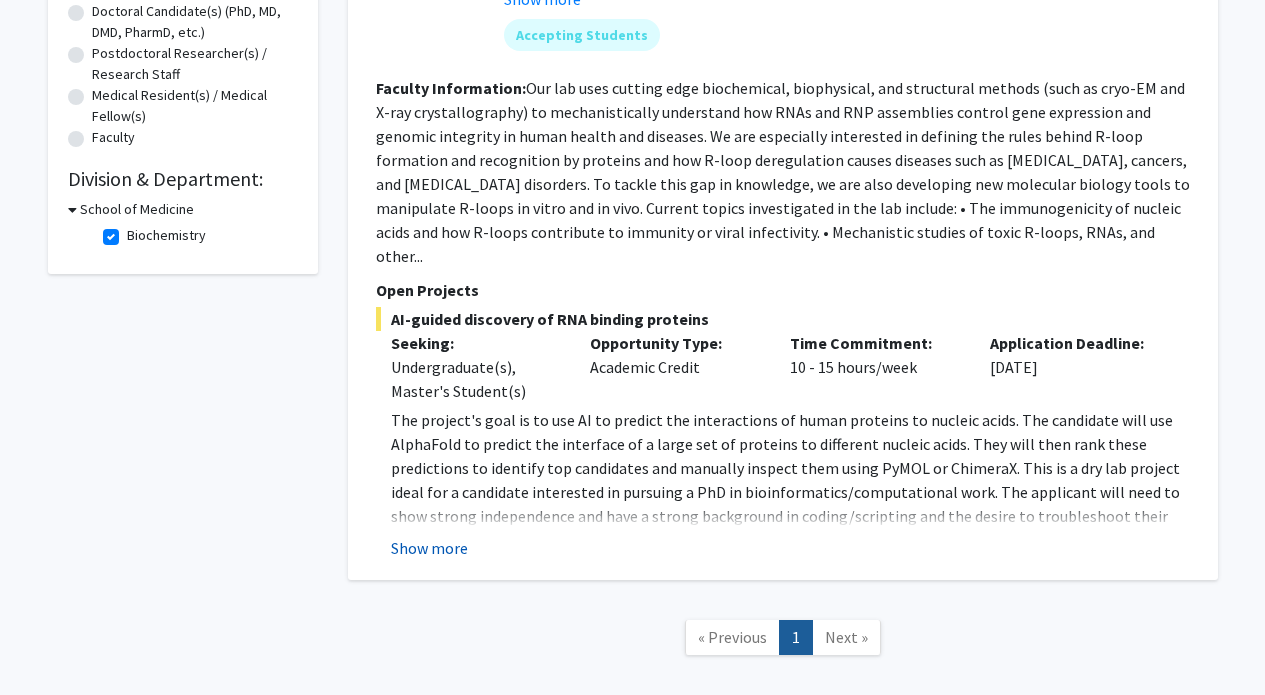 click on "Show more" 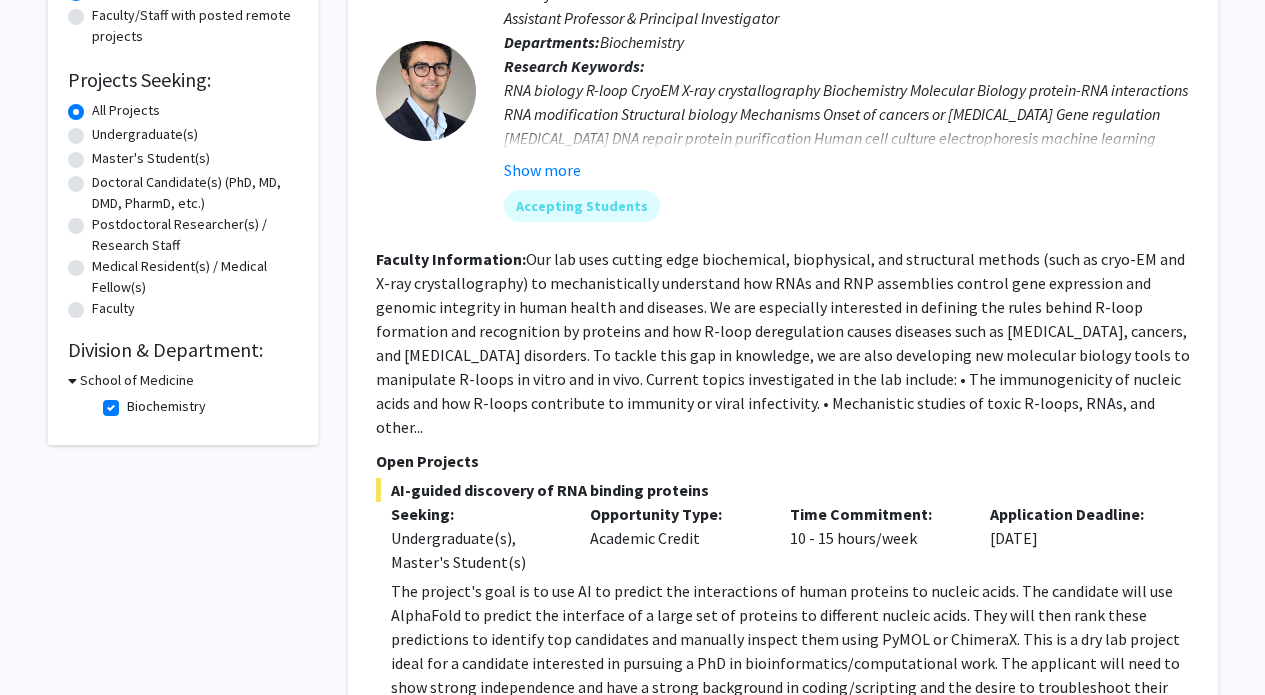 scroll, scrollTop: 255, scrollLeft: 0, axis: vertical 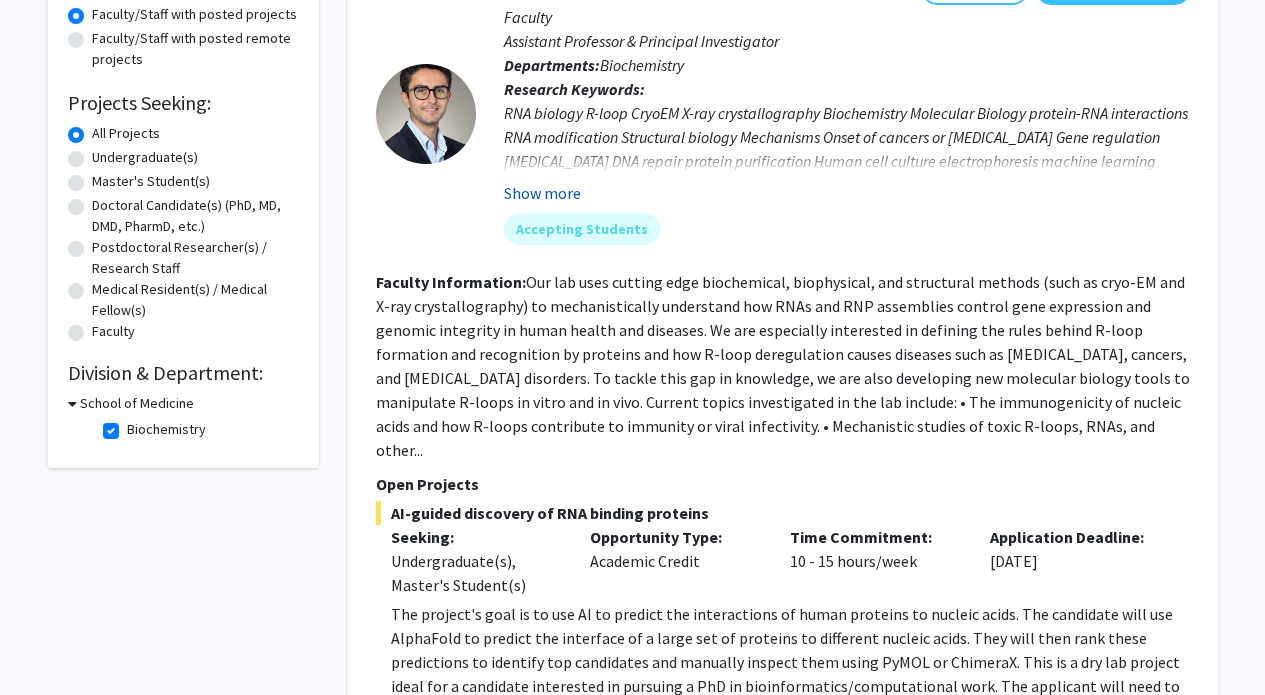 click on "Show more" 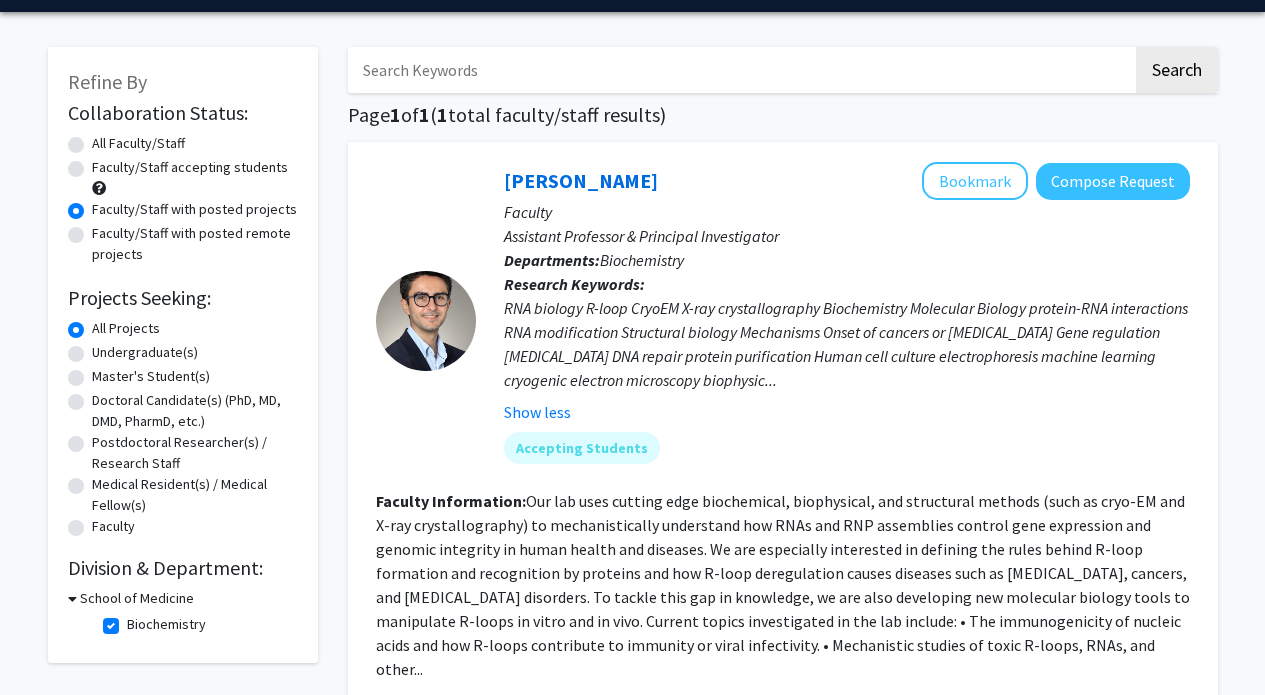 scroll, scrollTop: 41, scrollLeft: 0, axis: vertical 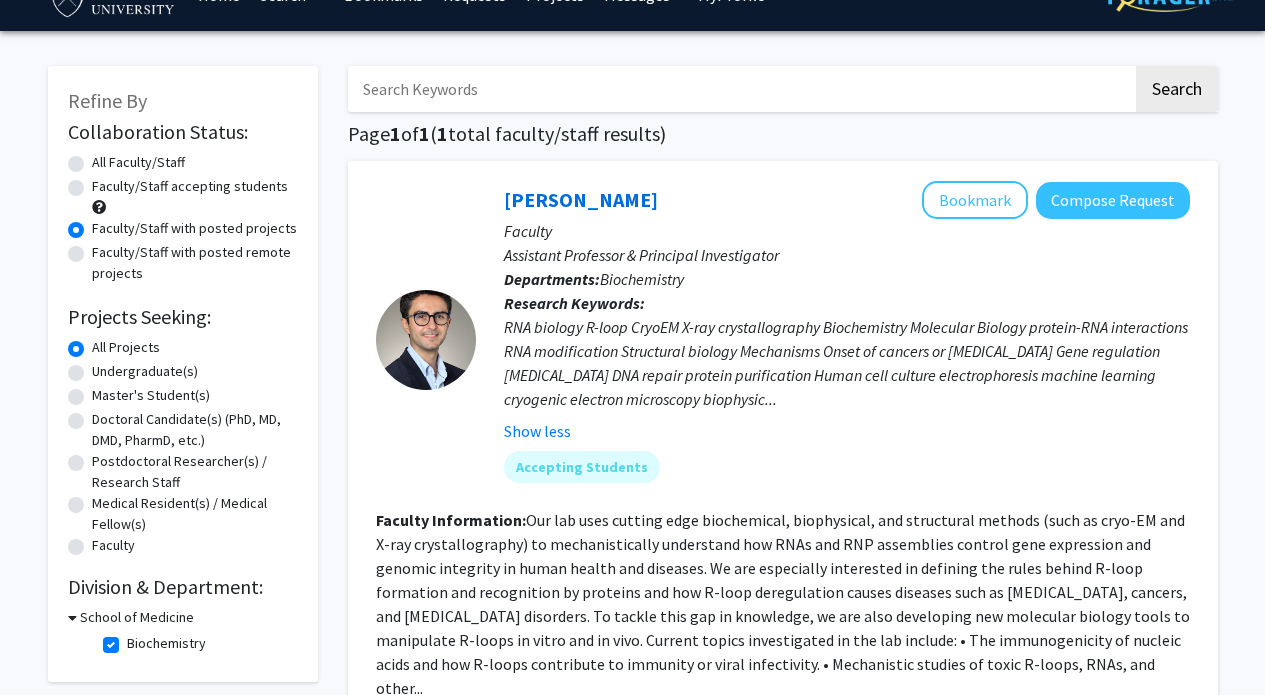 click on "All Faculty/Staff" 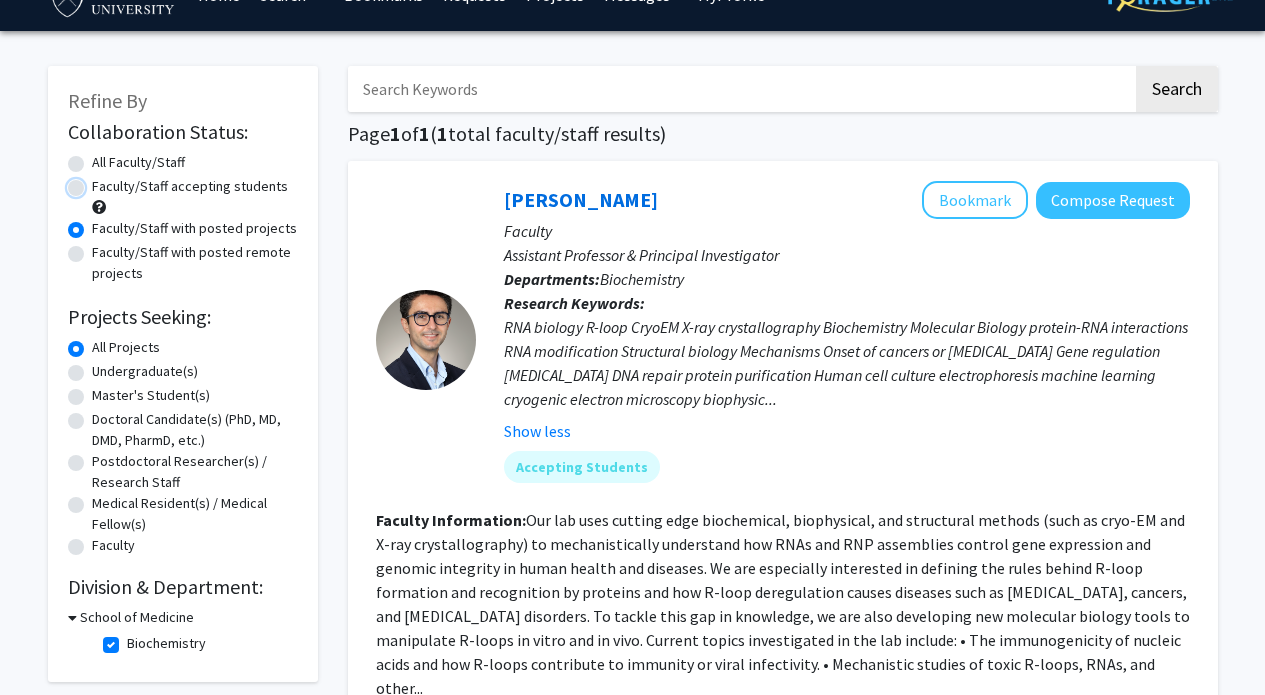 click on "Faculty/Staff accepting students" at bounding box center [98, 182] 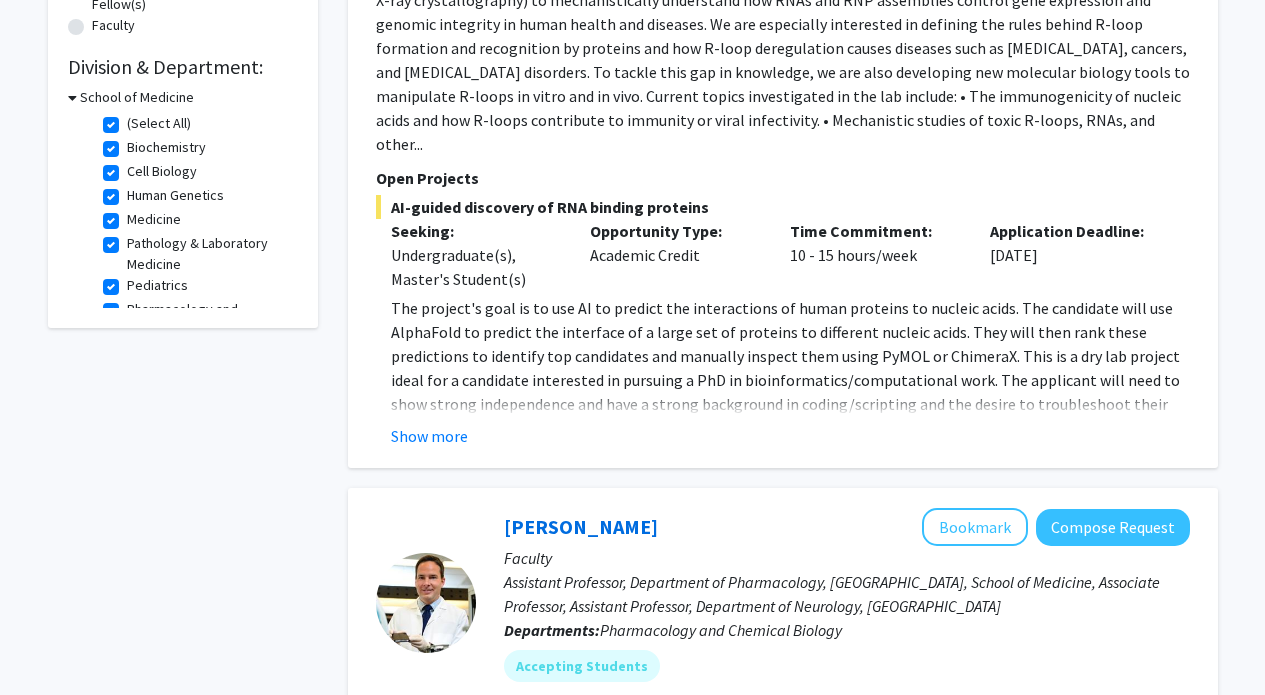 scroll, scrollTop: 426, scrollLeft: 0, axis: vertical 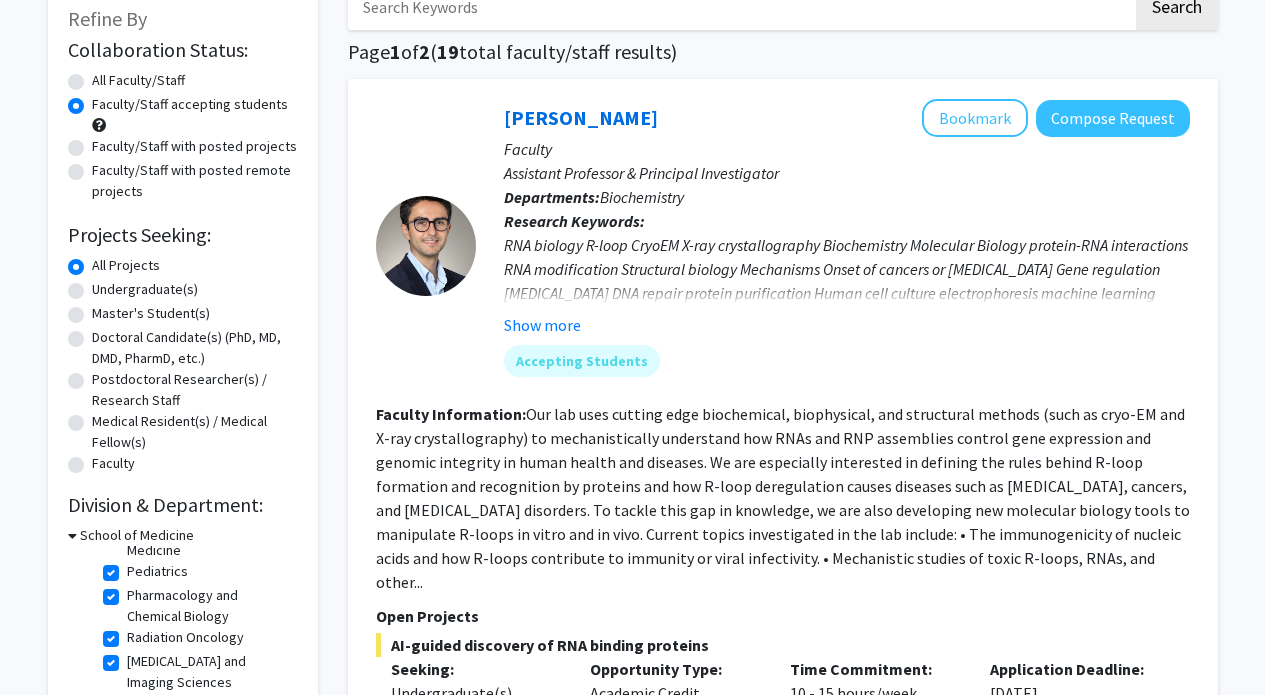 click 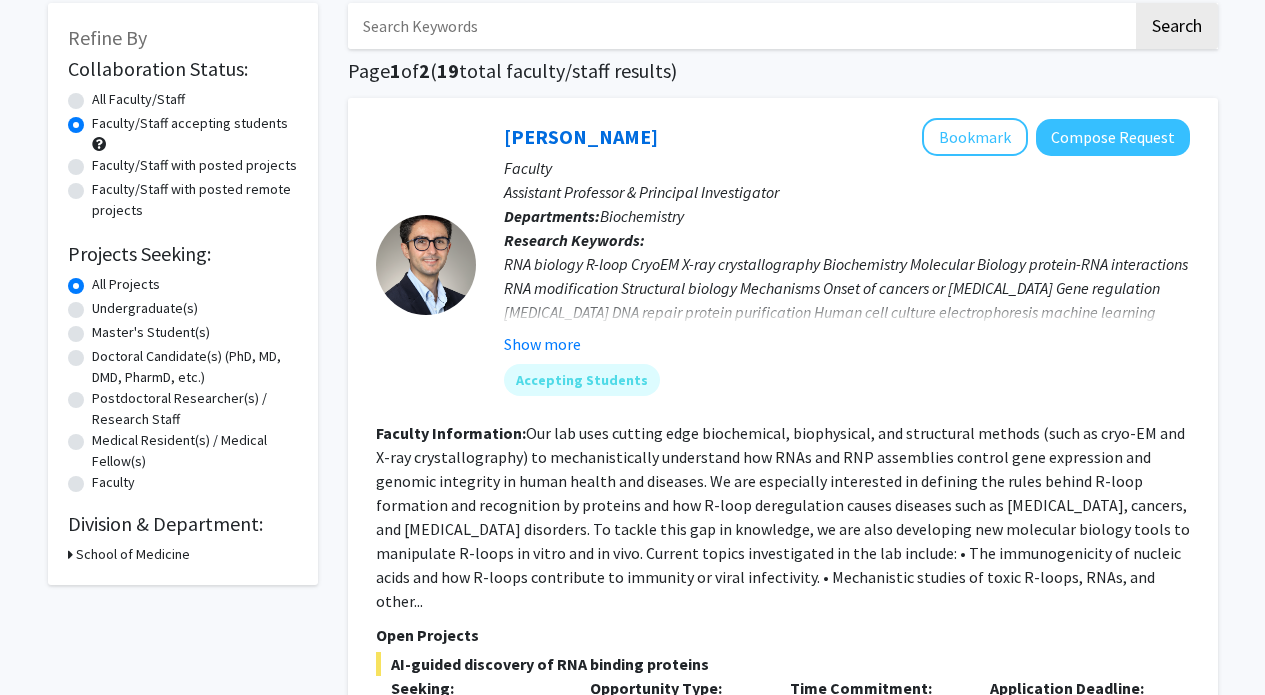 scroll, scrollTop: 111, scrollLeft: 0, axis: vertical 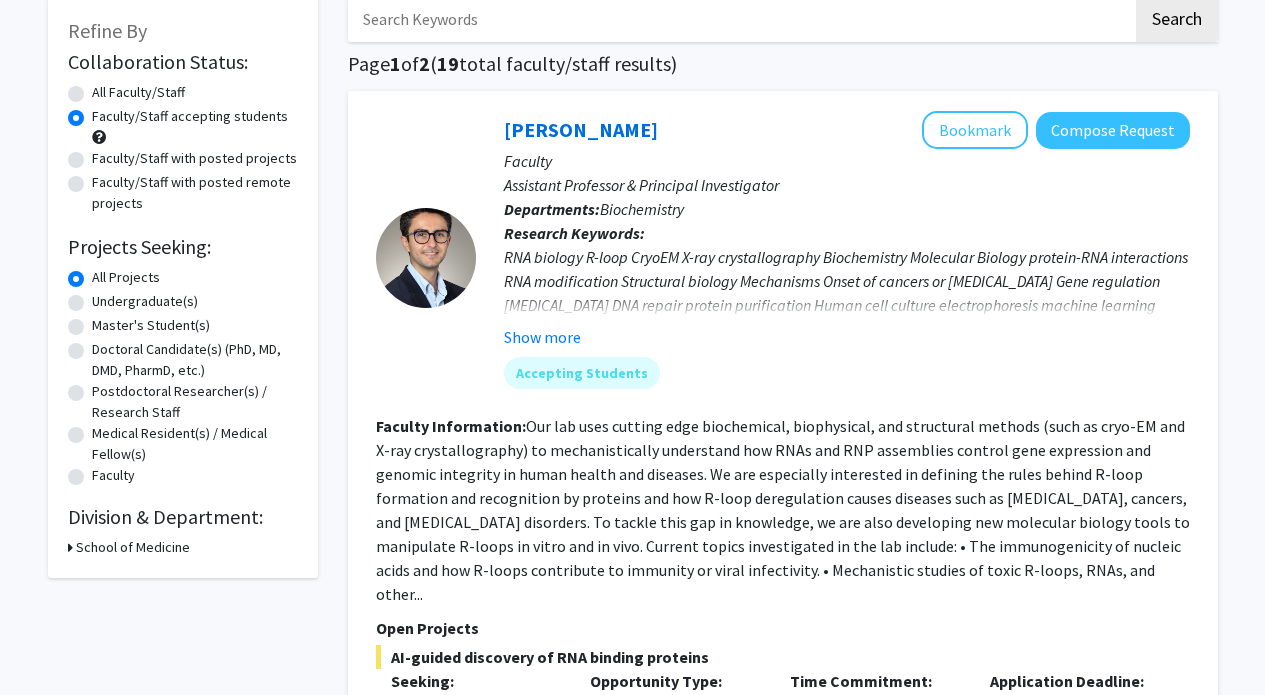 click 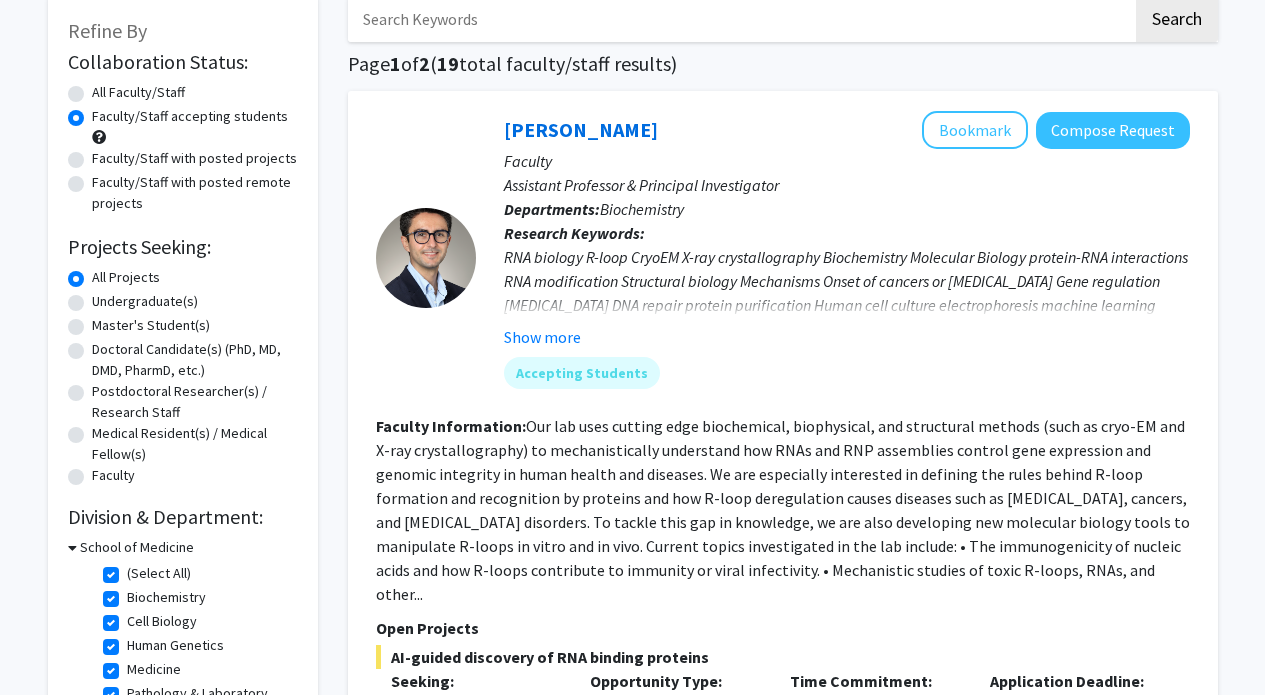 click 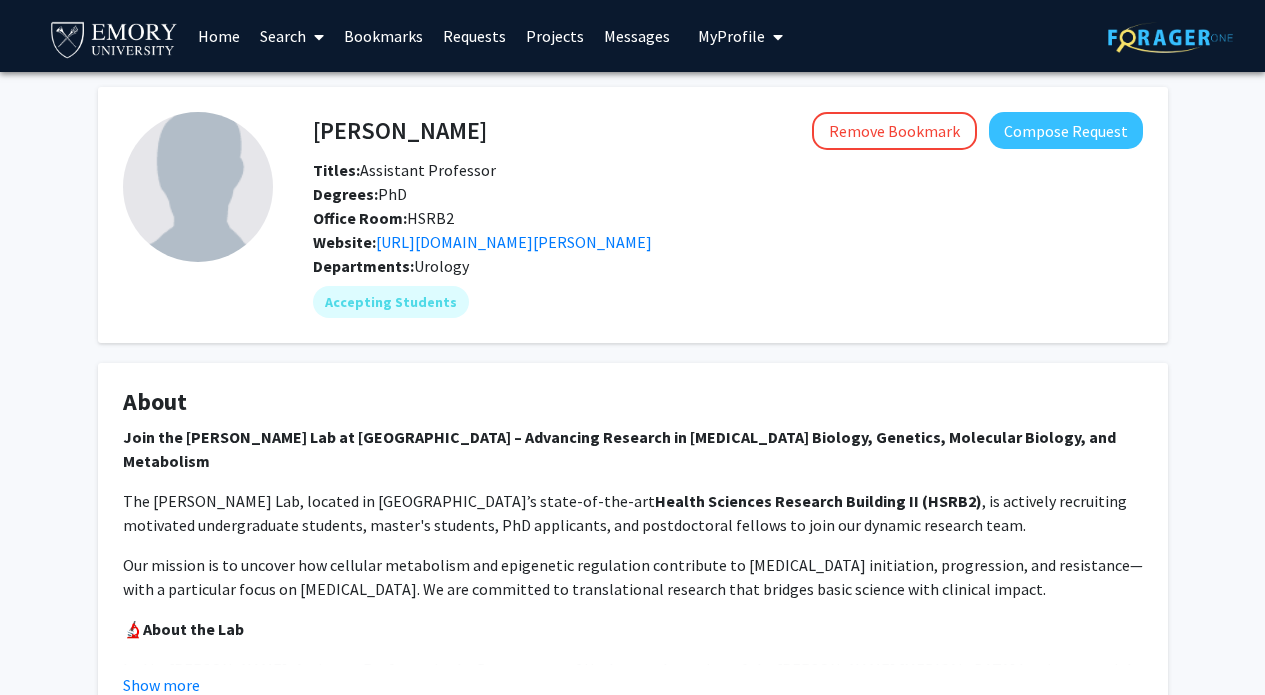 scroll, scrollTop: 0, scrollLeft: 0, axis: both 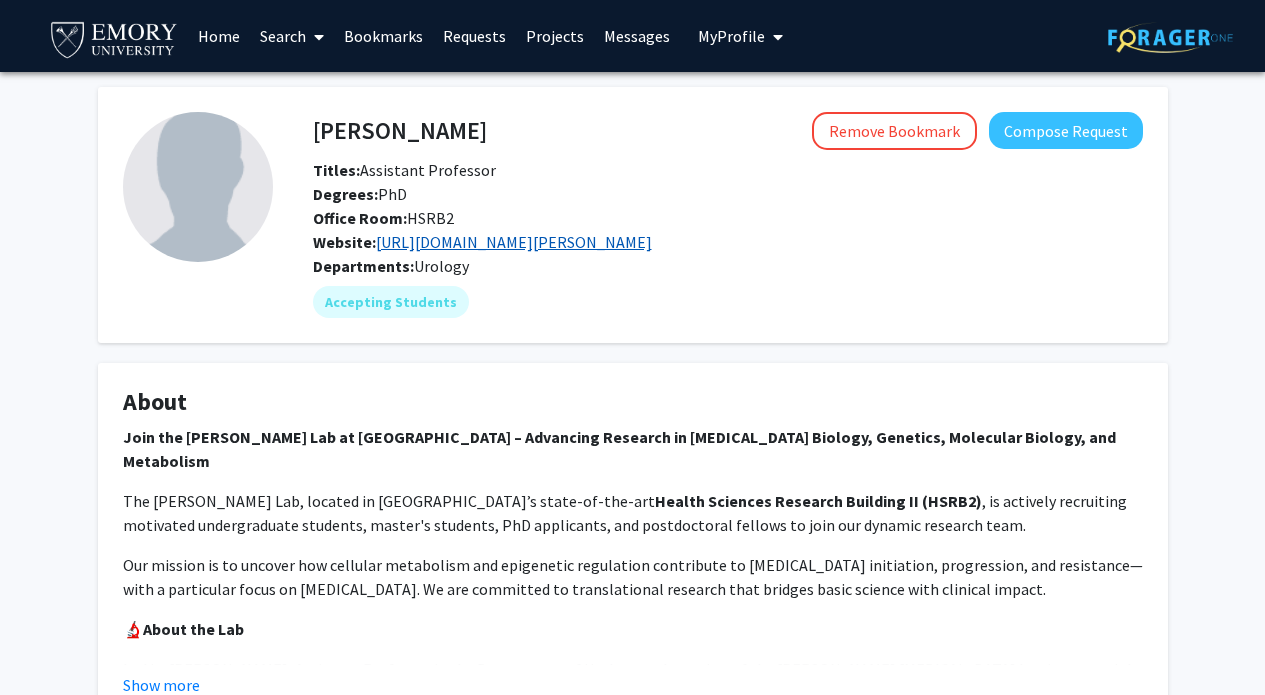 click on "https://winshipcancer.emory.edu/profiles/xiong-jianhua" 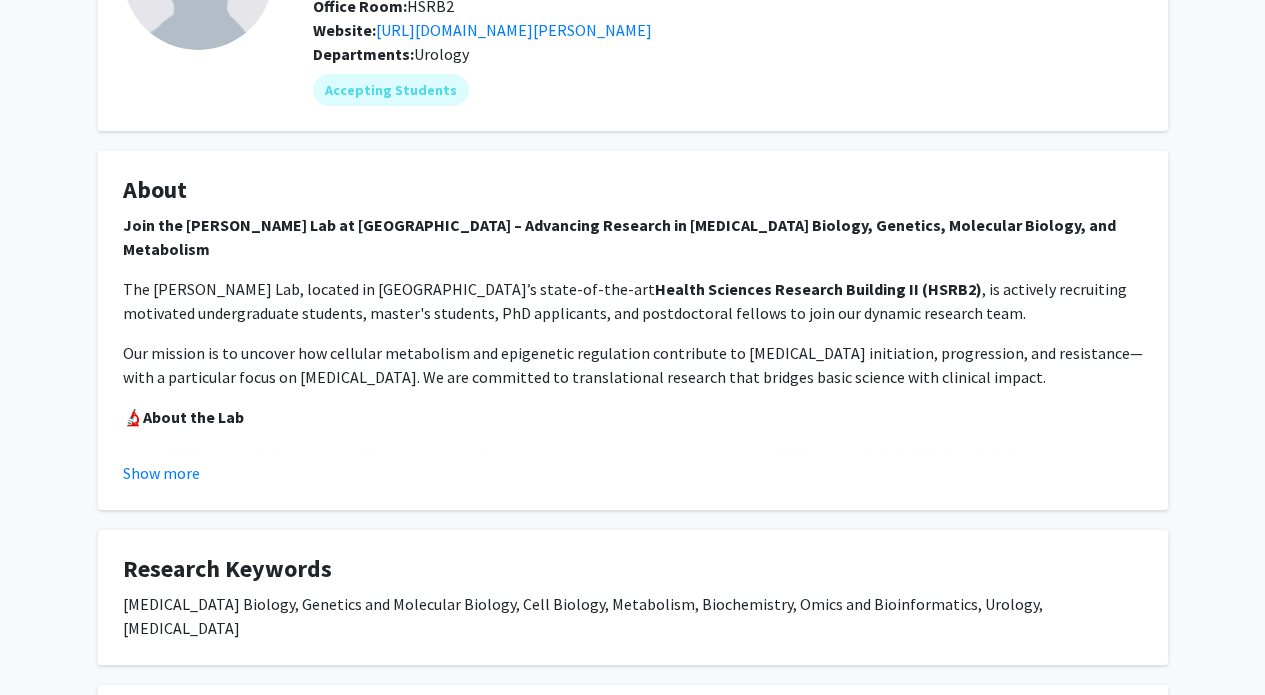 scroll, scrollTop: 298, scrollLeft: 0, axis: vertical 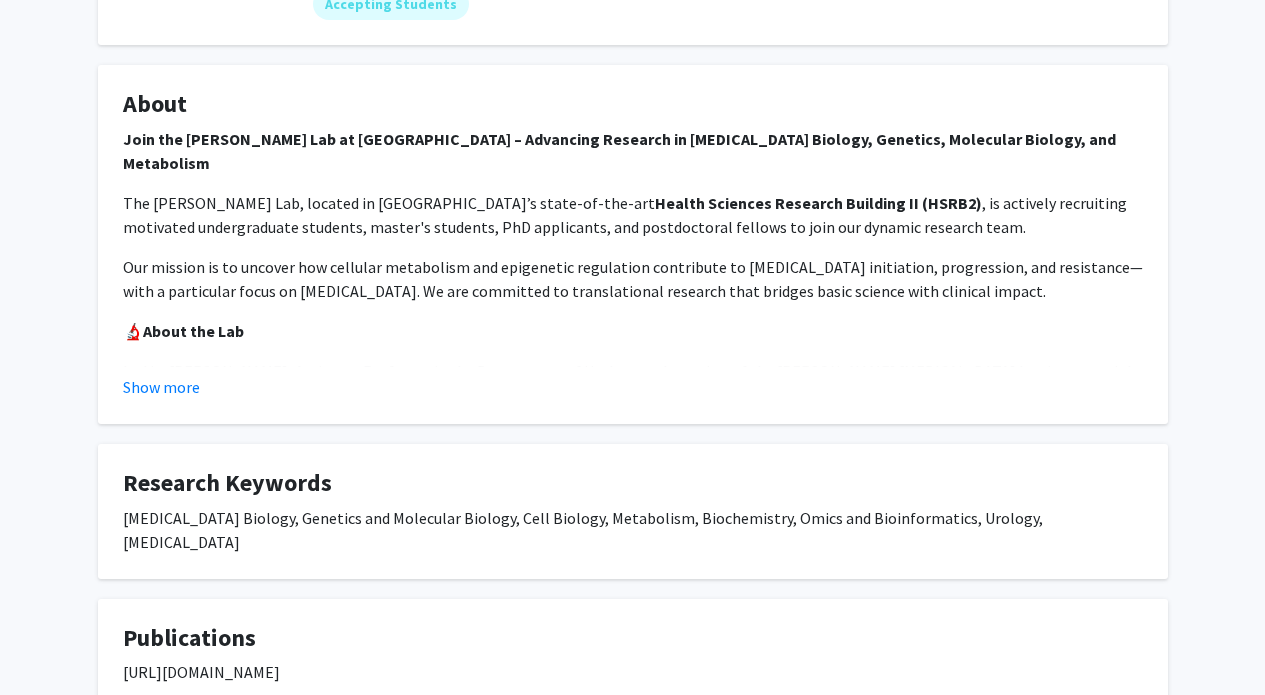 click on "Show more" 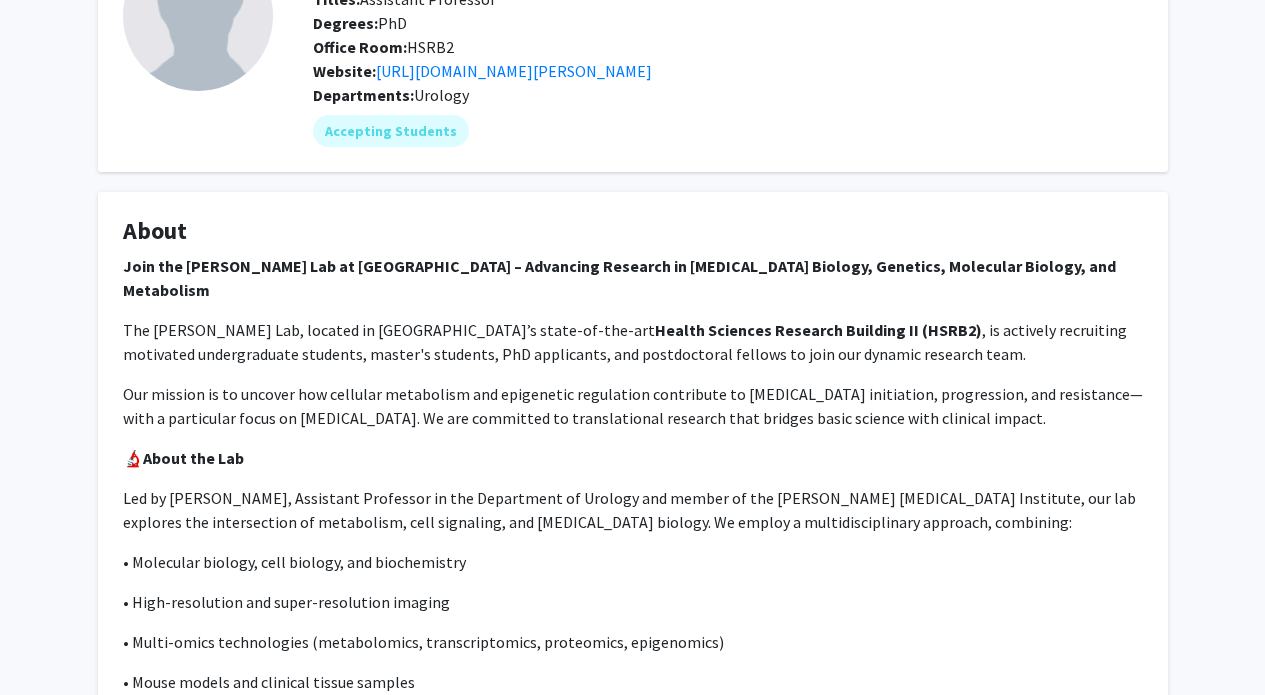 scroll, scrollTop: 0, scrollLeft: 0, axis: both 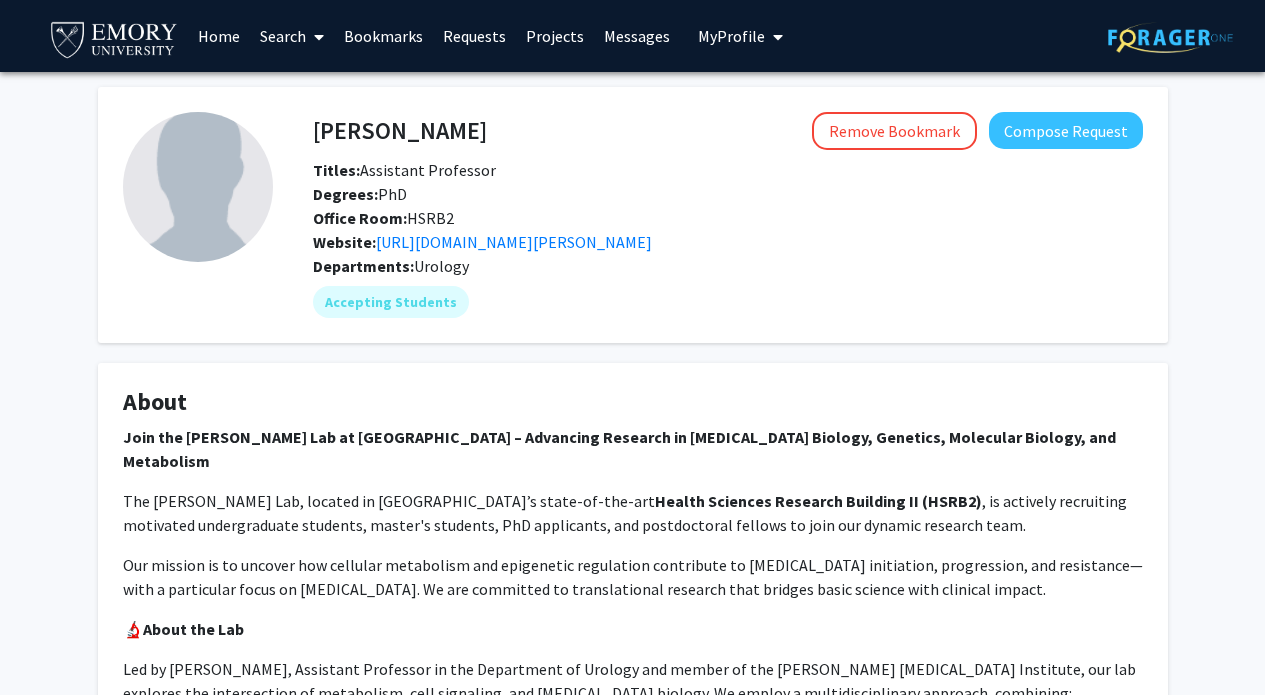 drag, startPoint x: 473, startPoint y: 129, endPoint x: 280, endPoint y: 109, distance: 194.03351 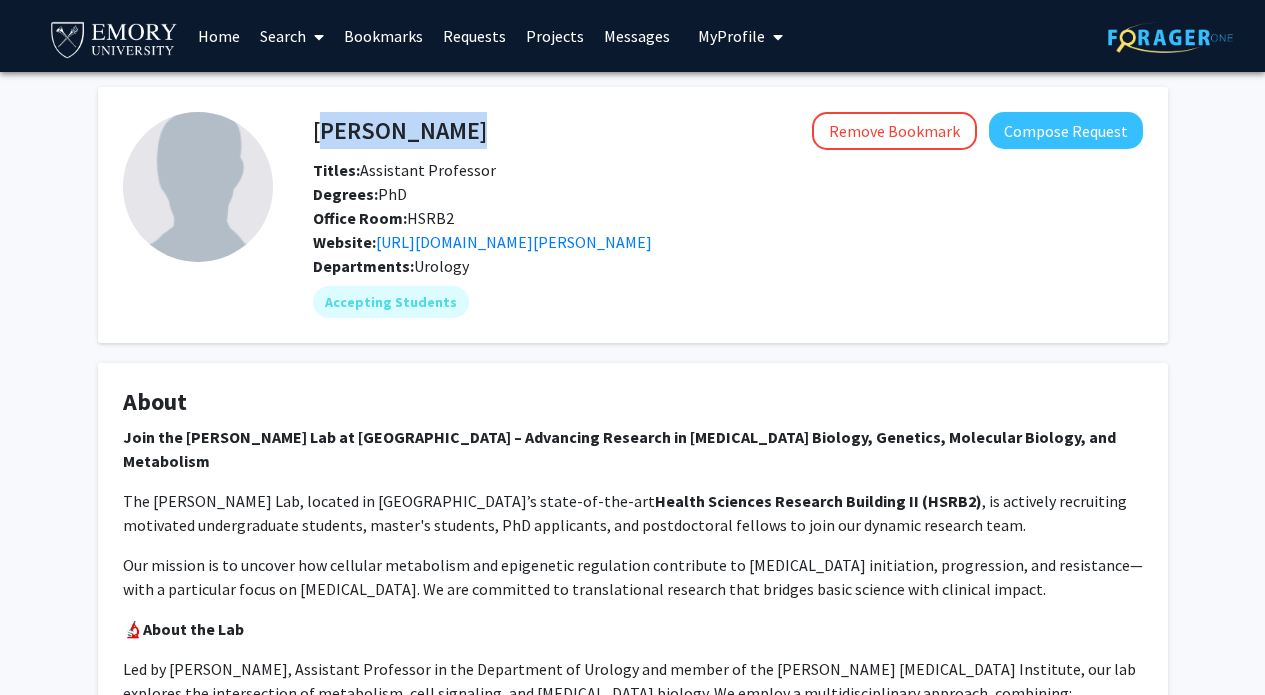drag, startPoint x: 312, startPoint y: 126, endPoint x: 541, endPoint y: 127, distance: 229.00218 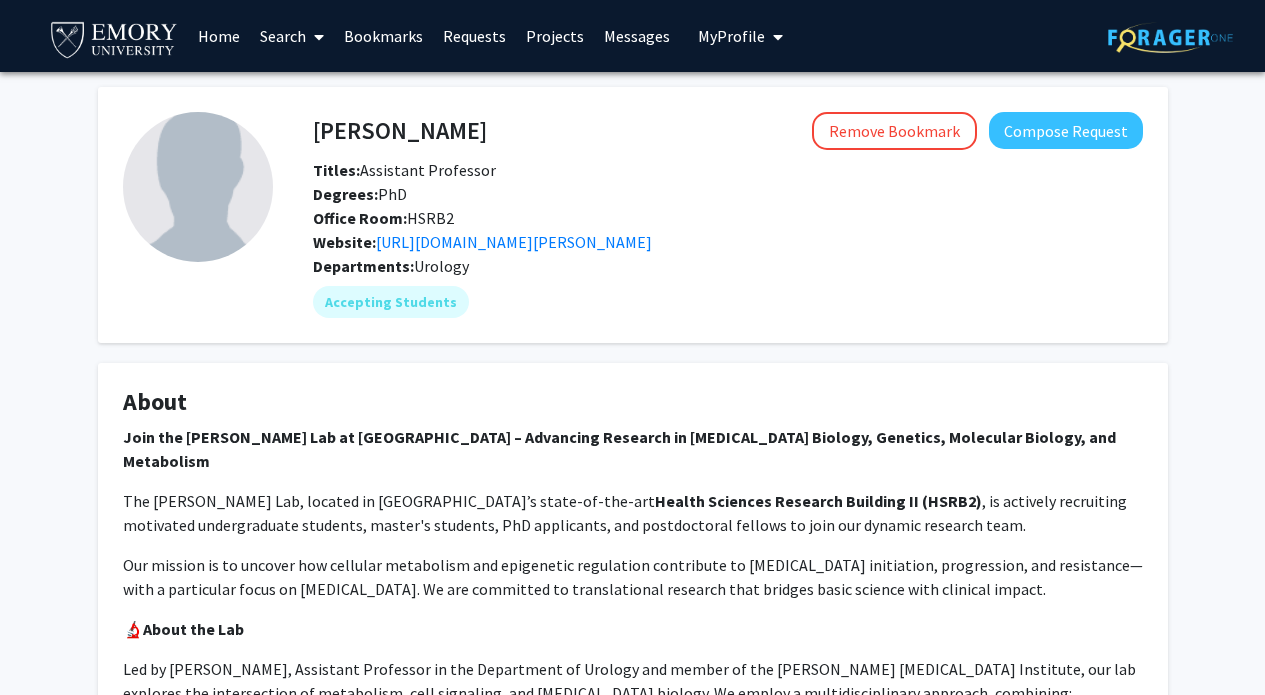 click on "Search" at bounding box center (292, 36) 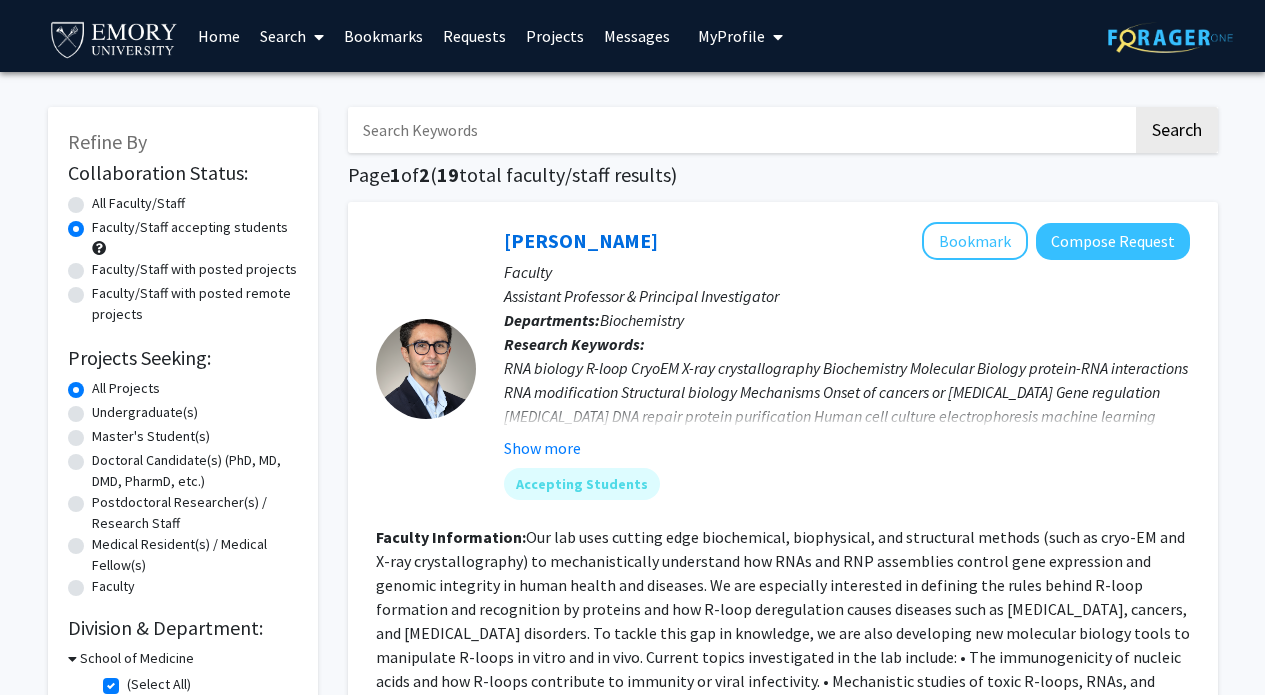 scroll, scrollTop: 128, scrollLeft: 0, axis: vertical 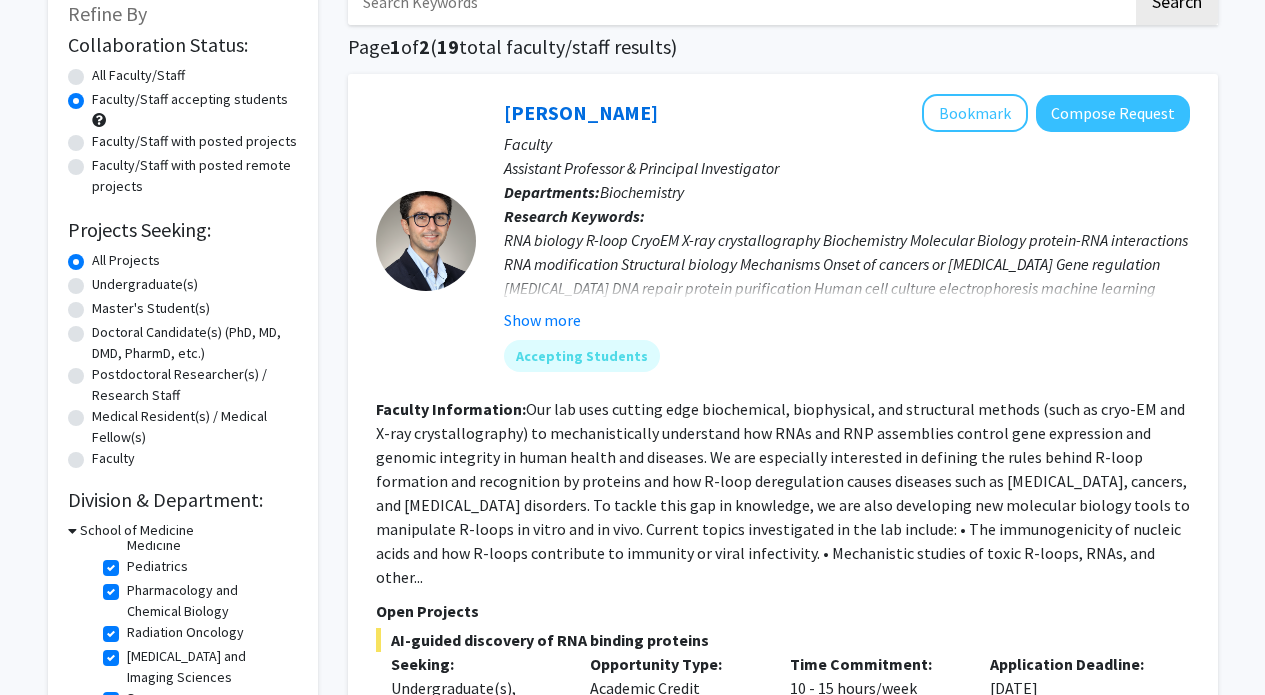 click on "All Faculty/Staff" 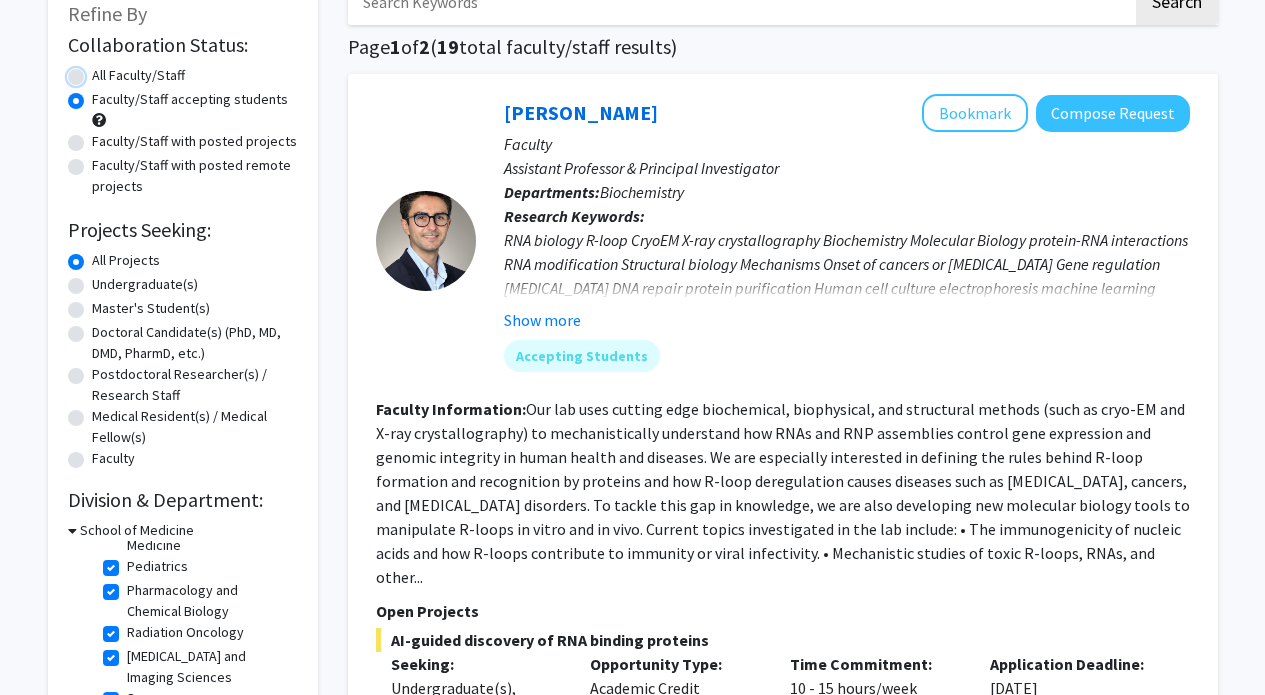 click on "All Faculty/Staff" at bounding box center [98, 71] 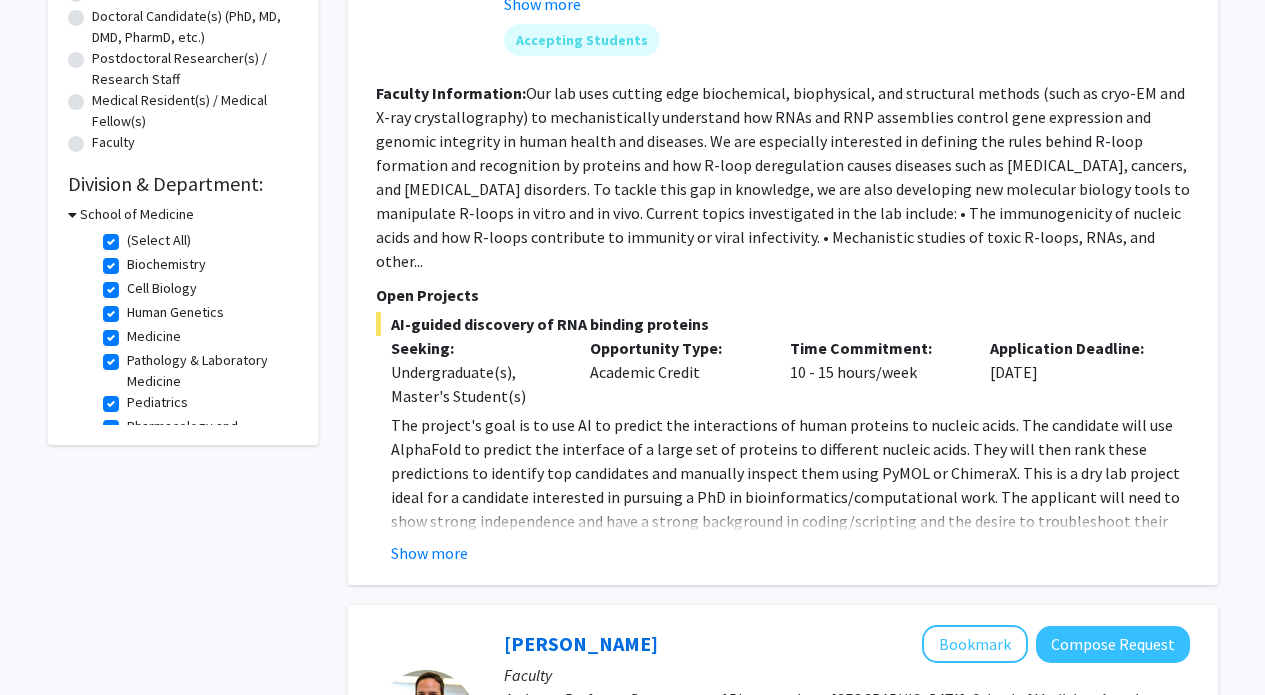 scroll, scrollTop: 455, scrollLeft: 0, axis: vertical 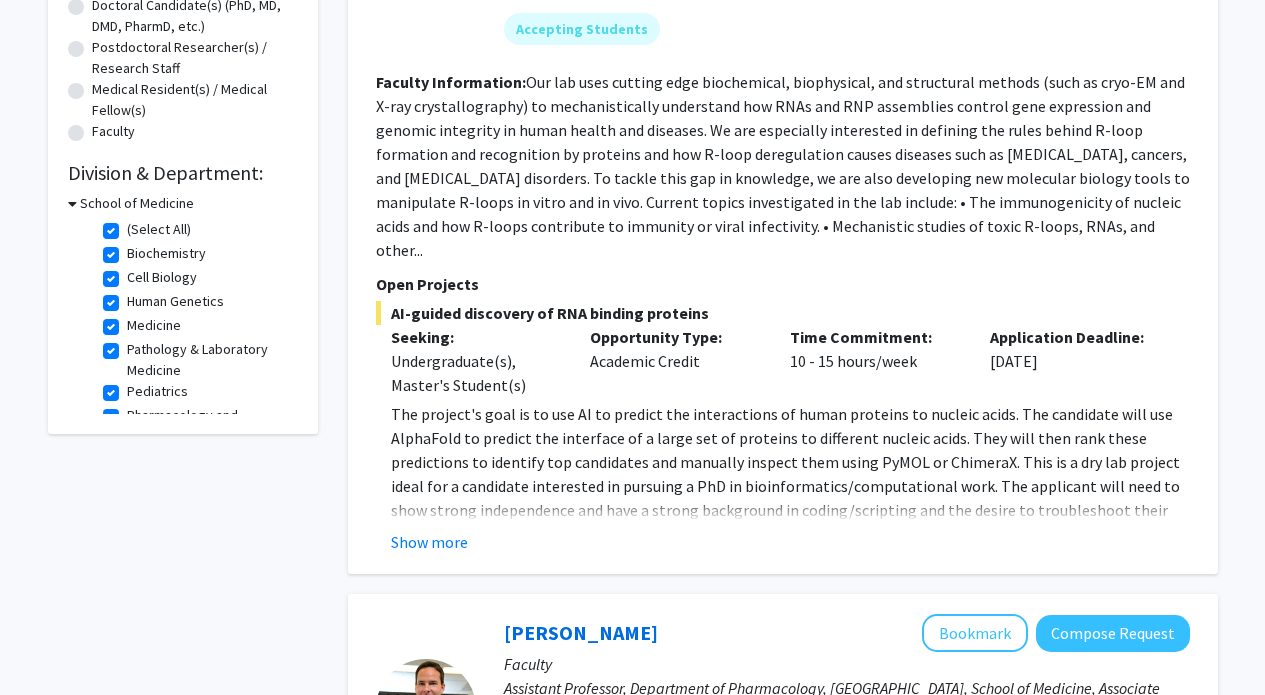 click on "School of Medicine" 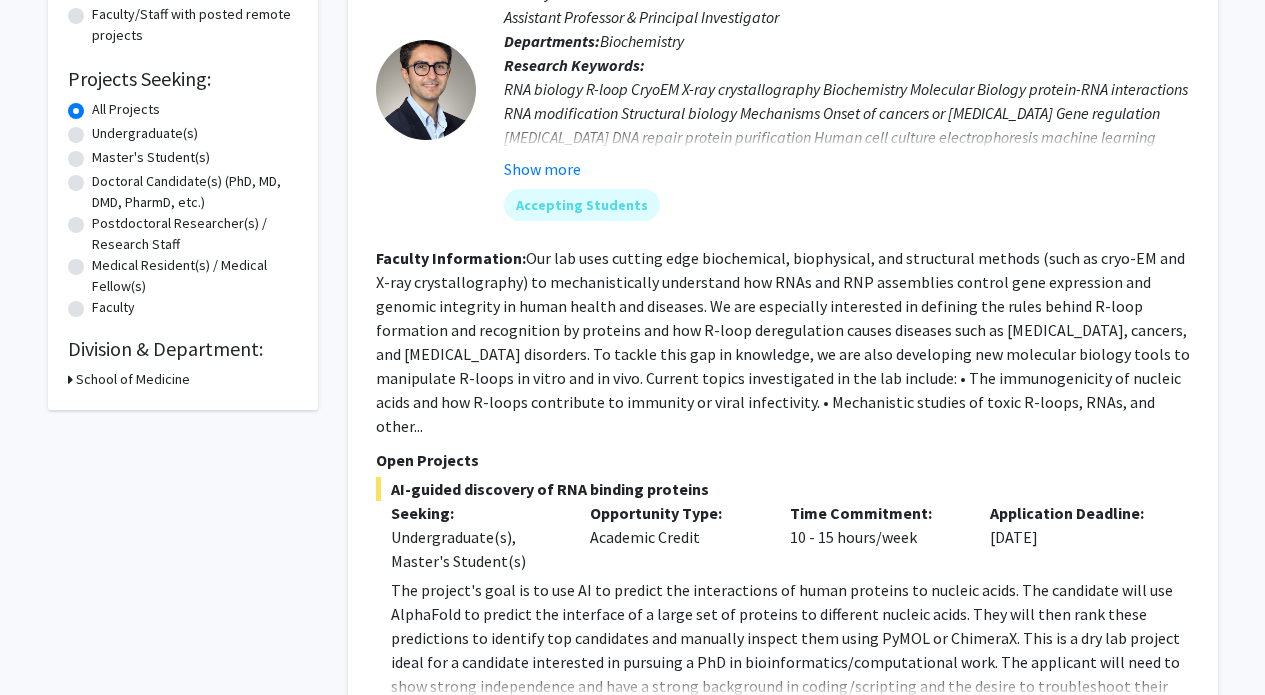 scroll, scrollTop: 0, scrollLeft: 0, axis: both 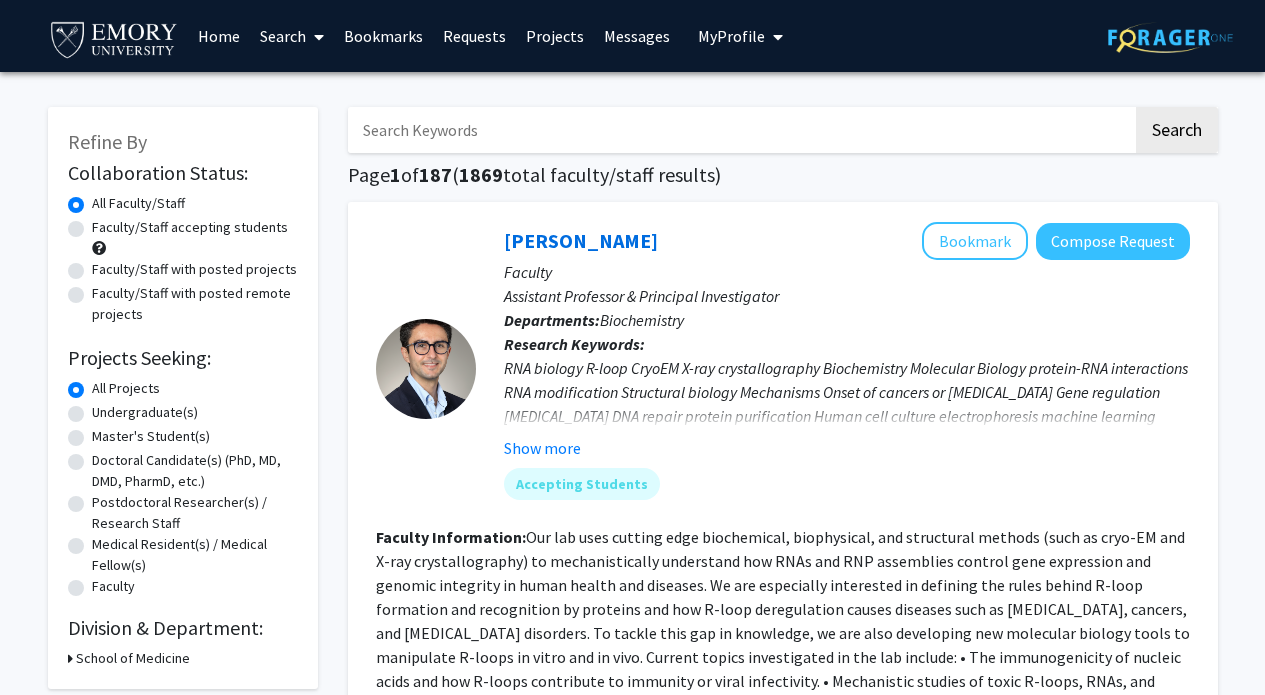 click at bounding box center (740, 130) 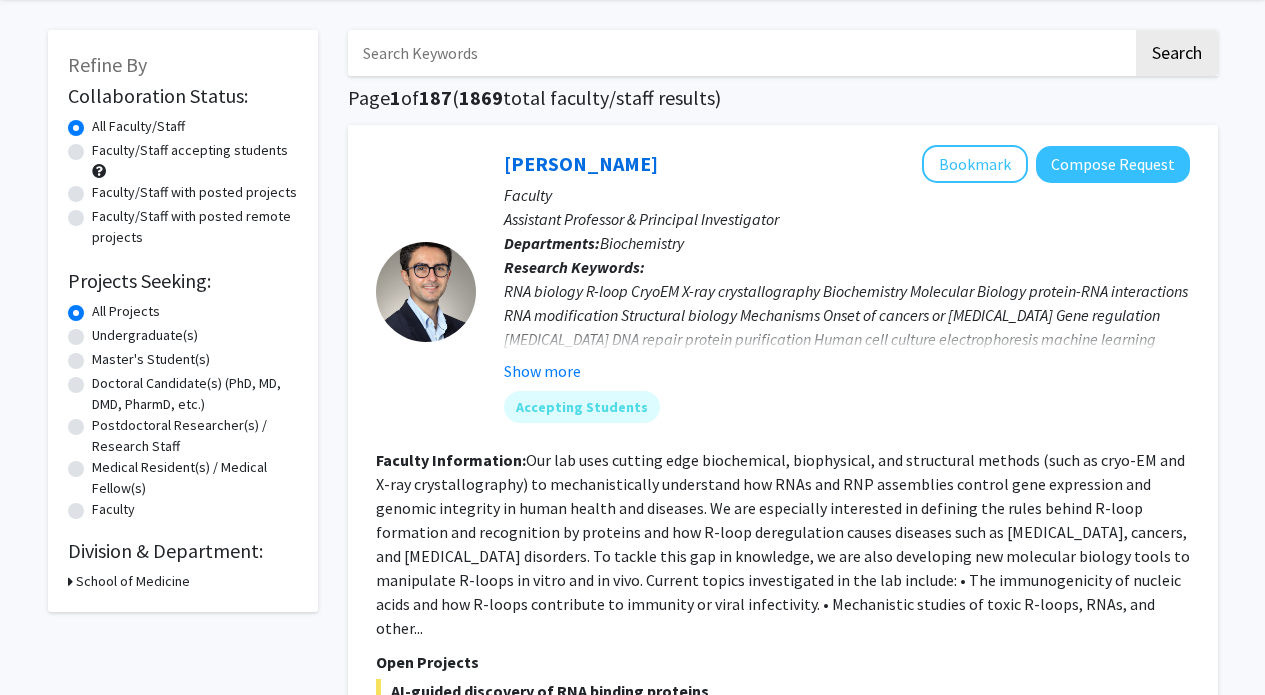 scroll, scrollTop: 85, scrollLeft: 0, axis: vertical 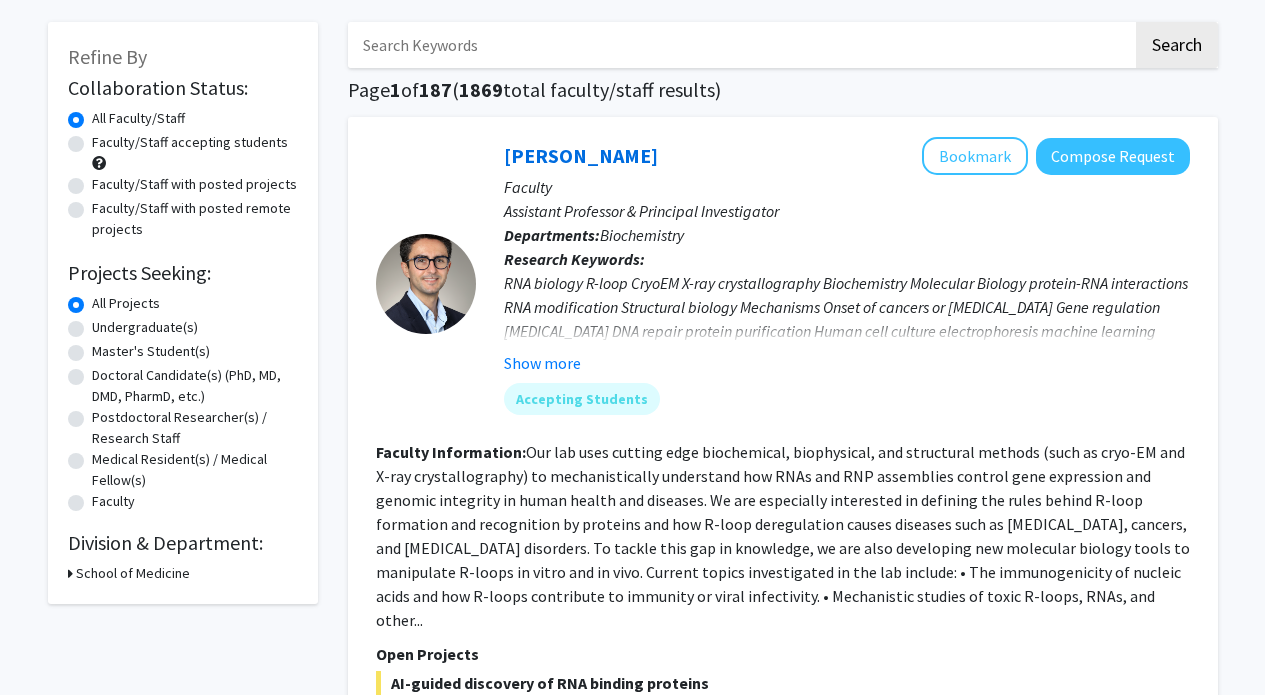 click on "Division & Department:" 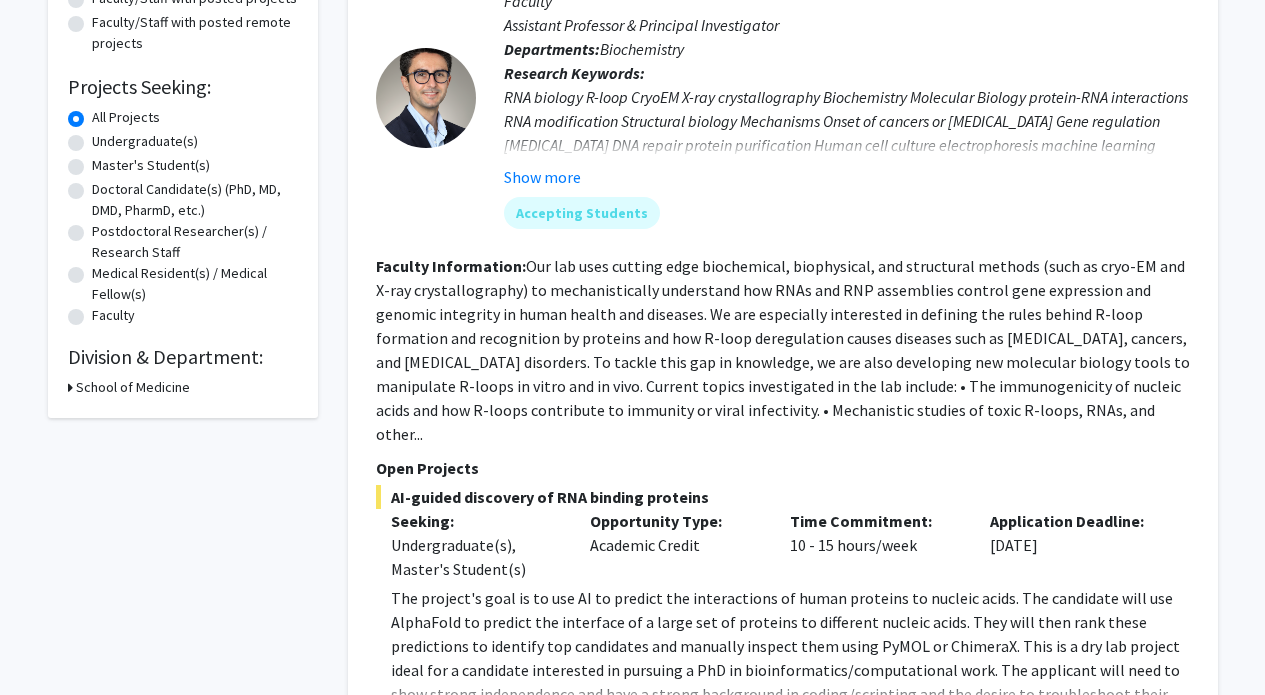 scroll, scrollTop: 0, scrollLeft: 0, axis: both 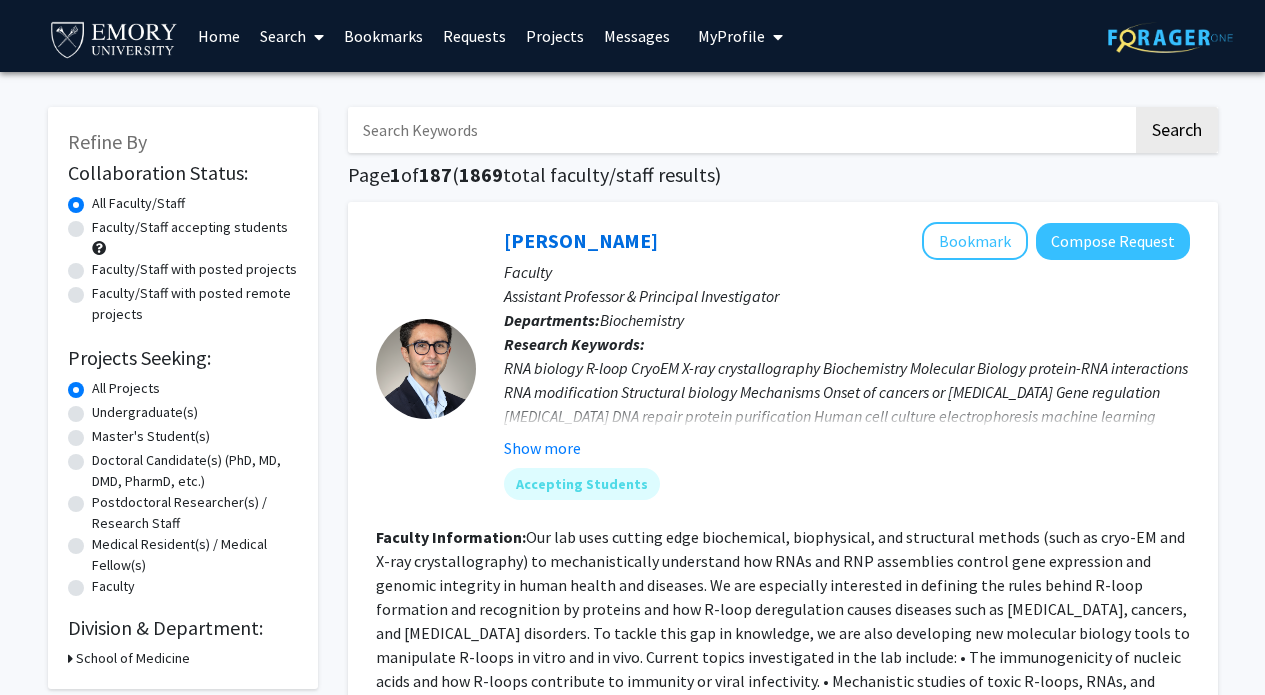 click on "Requests" at bounding box center [474, 36] 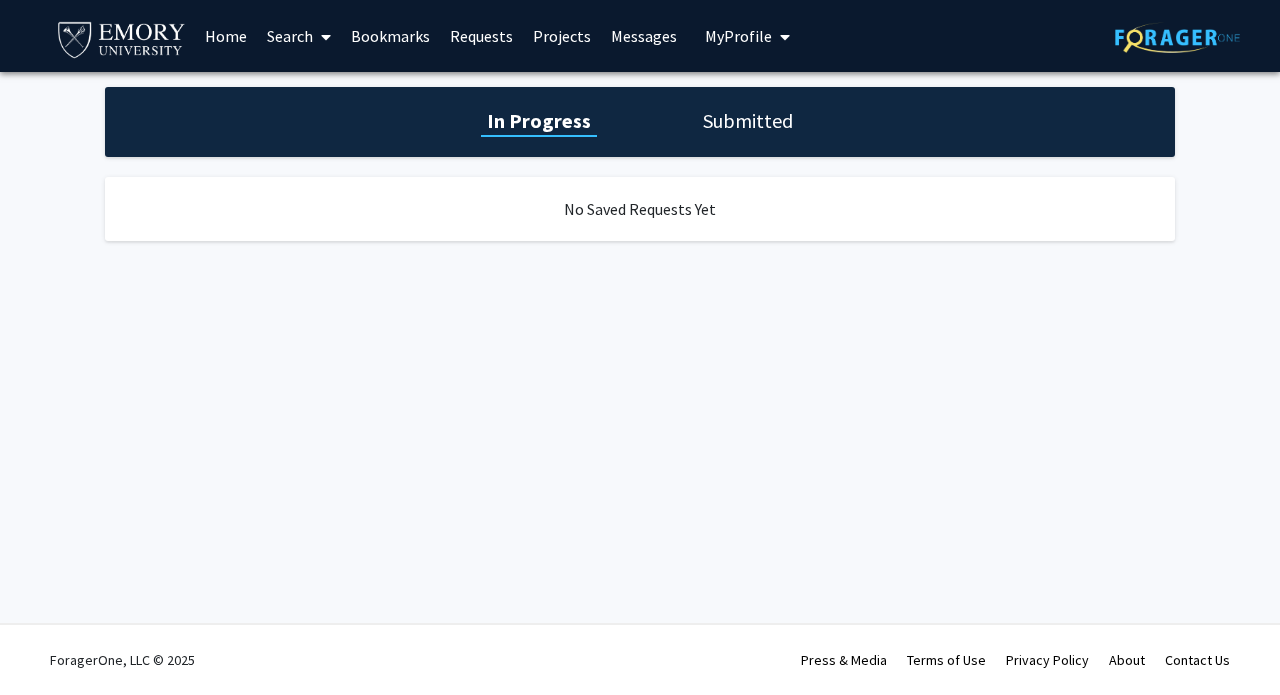 click on "Home" at bounding box center [226, 36] 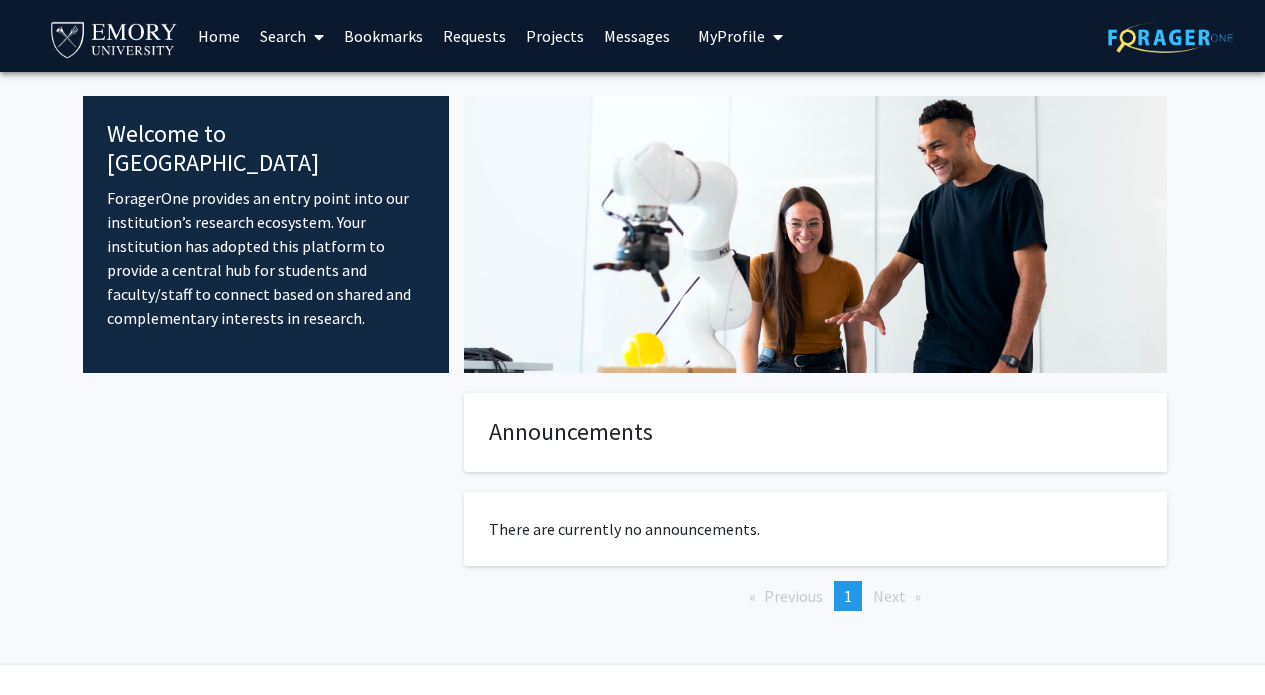 click on "Search" at bounding box center [292, 36] 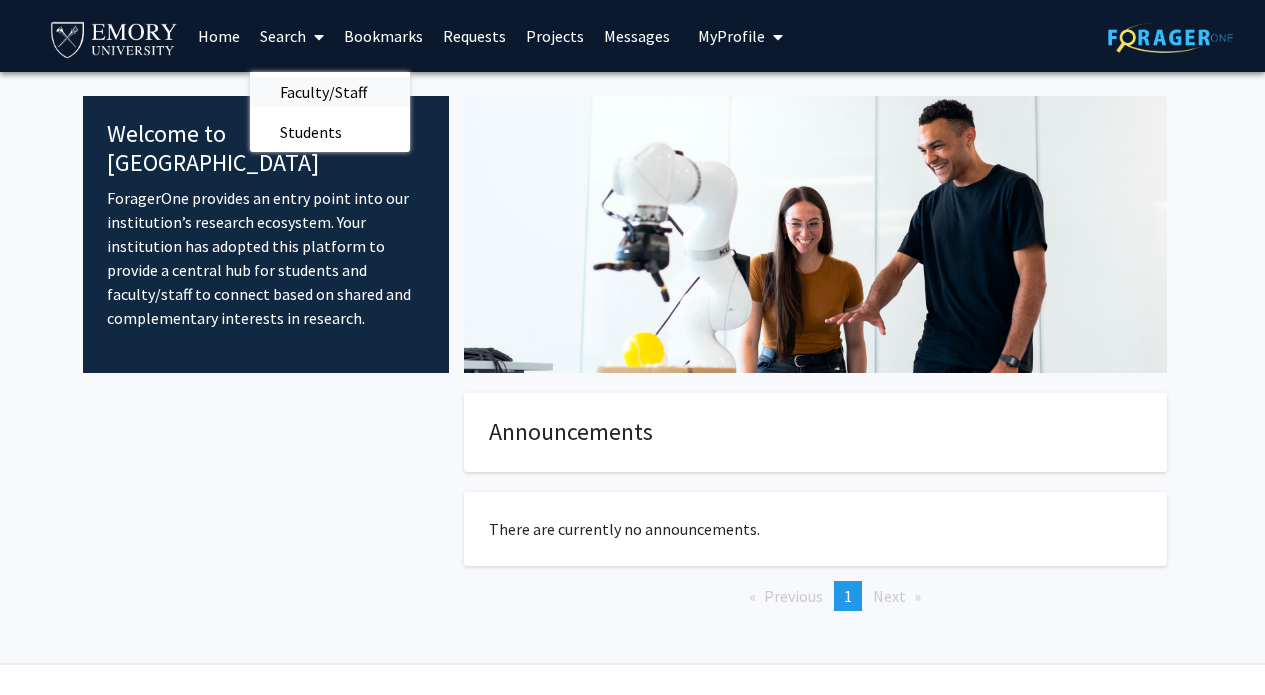 click on "Faculty/Staff" at bounding box center [323, 92] 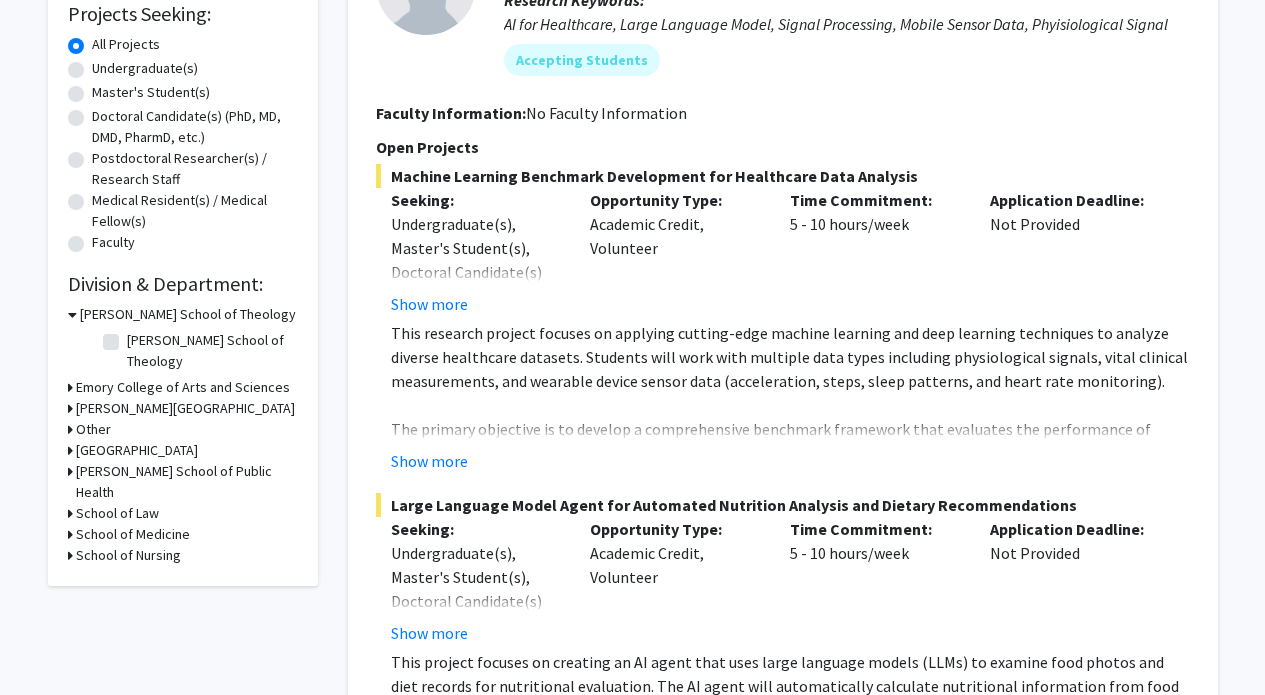 scroll, scrollTop: 369, scrollLeft: 0, axis: vertical 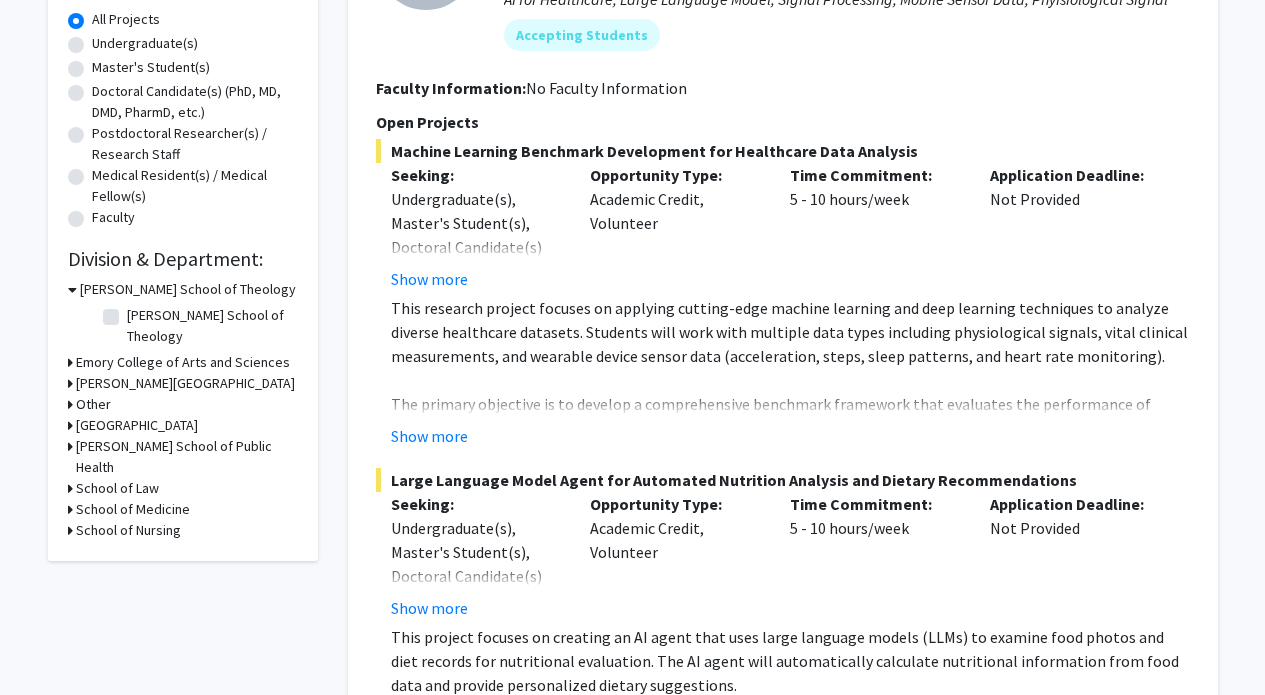 click on "Emory College of Arts and Sciences" at bounding box center [183, 362] 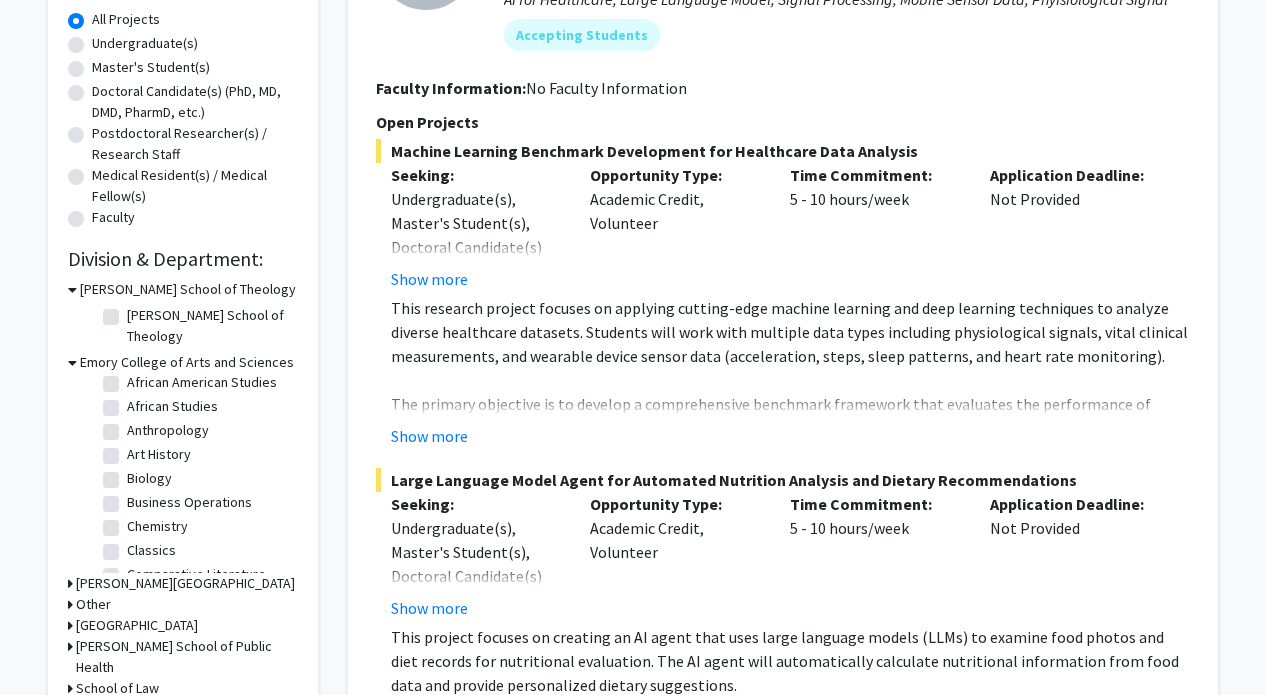 scroll, scrollTop: 73, scrollLeft: 0, axis: vertical 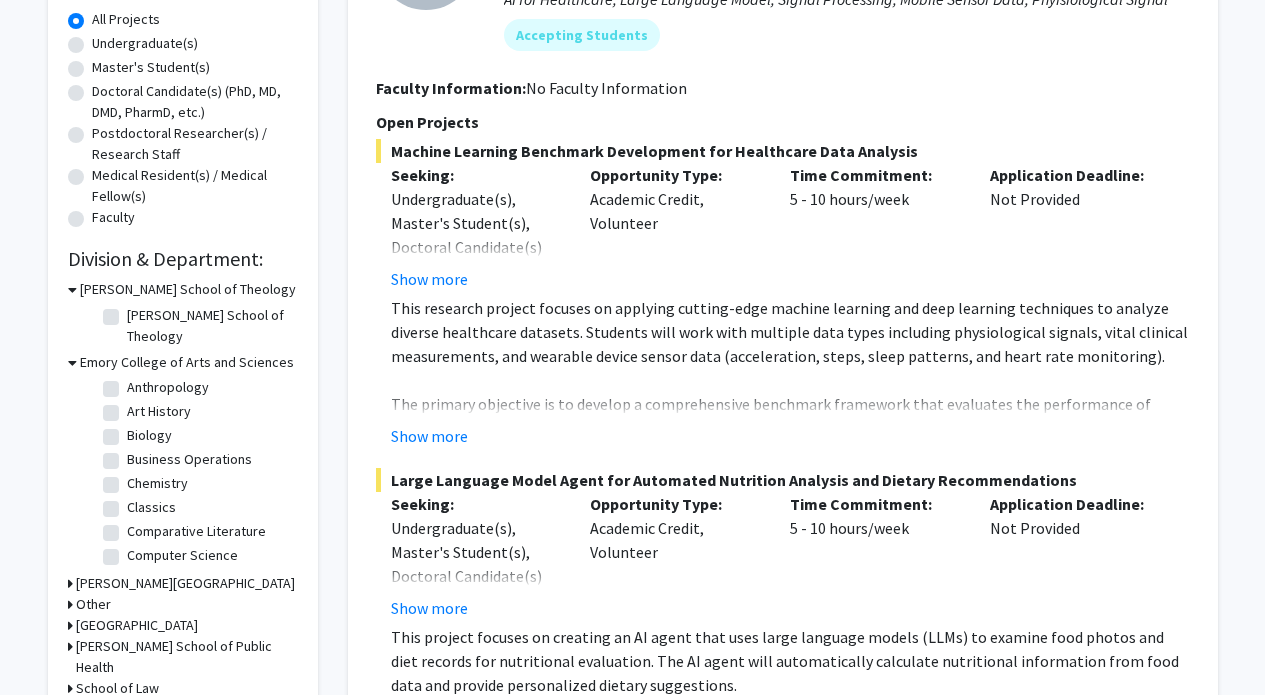 click on "Biology" 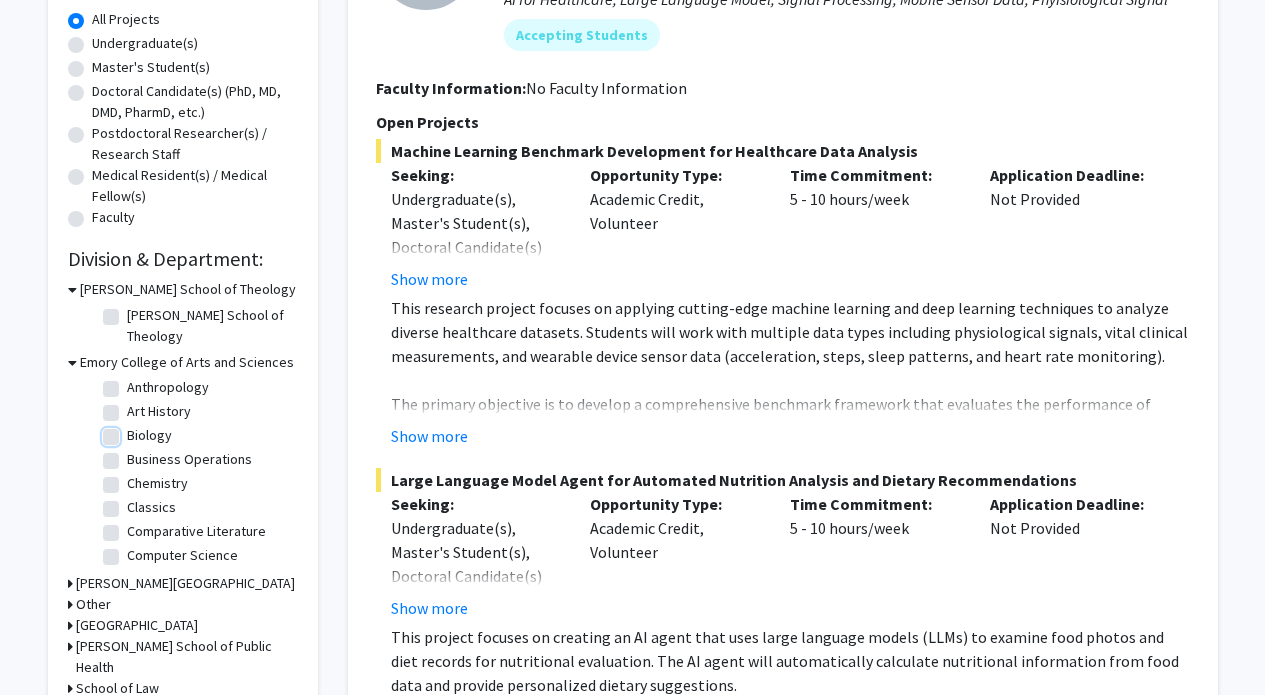 click on "Biology" at bounding box center (133, 431) 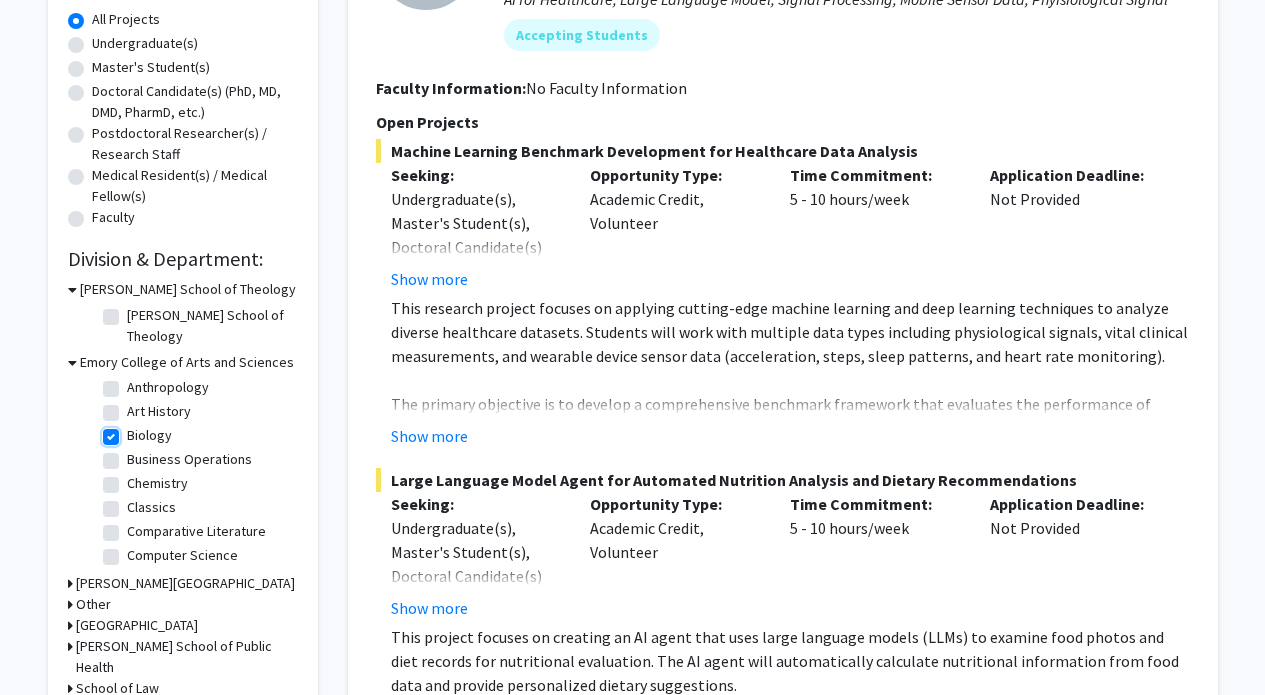 checkbox on "true" 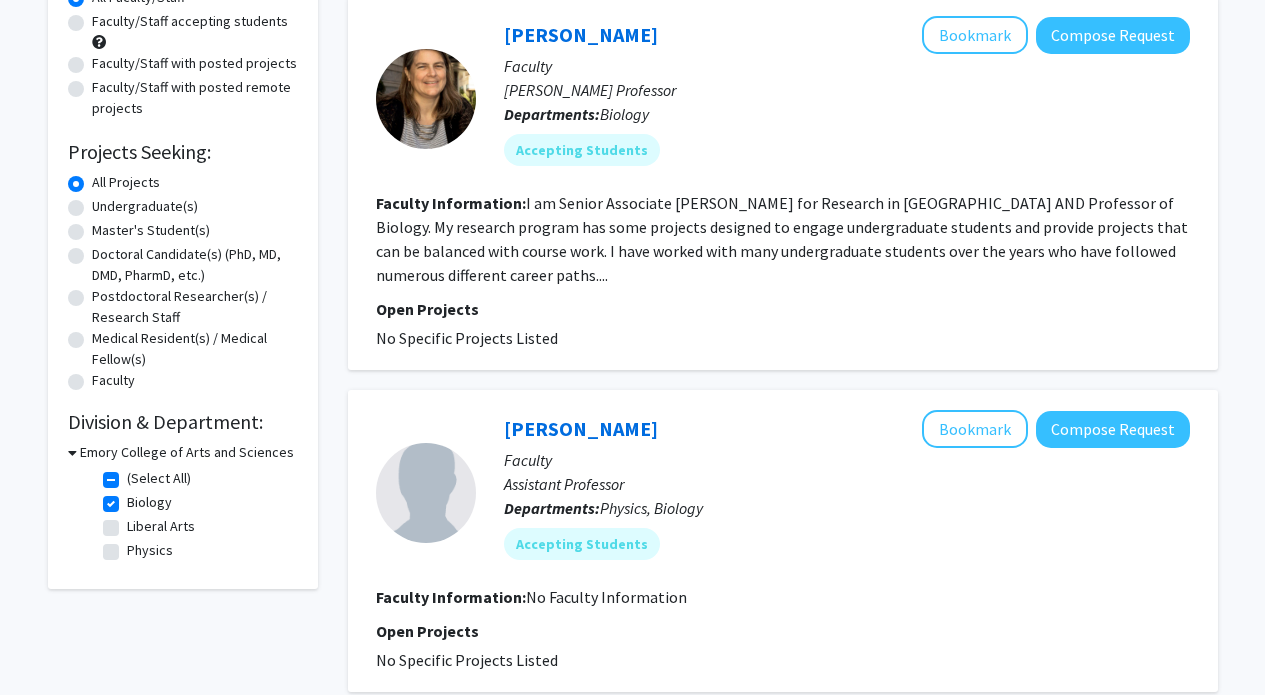 scroll, scrollTop: 224, scrollLeft: 0, axis: vertical 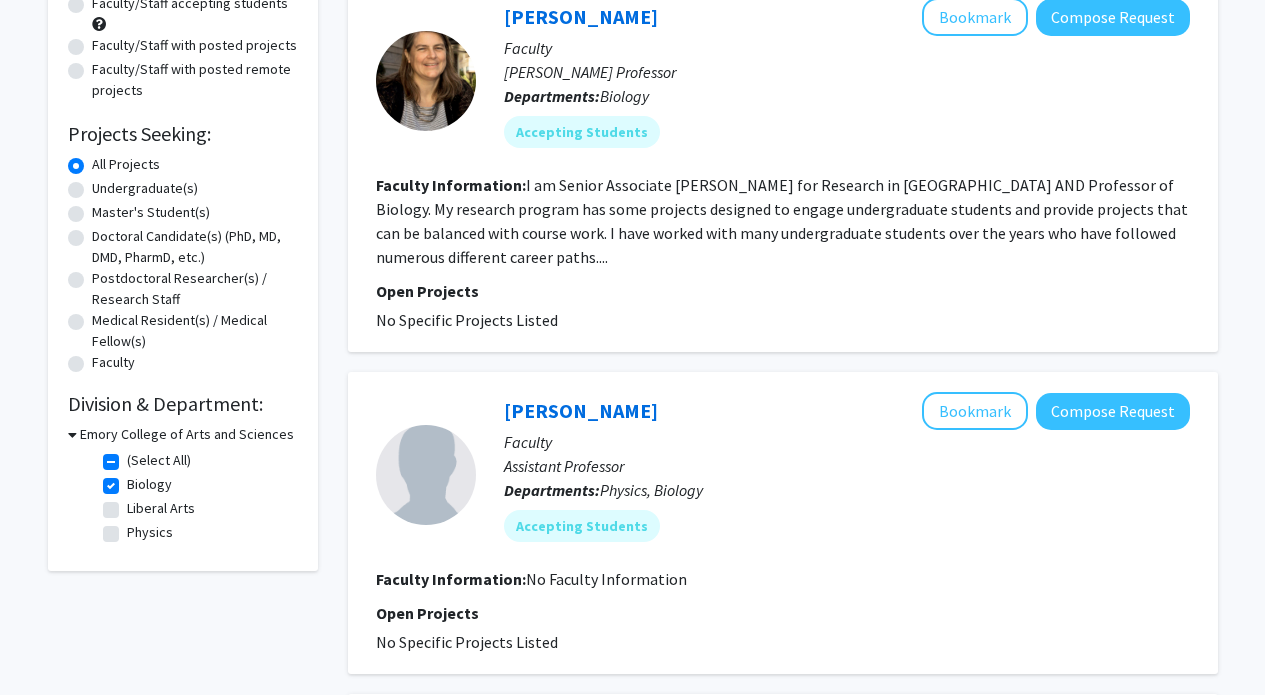 click on "Biology" 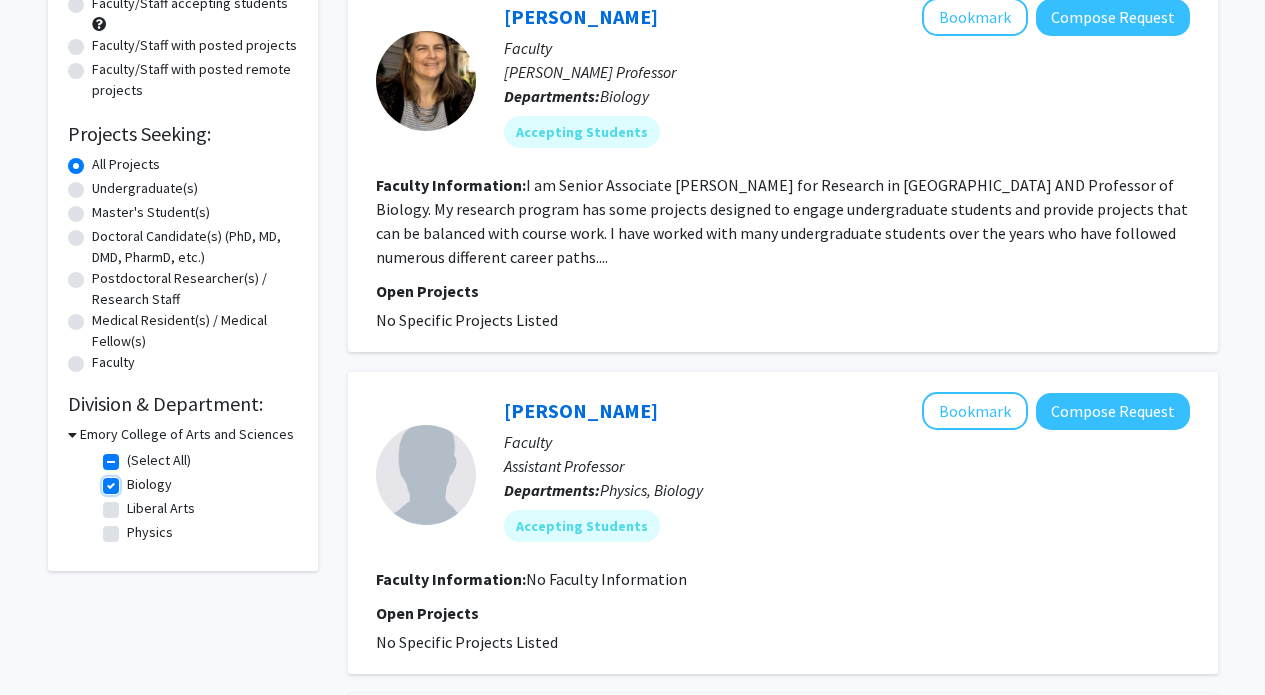 click on "Biology" at bounding box center (133, 480) 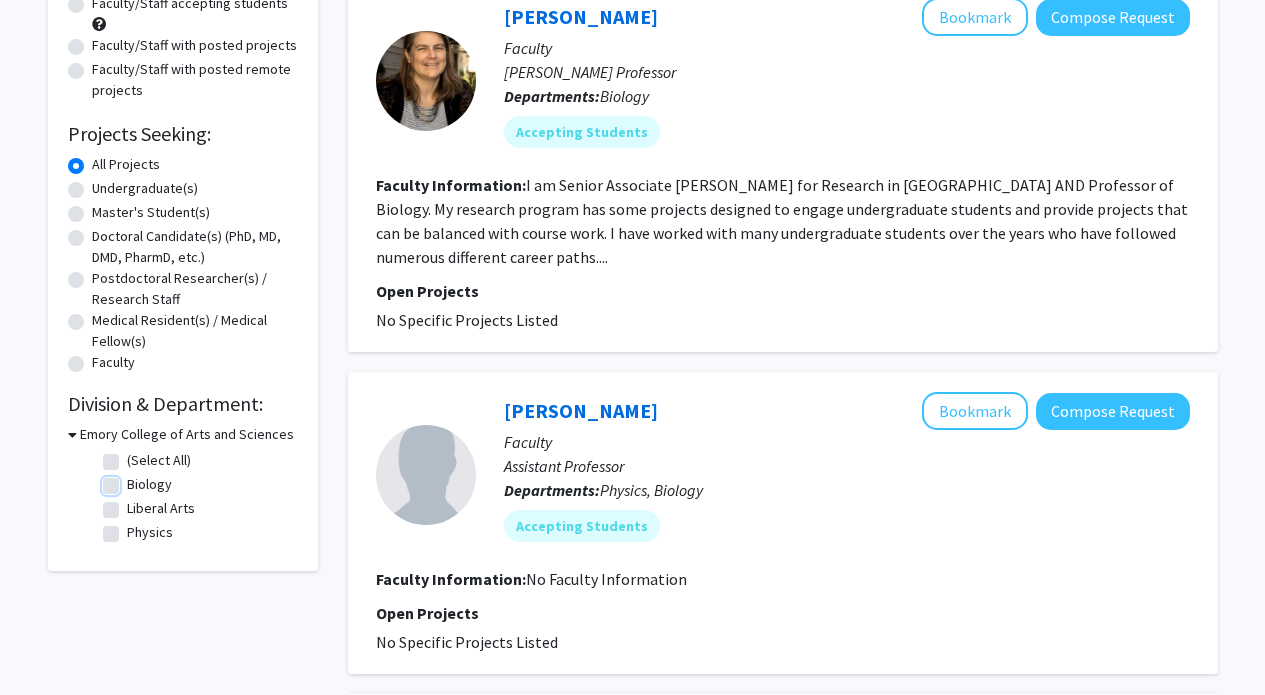 checkbox on "false" 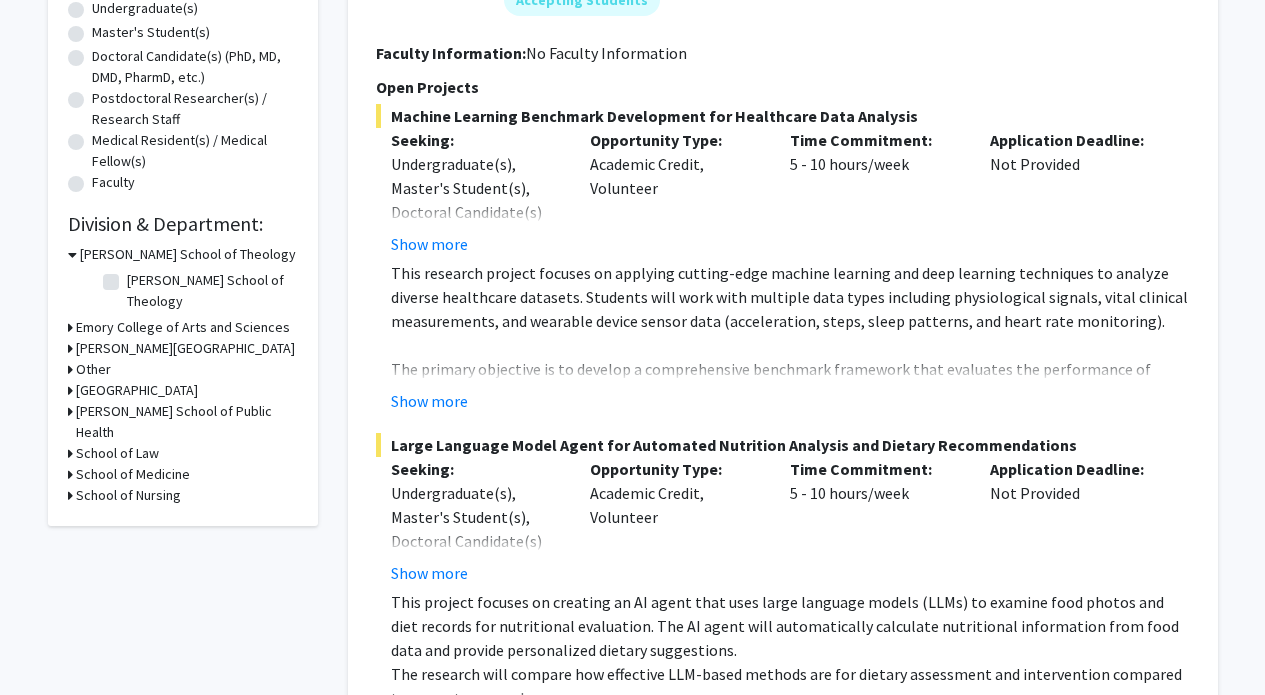 scroll, scrollTop: 406, scrollLeft: 0, axis: vertical 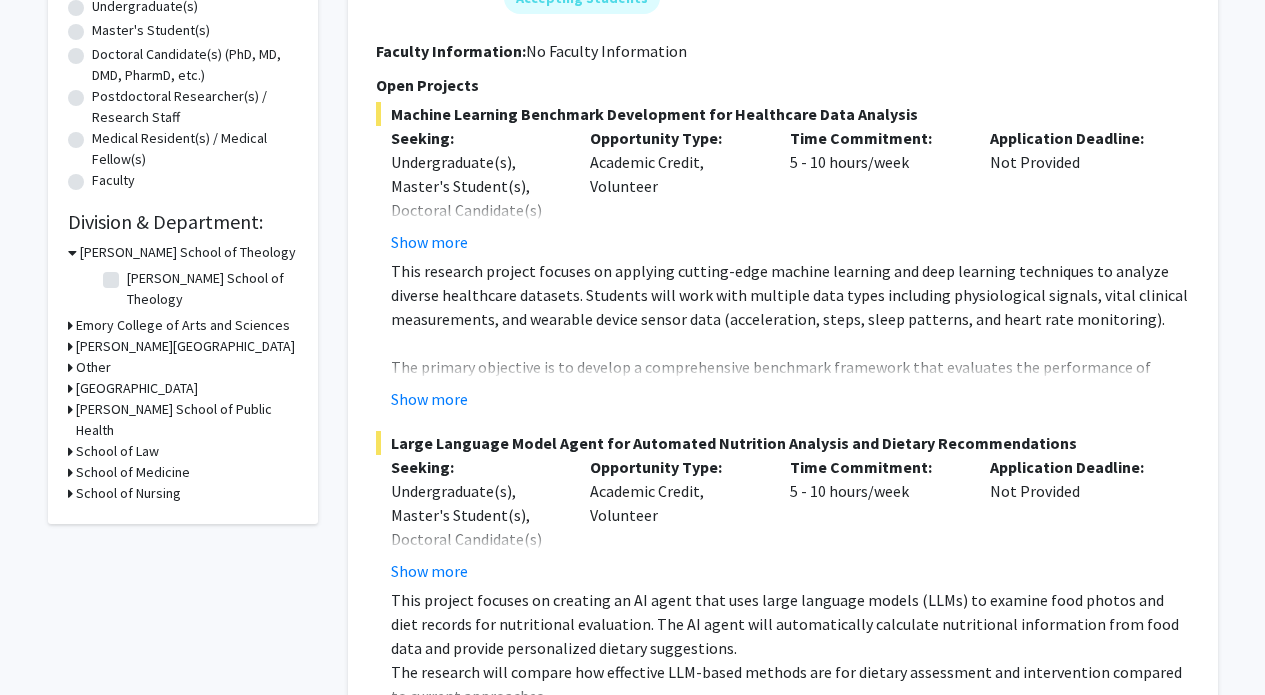 click on "[PERSON_NAME] School of Public Health" at bounding box center [187, 420] 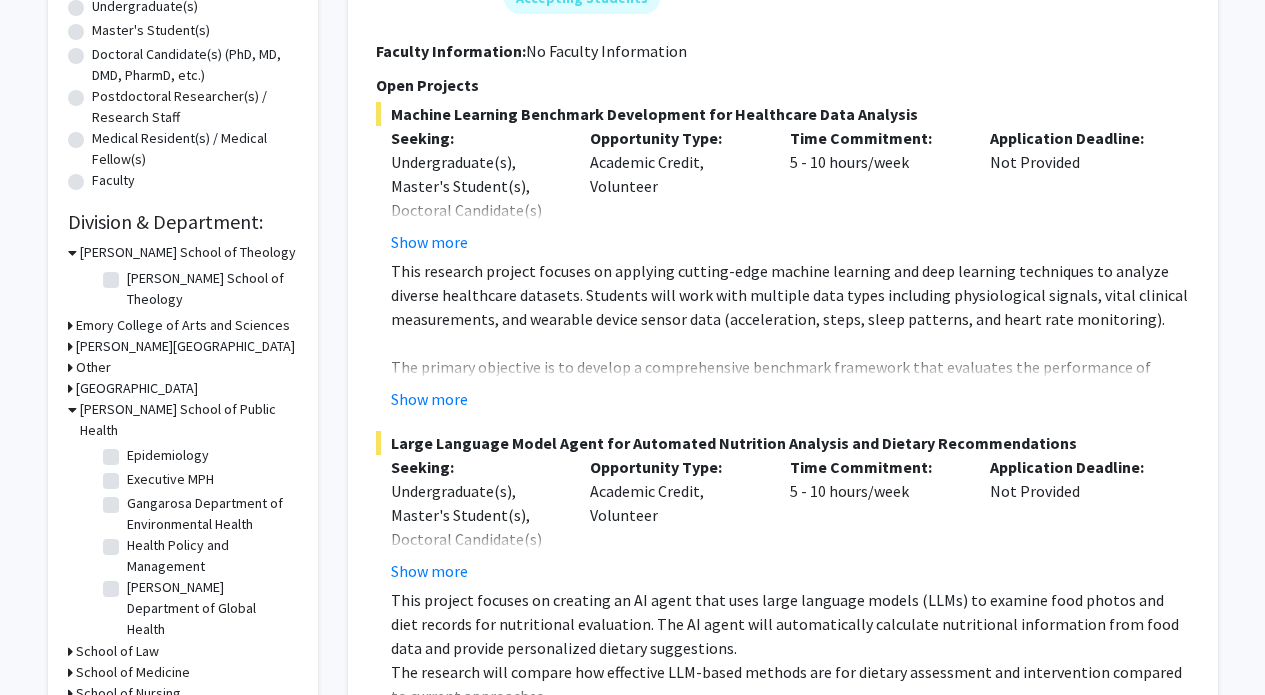 scroll, scrollTop: 113, scrollLeft: 0, axis: vertical 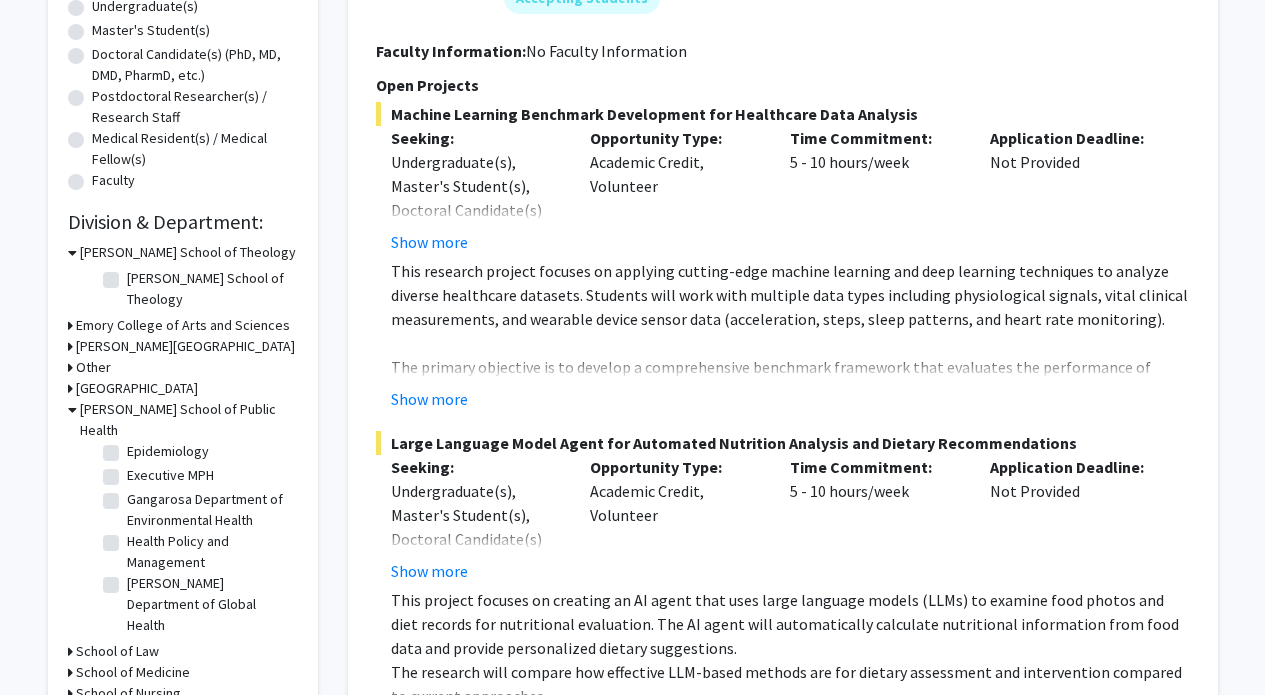 click on "Epidemiology" 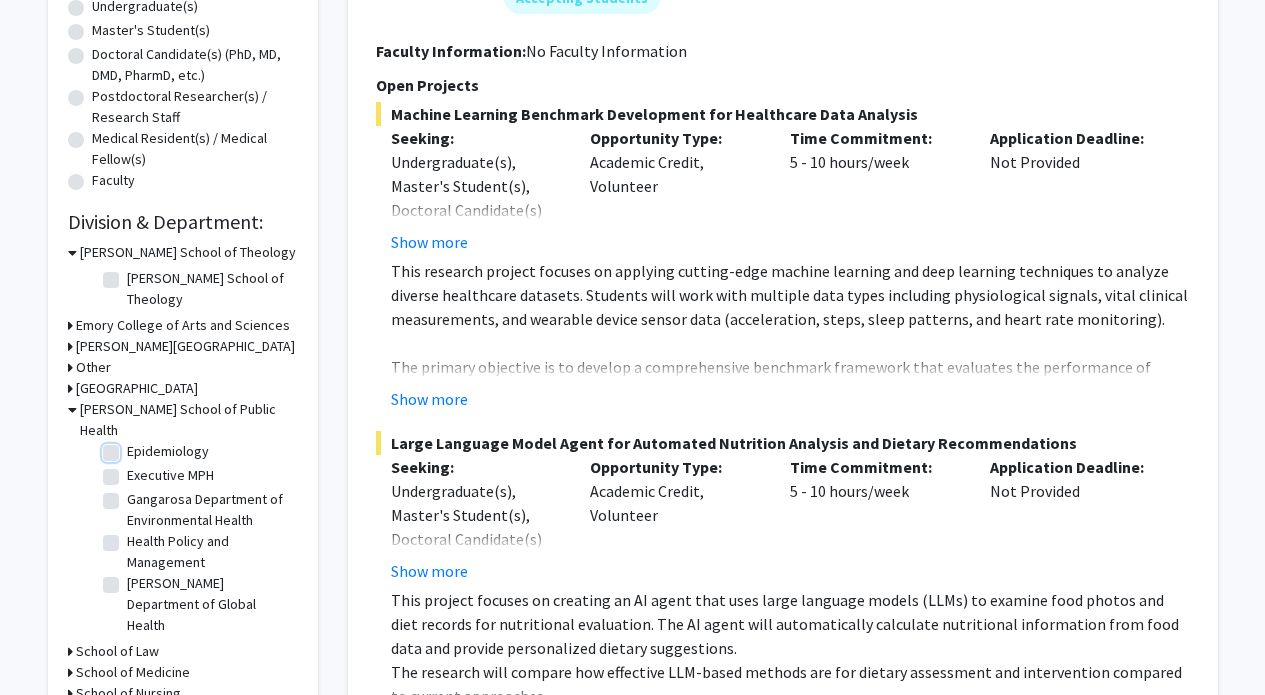 click on "Epidemiology" at bounding box center [133, 447] 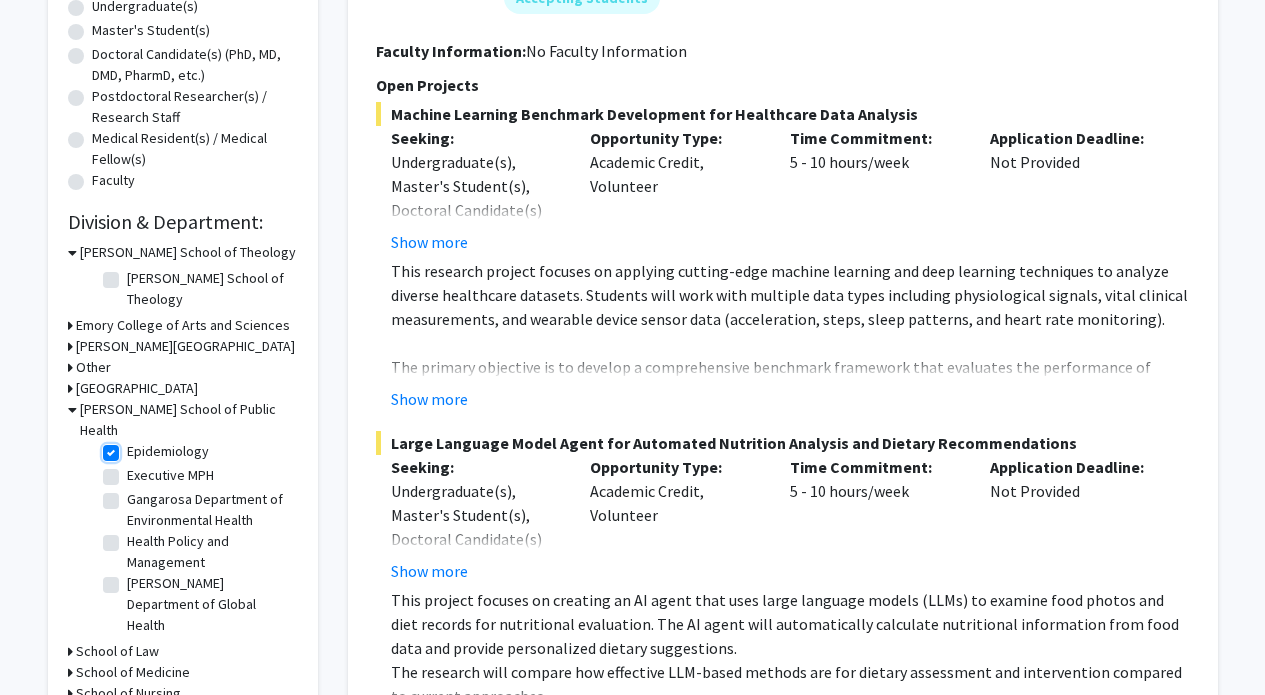 checkbox on "true" 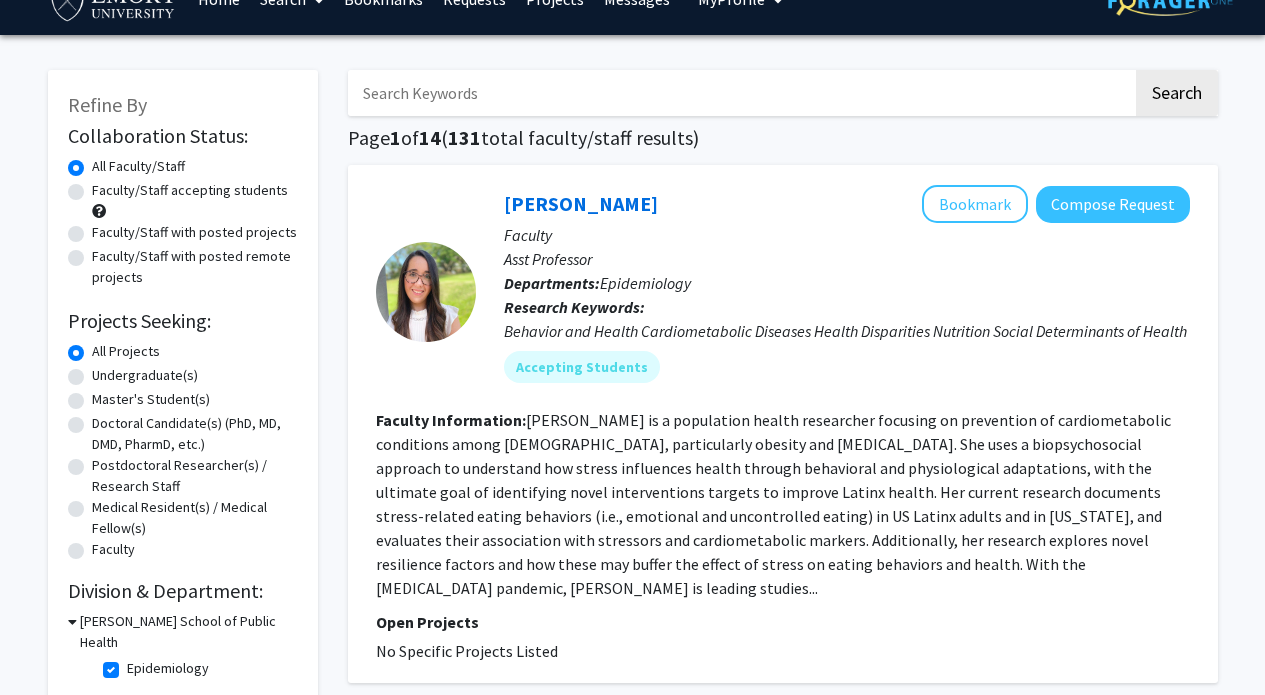 scroll, scrollTop: 43, scrollLeft: 0, axis: vertical 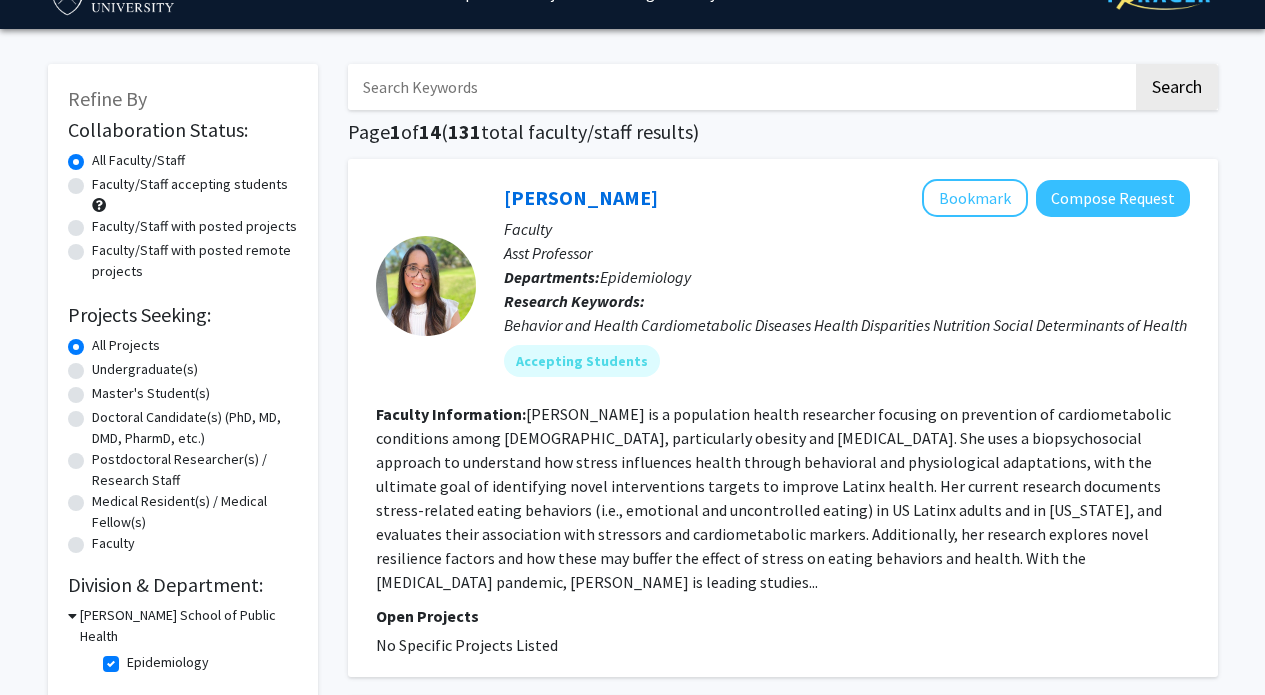 click at bounding box center (740, 87) 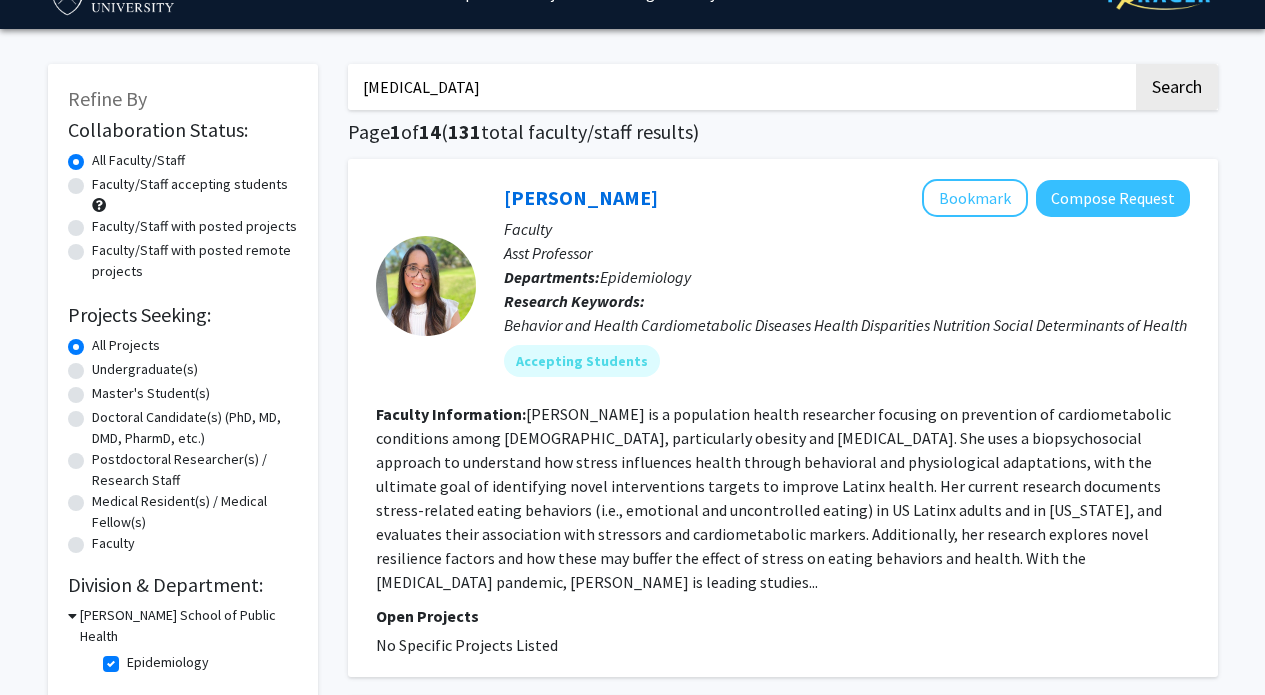 type on "cancer" 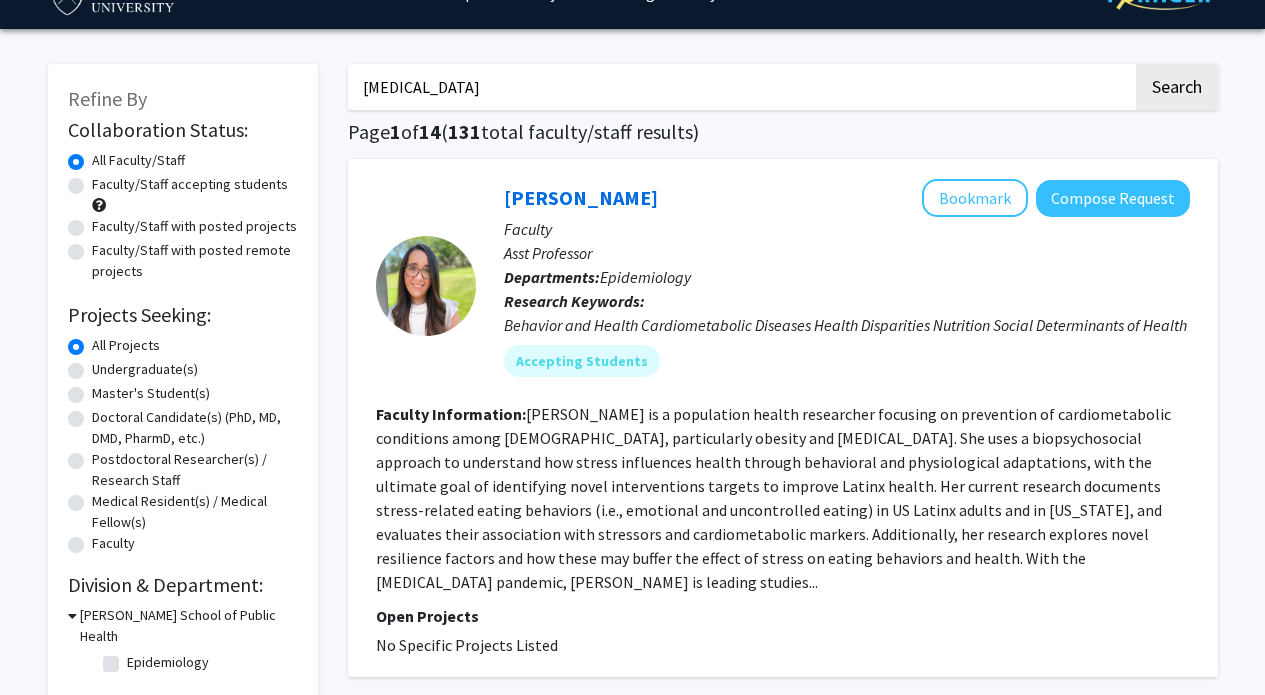 checkbox on "false" 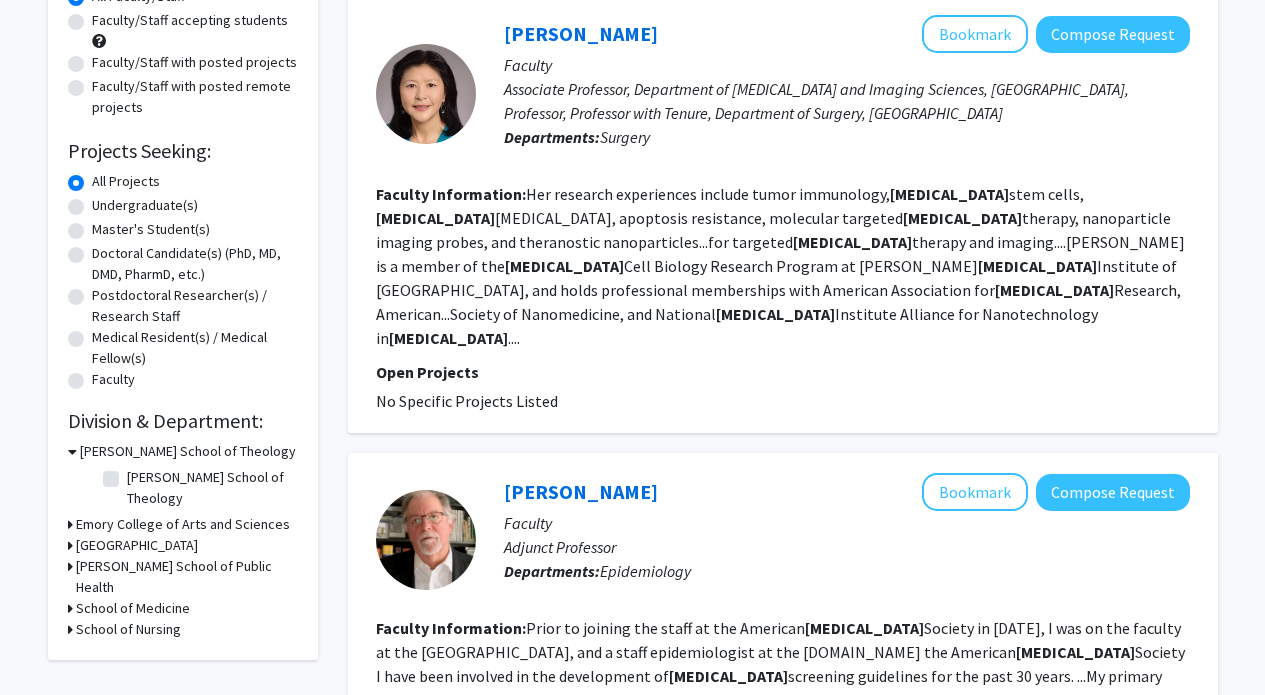 scroll, scrollTop: 0, scrollLeft: 0, axis: both 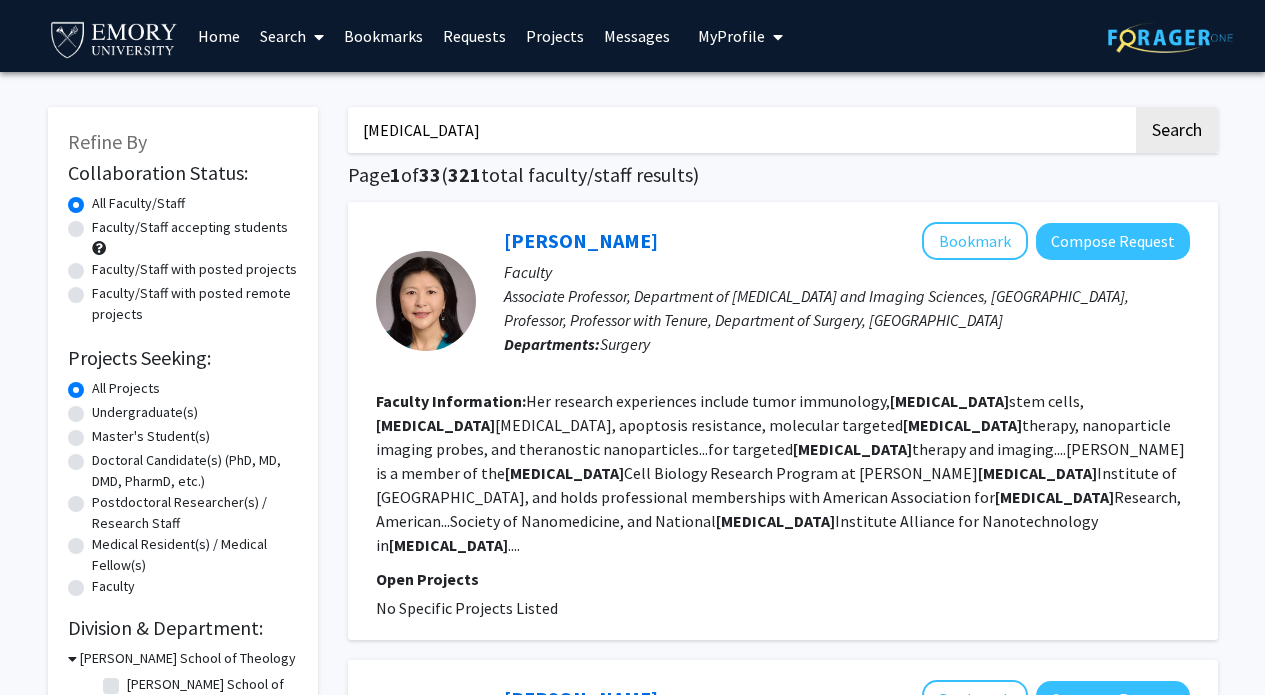 click on "cancer" at bounding box center [740, 130] 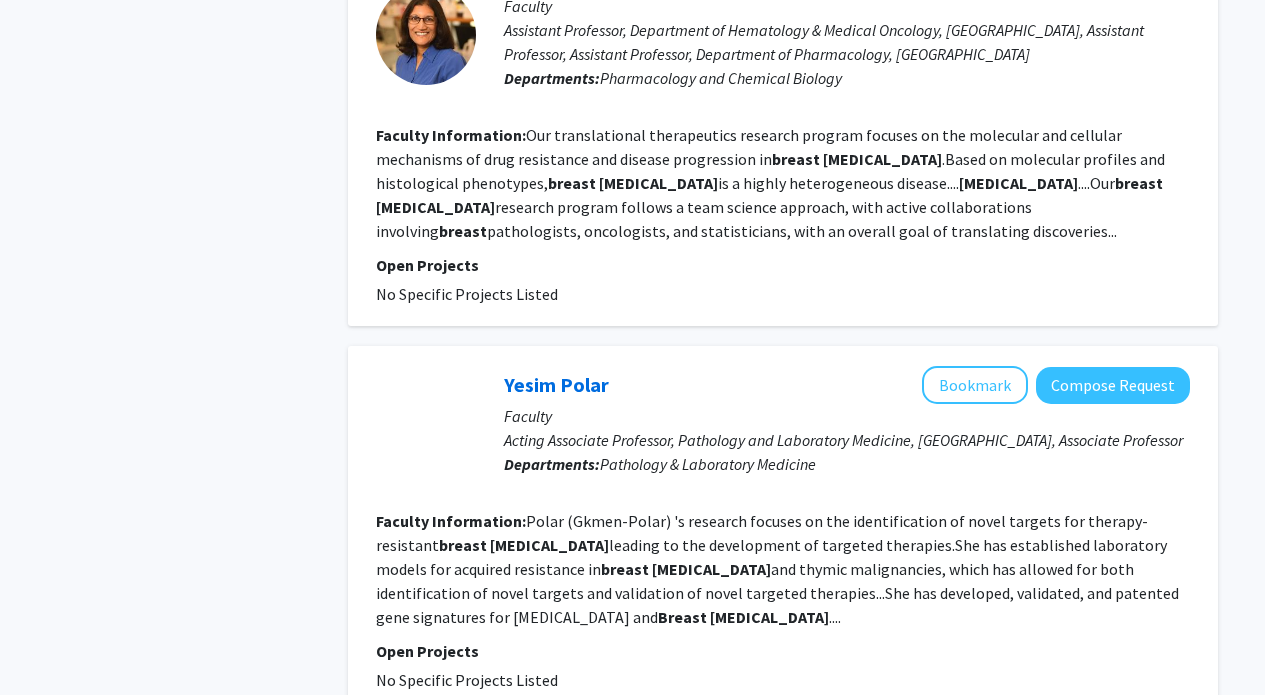 scroll, scrollTop: 1211, scrollLeft: 0, axis: vertical 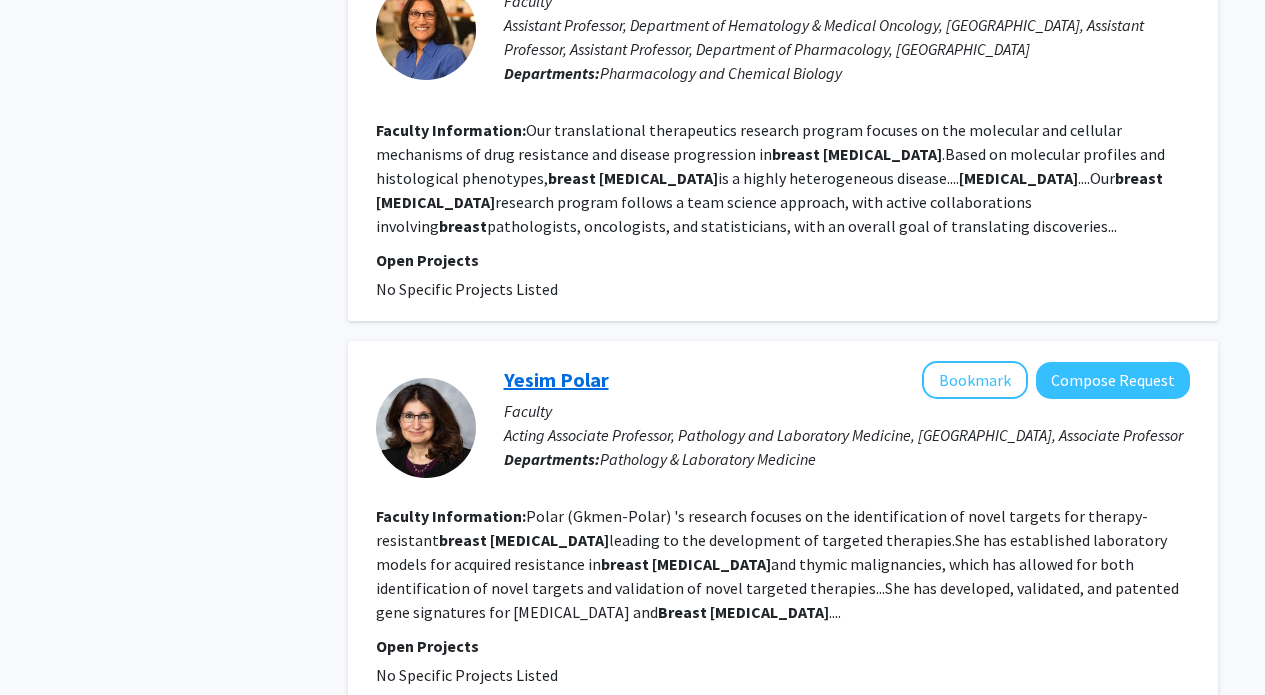 click on "Yesim Polar" 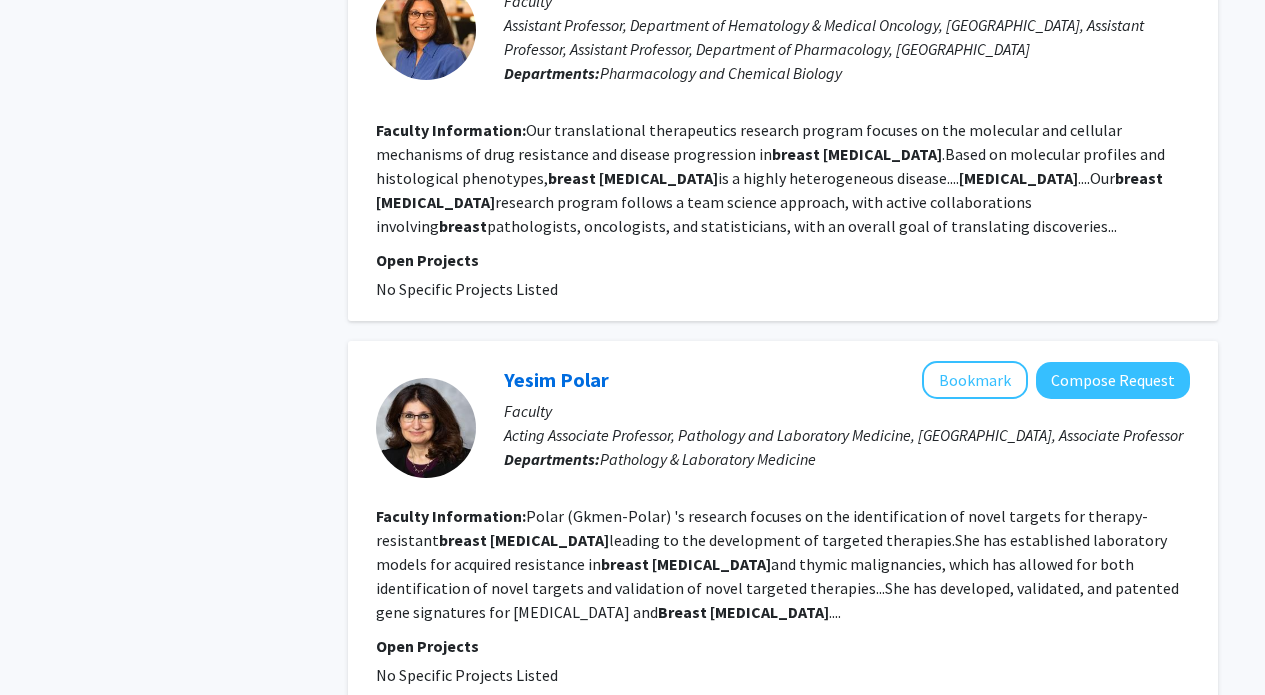 scroll, scrollTop: 0, scrollLeft: 0, axis: both 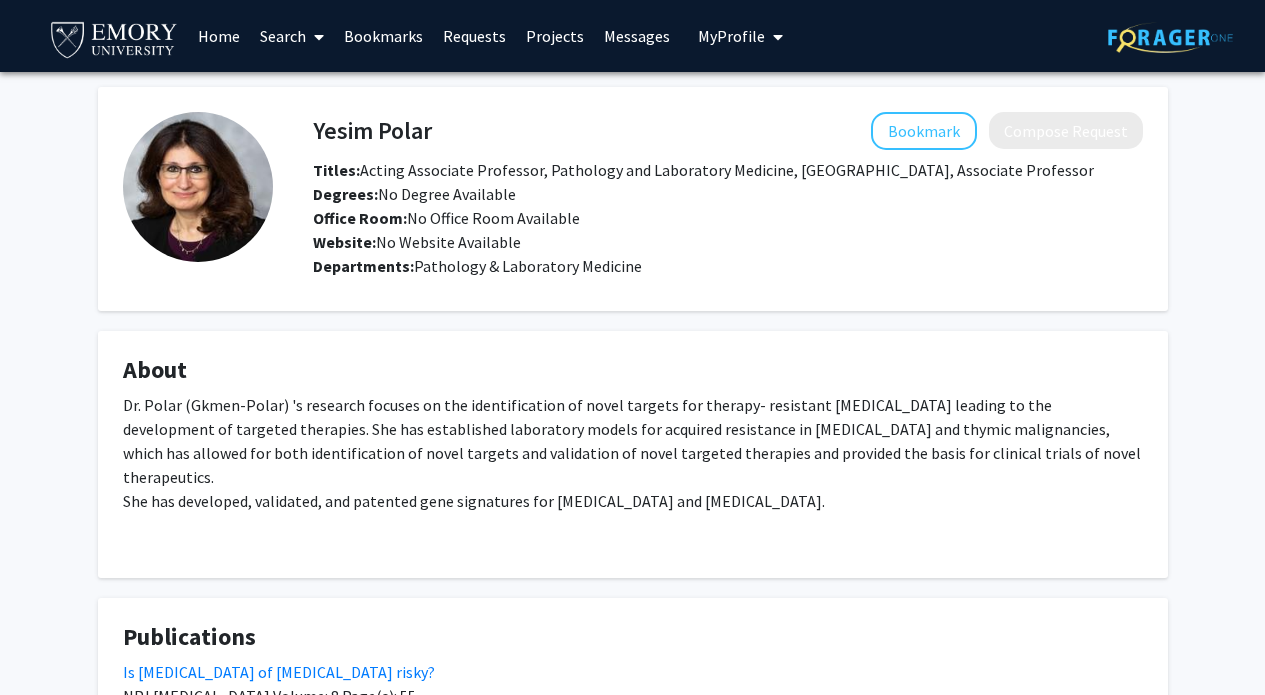 drag, startPoint x: 445, startPoint y: 128, endPoint x: 303, endPoint y: 120, distance: 142.22517 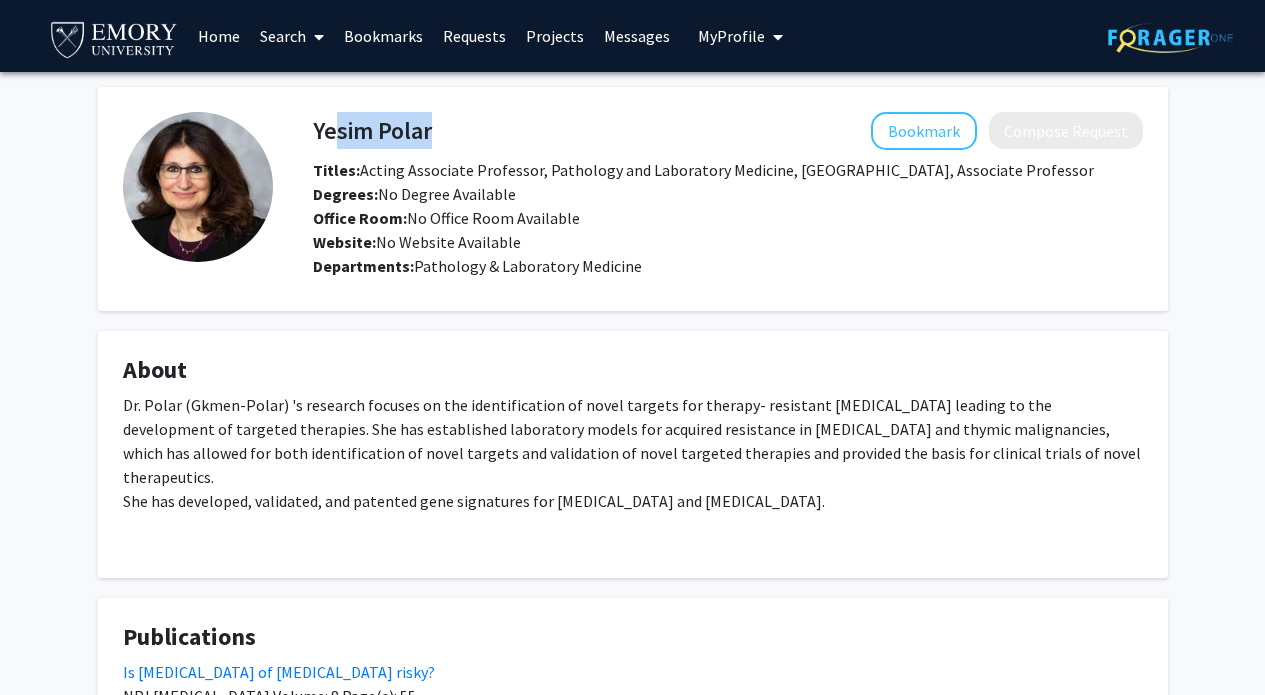 drag, startPoint x: 320, startPoint y: 129, endPoint x: 431, endPoint y: 130, distance: 111.0045 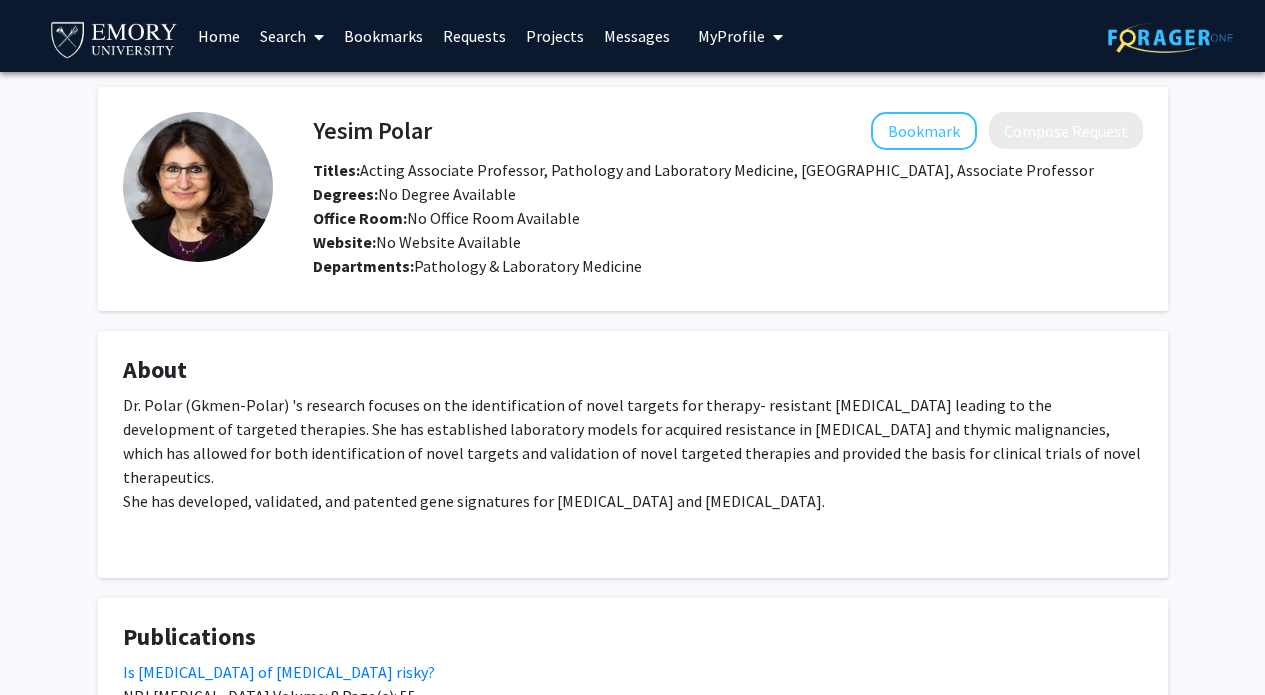 drag, startPoint x: 428, startPoint y: 130, endPoint x: 312, endPoint y: 127, distance: 116.03879 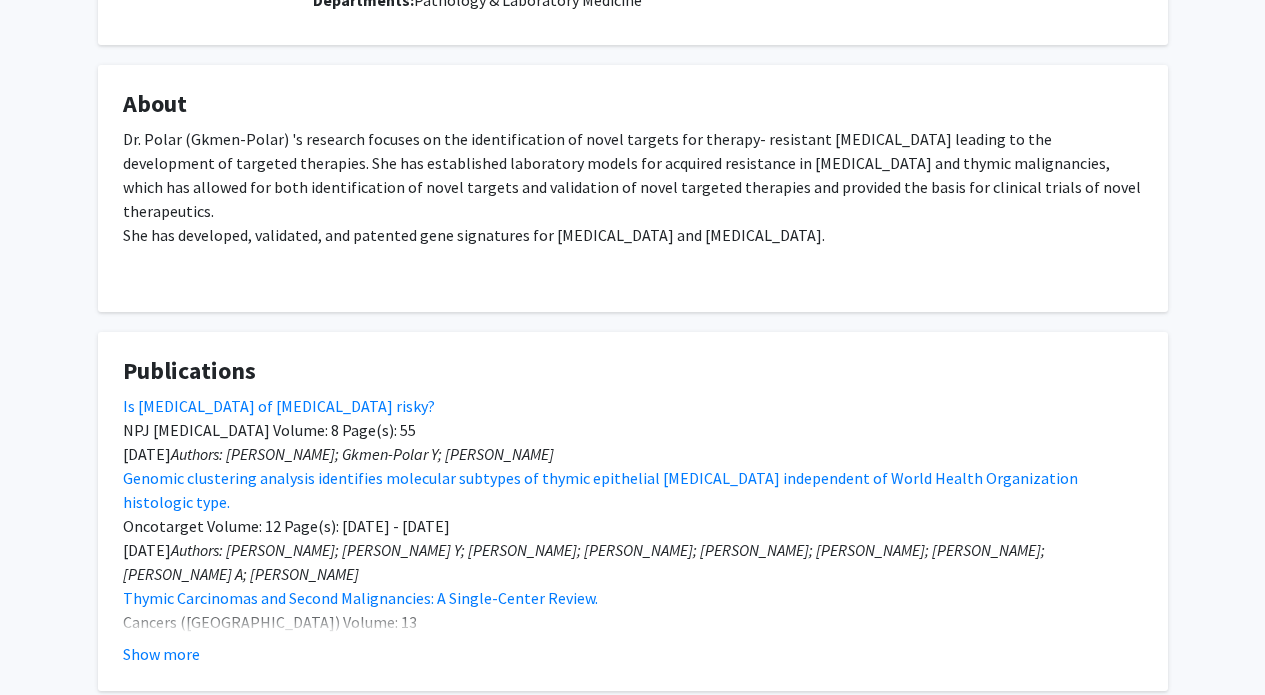scroll, scrollTop: 0, scrollLeft: 0, axis: both 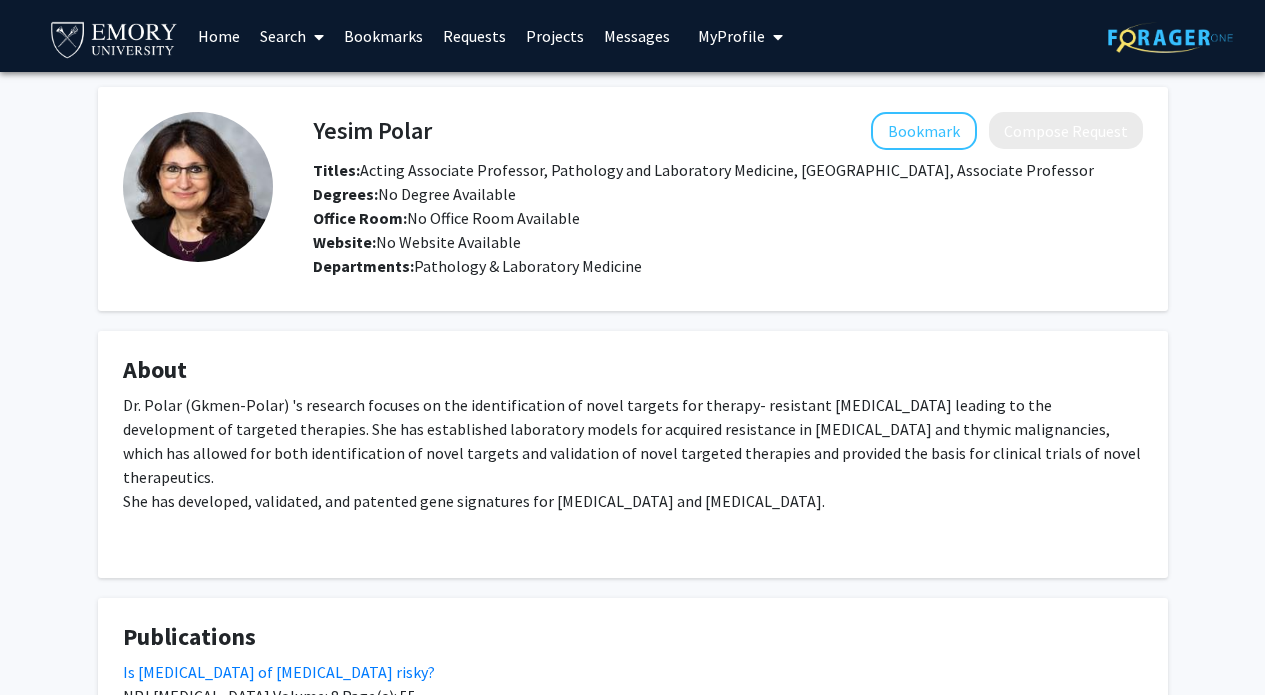 drag, startPoint x: 445, startPoint y: 124, endPoint x: 308, endPoint y: 127, distance: 137.03284 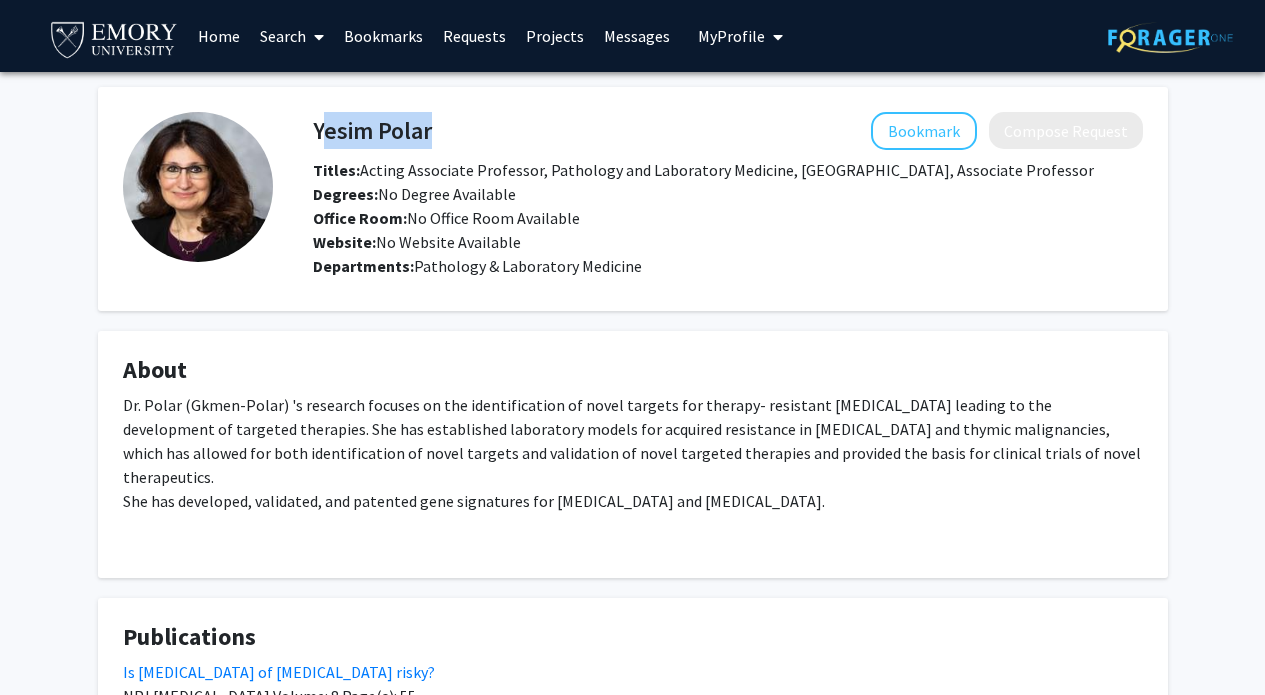 drag, startPoint x: 315, startPoint y: 123, endPoint x: 448, endPoint y: 121, distance: 133.01503 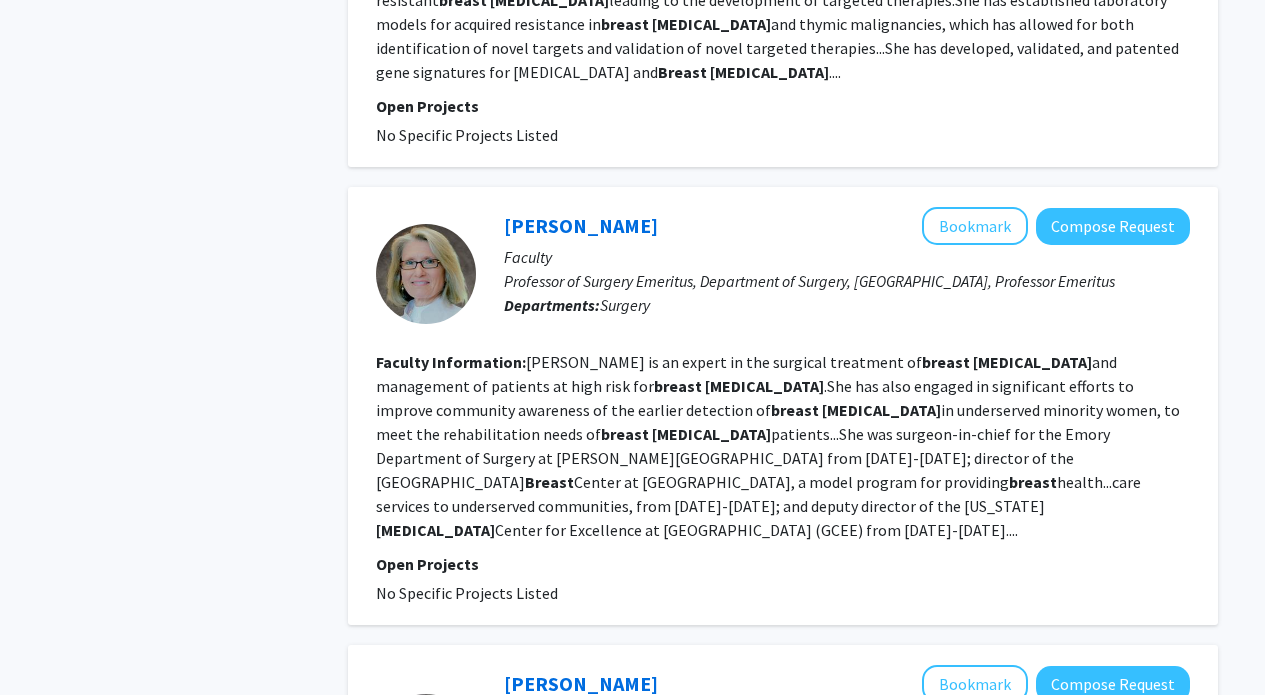 scroll, scrollTop: 1752, scrollLeft: 0, axis: vertical 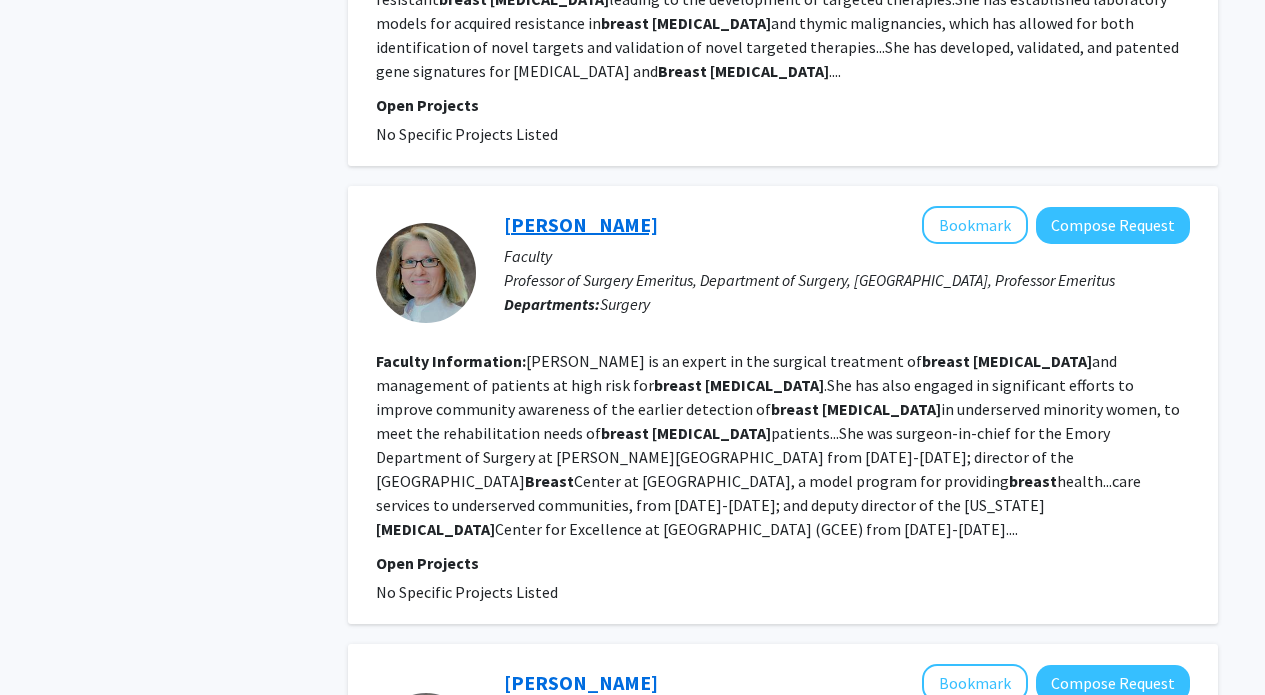 click on "Sheryl Gabram-Mendola" 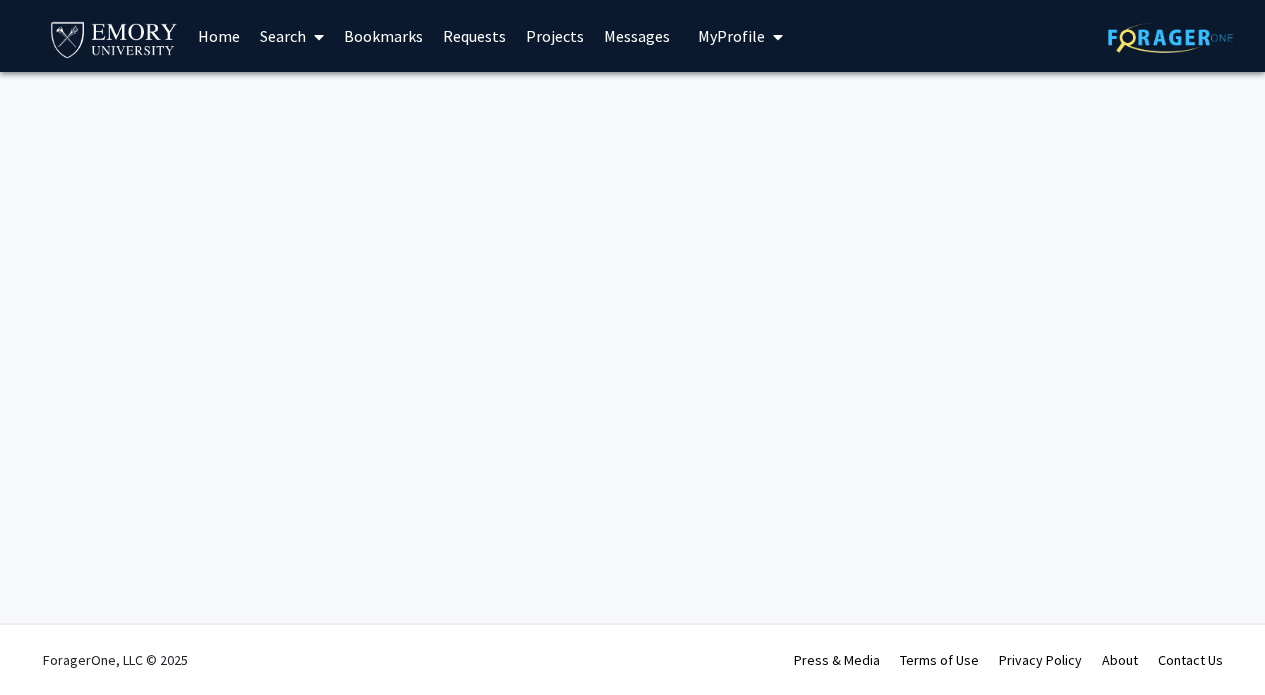 scroll, scrollTop: 0, scrollLeft: 0, axis: both 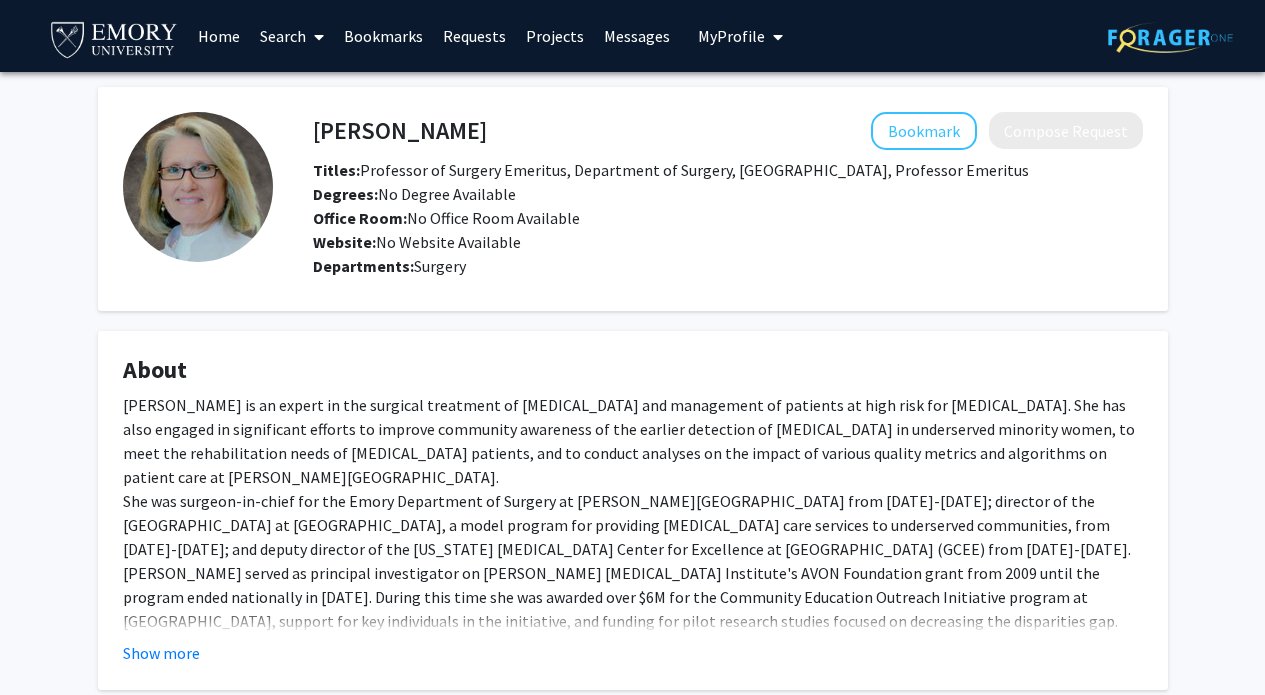 drag, startPoint x: 310, startPoint y: 125, endPoint x: 639, endPoint y: 146, distance: 329.66953 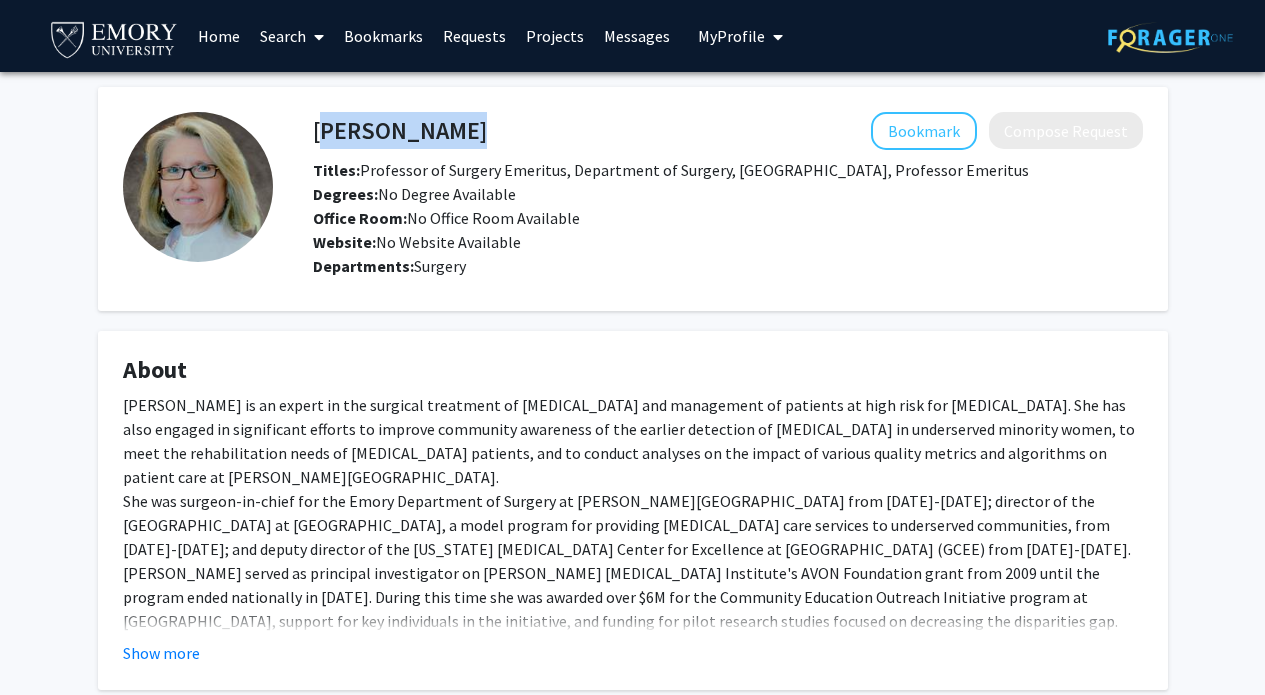 drag, startPoint x: 600, startPoint y: 124, endPoint x: 314, endPoint y: 120, distance: 286.02798 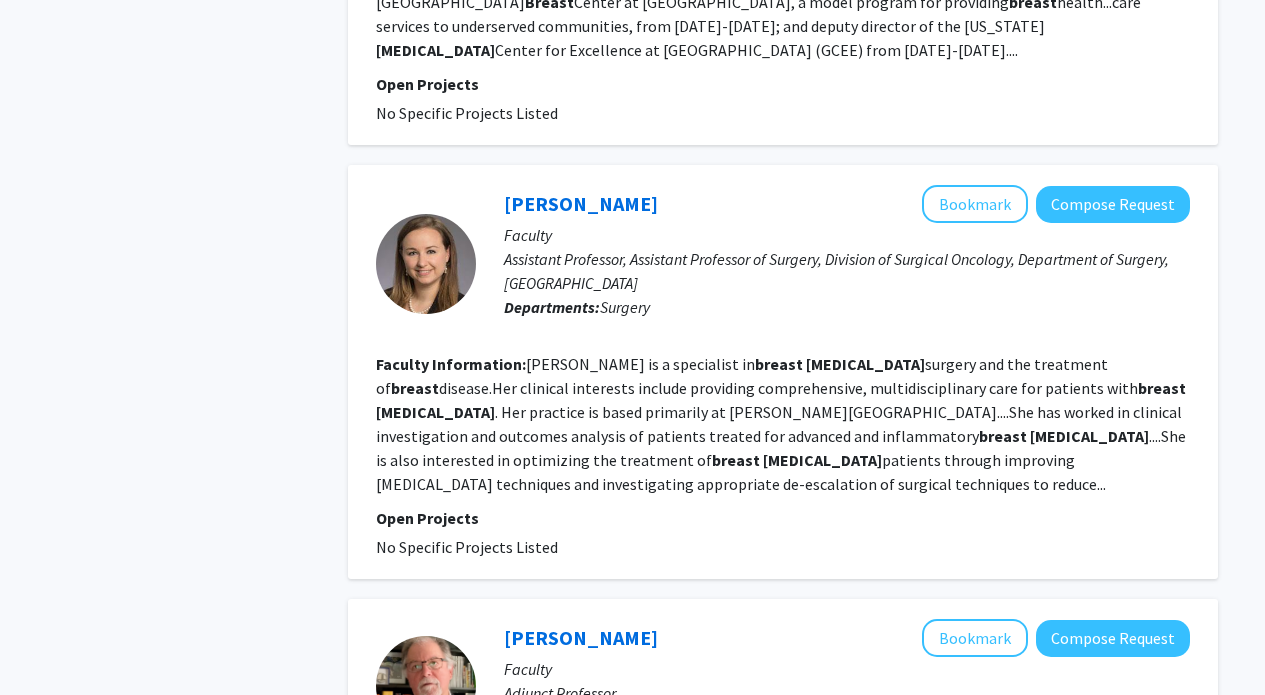 scroll, scrollTop: 2262, scrollLeft: 0, axis: vertical 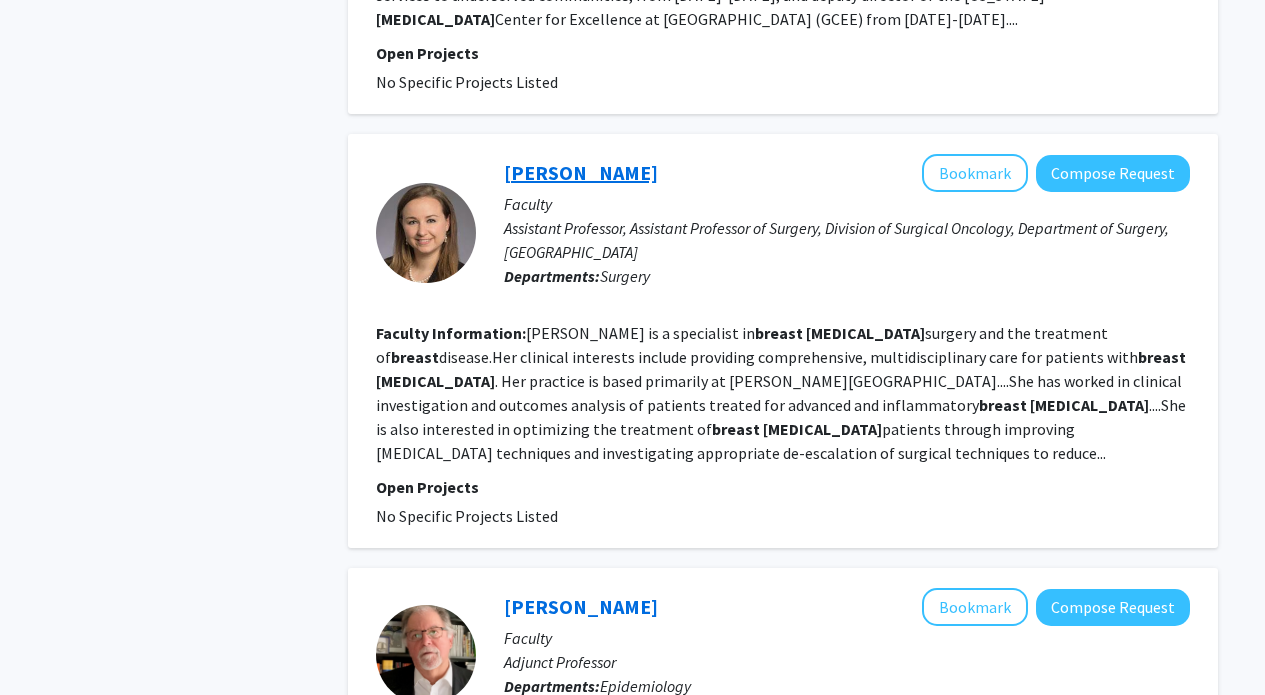 click on "Lauren Postlewait" 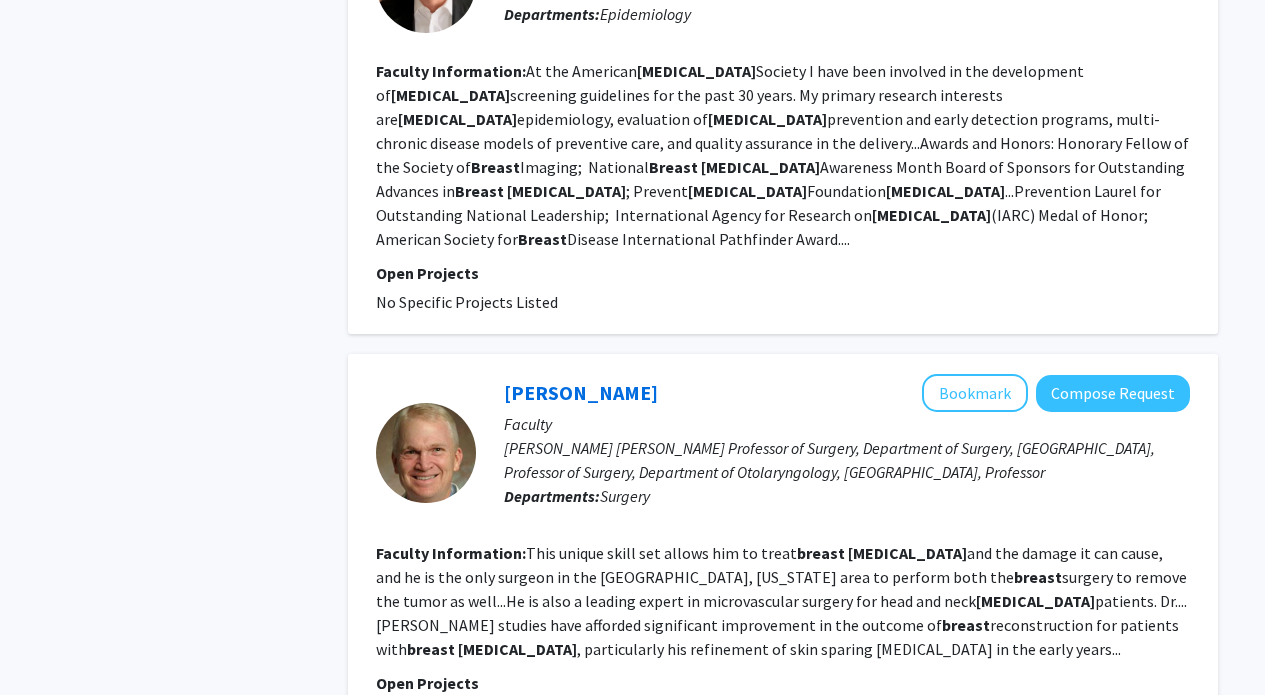 scroll, scrollTop: 2937, scrollLeft: 0, axis: vertical 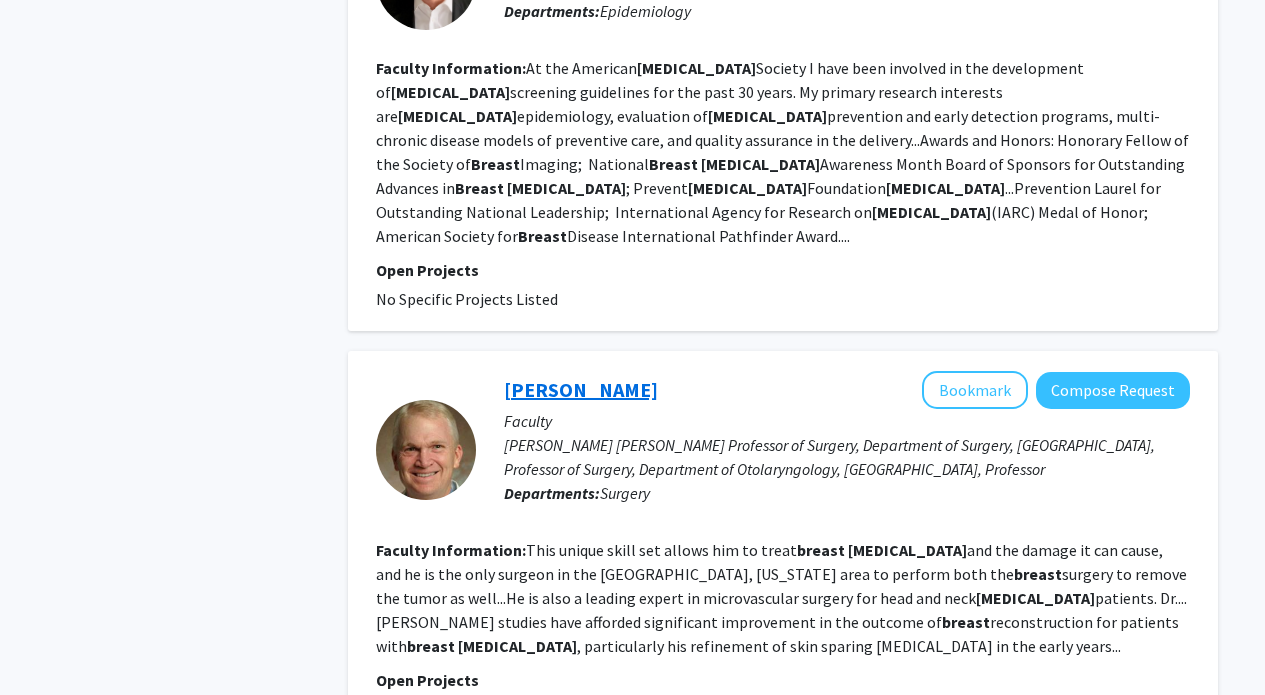 click on "Grant Carlson" 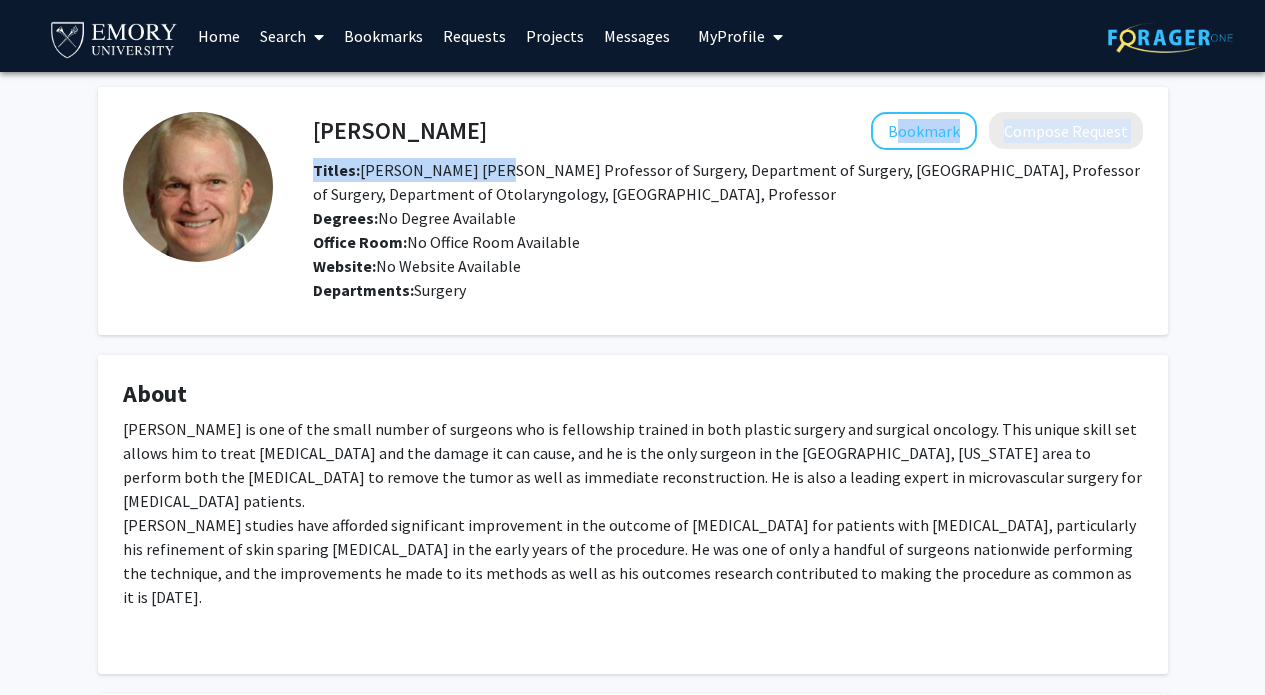 drag, startPoint x: 482, startPoint y: 161, endPoint x: 303, endPoint y: 107, distance: 186.96791 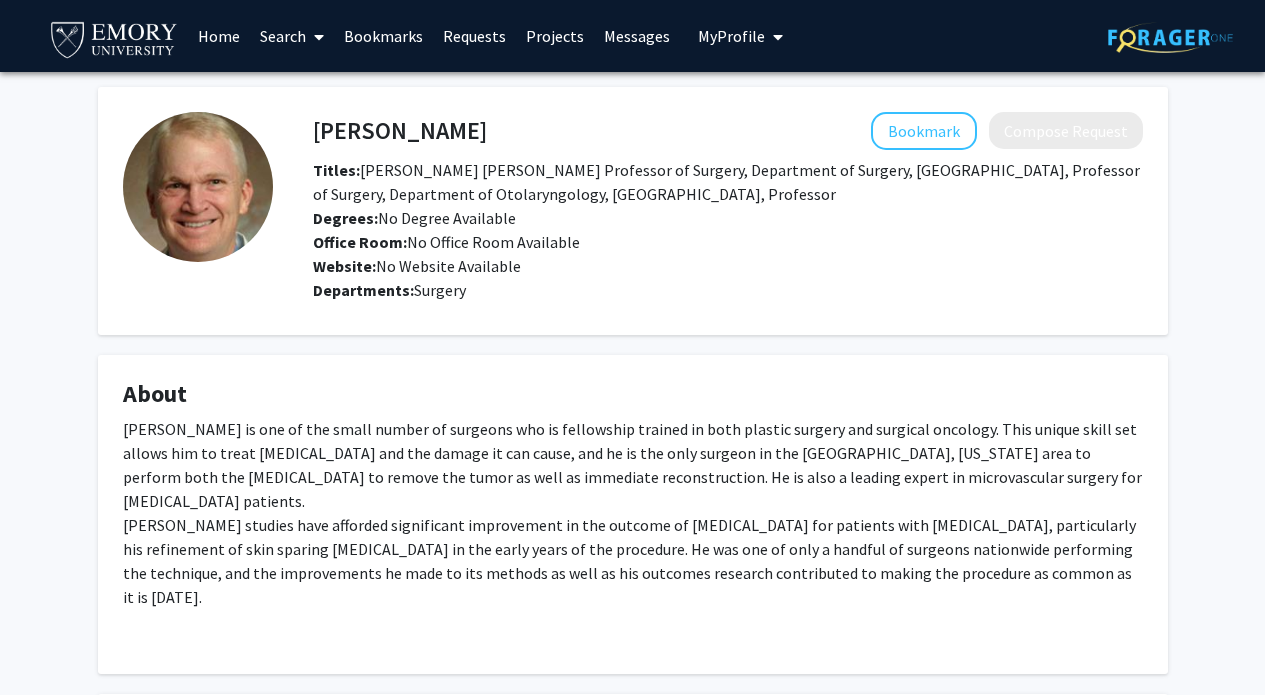 click on "Grant Carlson" 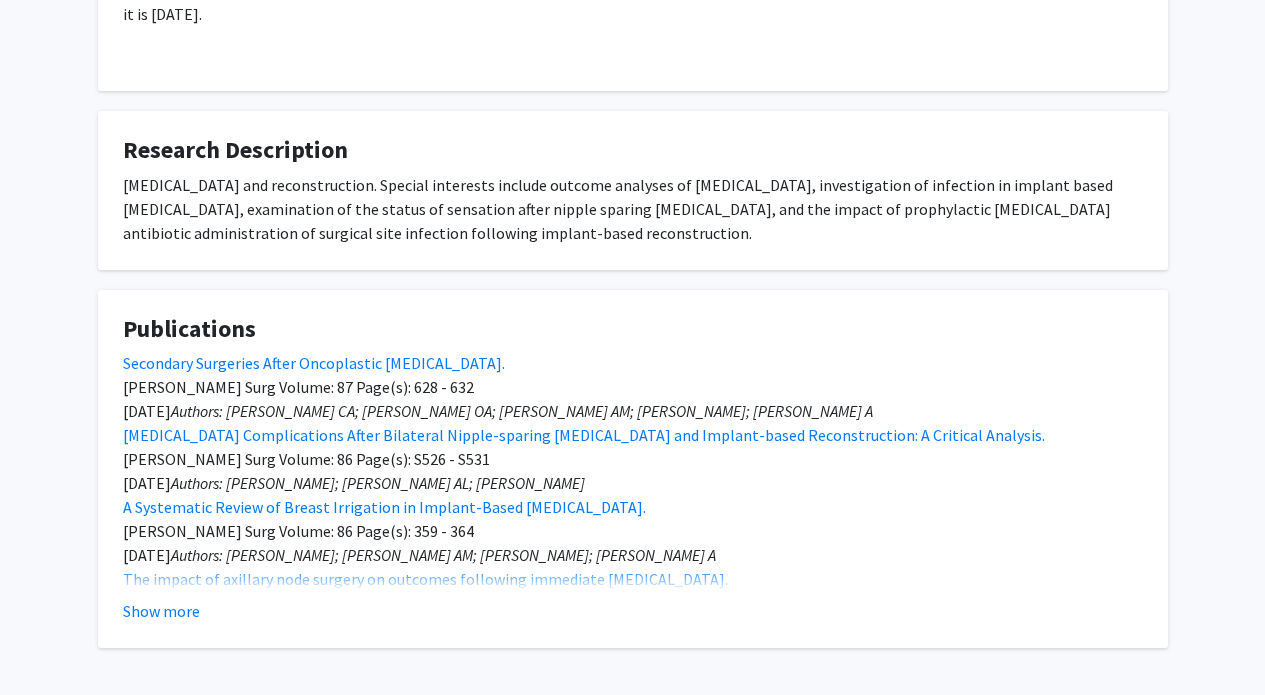 scroll, scrollTop: 590, scrollLeft: 0, axis: vertical 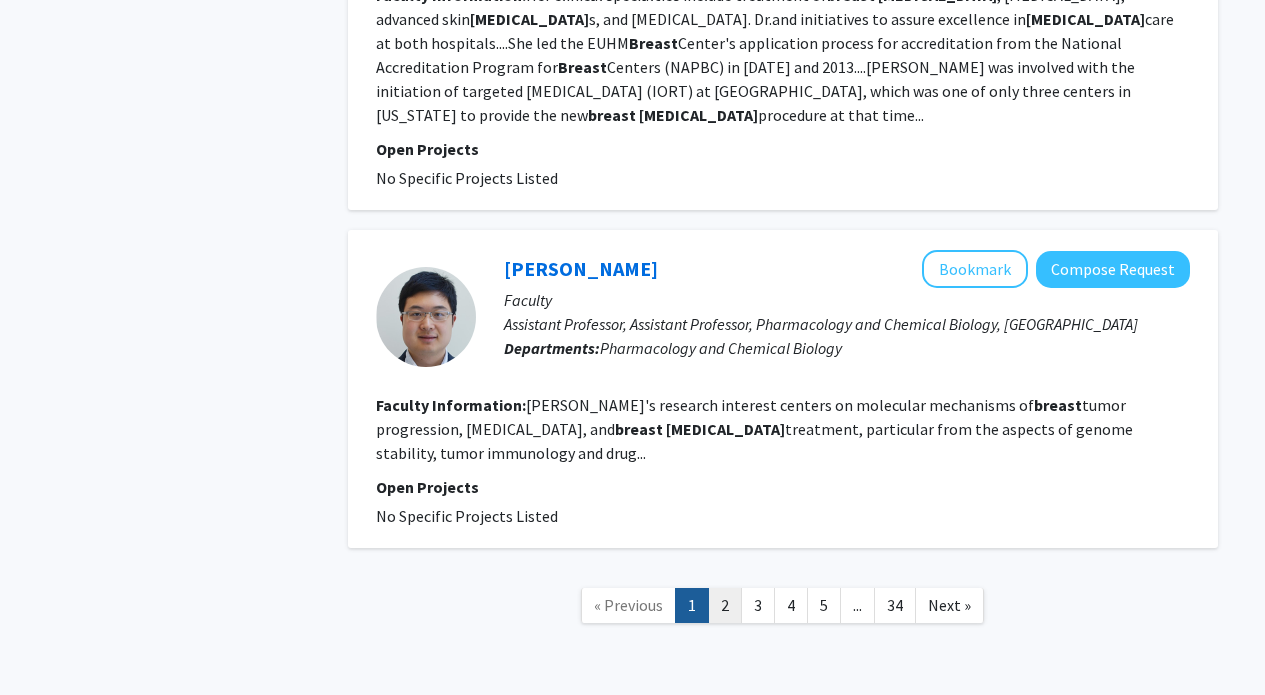 click on "2" 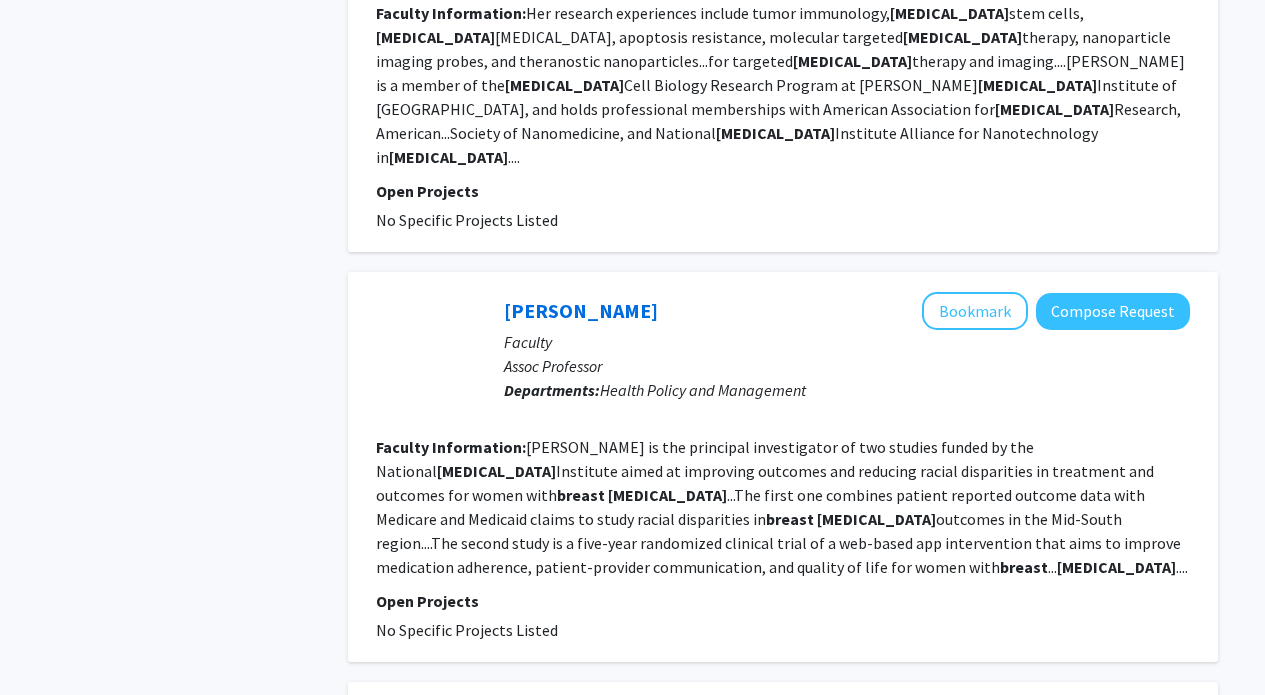 scroll, scrollTop: 2149, scrollLeft: 0, axis: vertical 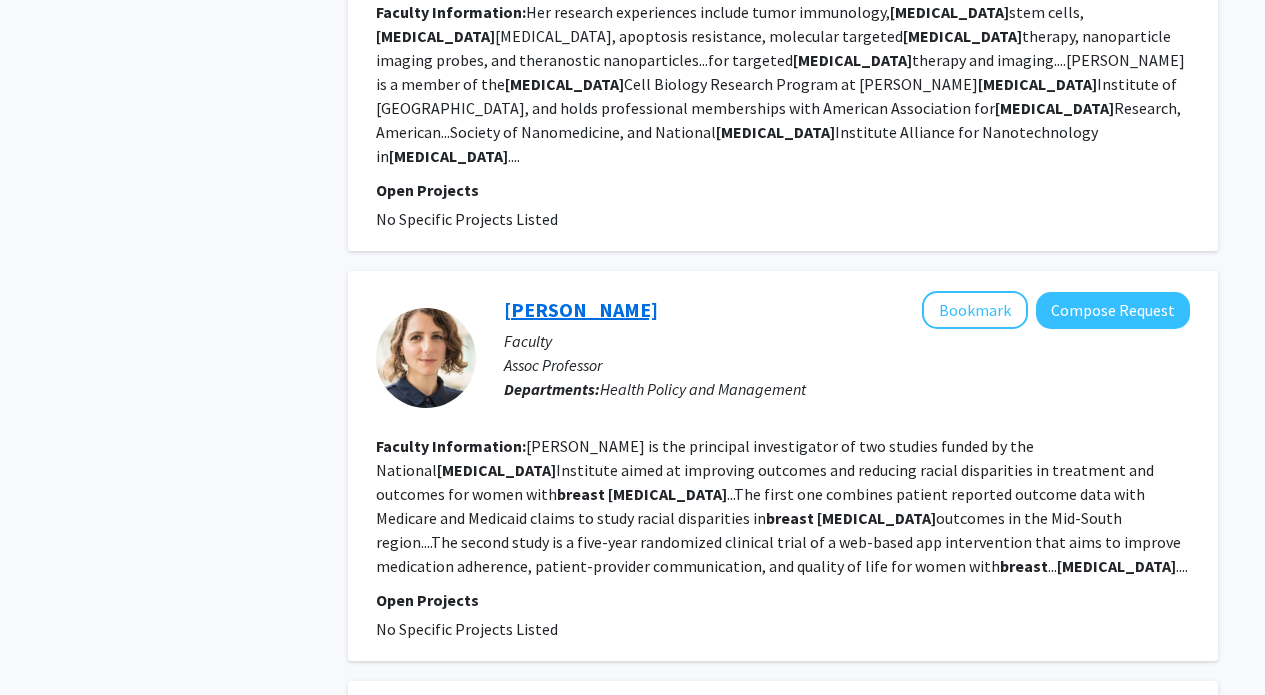 click on "Ilana Graetz" 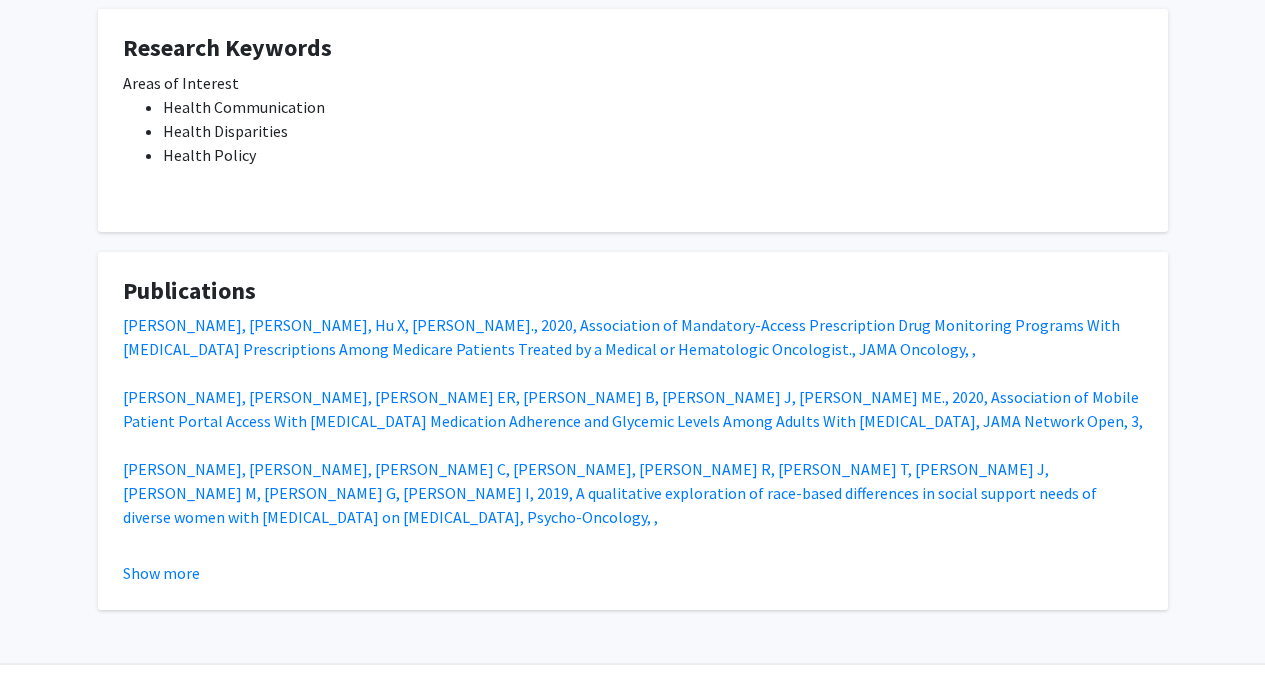 scroll, scrollTop: 741, scrollLeft: 0, axis: vertical 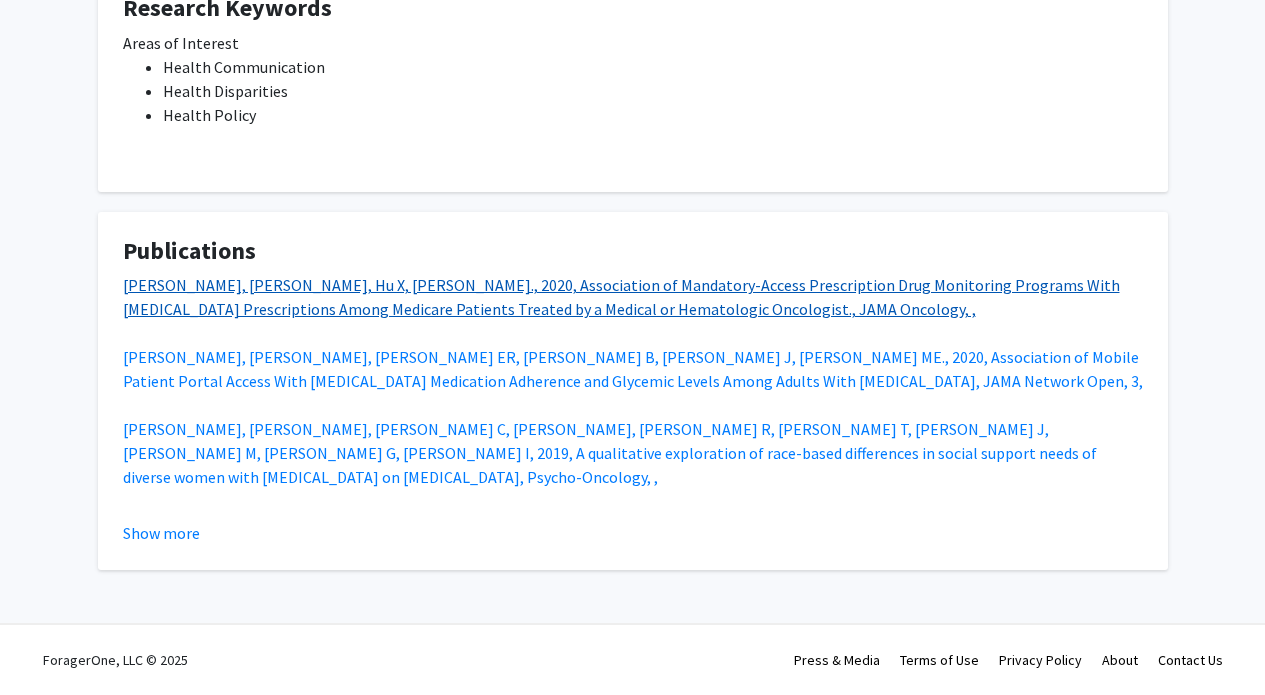 click on "Graetz I, Yarbrough CR, Hu X, Howard DH., 2020, Association of Mandatory-Access Prescription Drug Monitoring Programs With Opioid Prescriptions Among Medicare Patients Treated by a Medical or Hematologic Oncologist., JAMA Oncology, ," 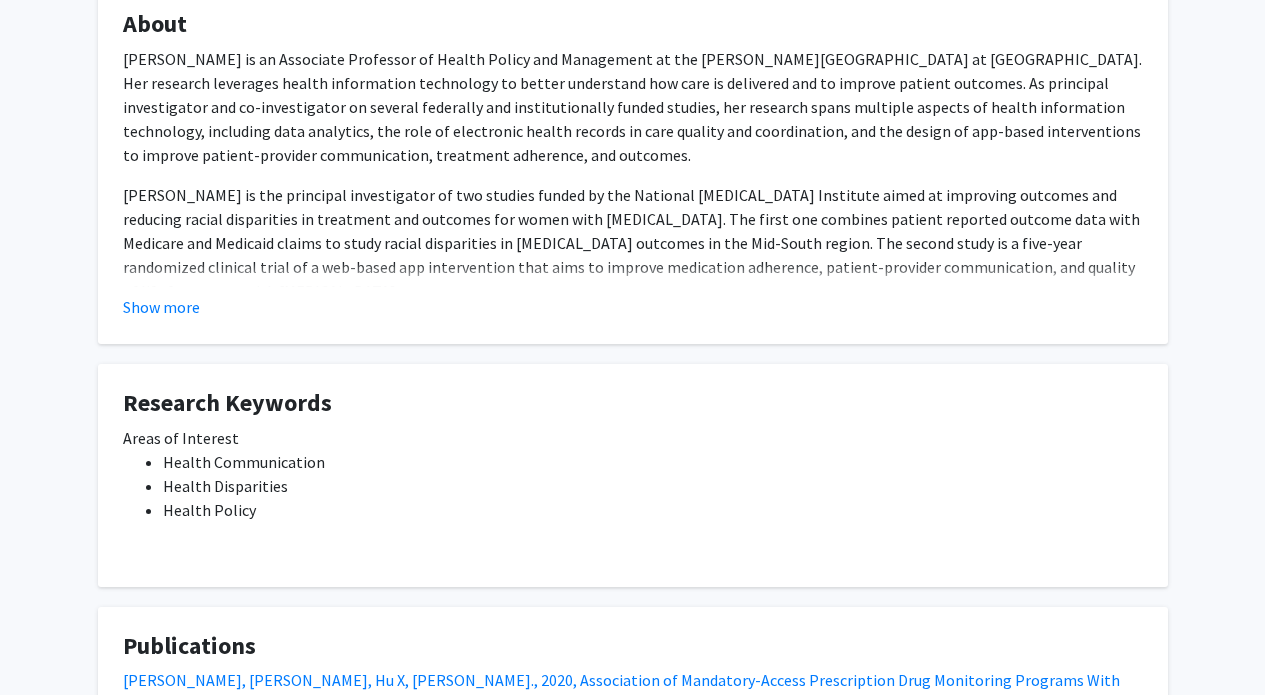 scroll, scrollTop: 226, scrollLeft: 0, axis: vertical 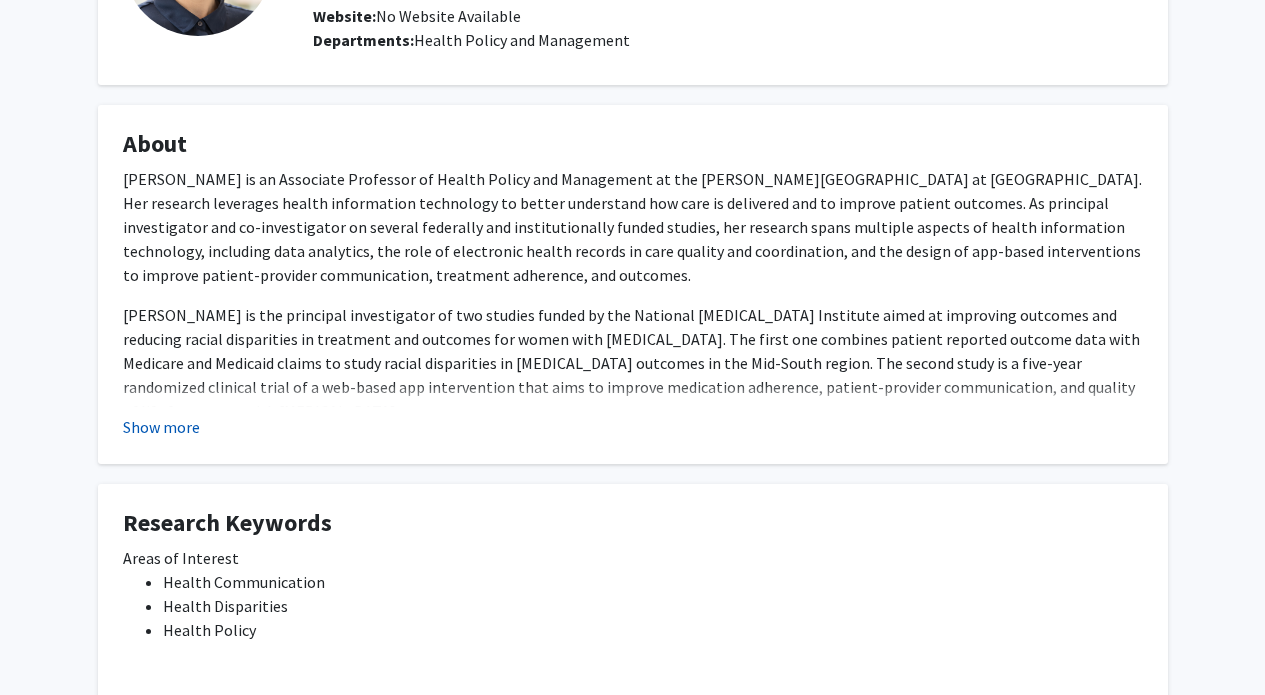 click on "Show more" 